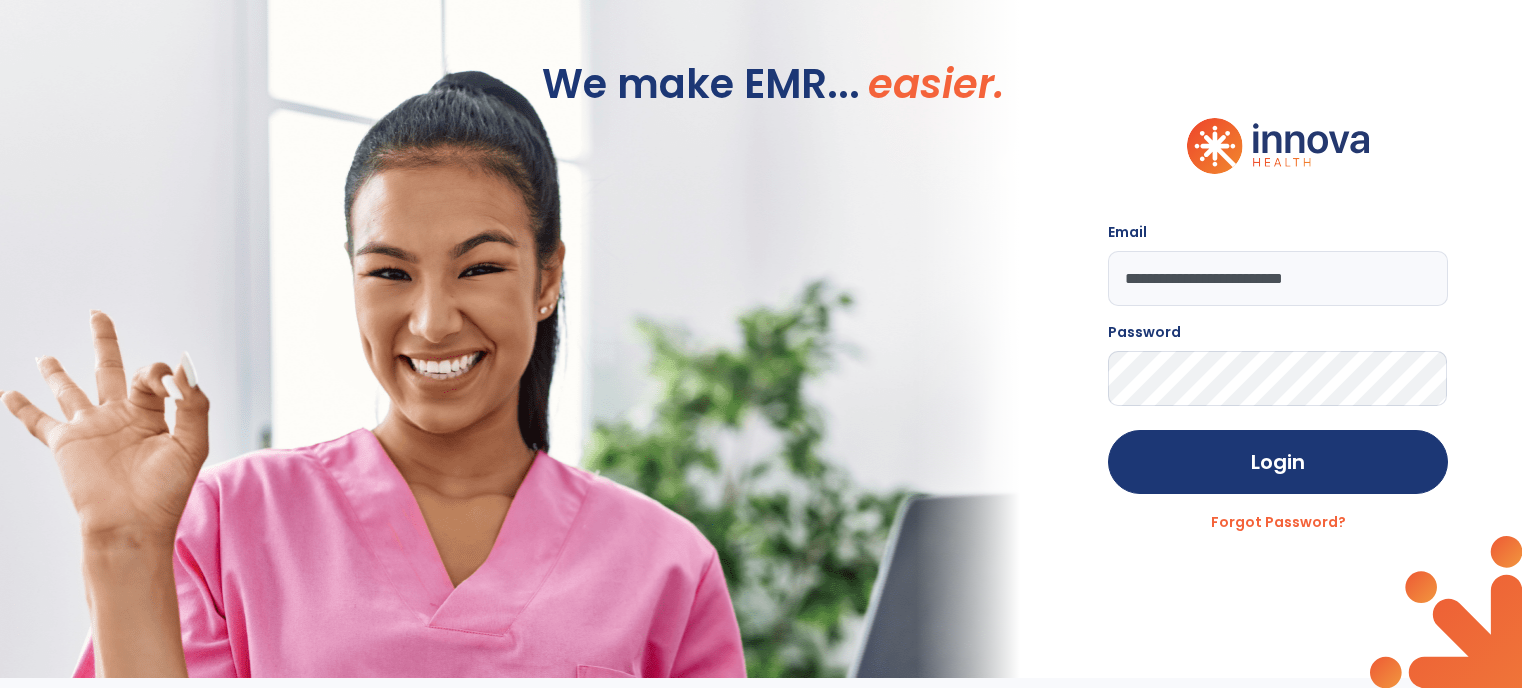 scroll, scrollTop: 0, scrollLeft: 0, axis: both 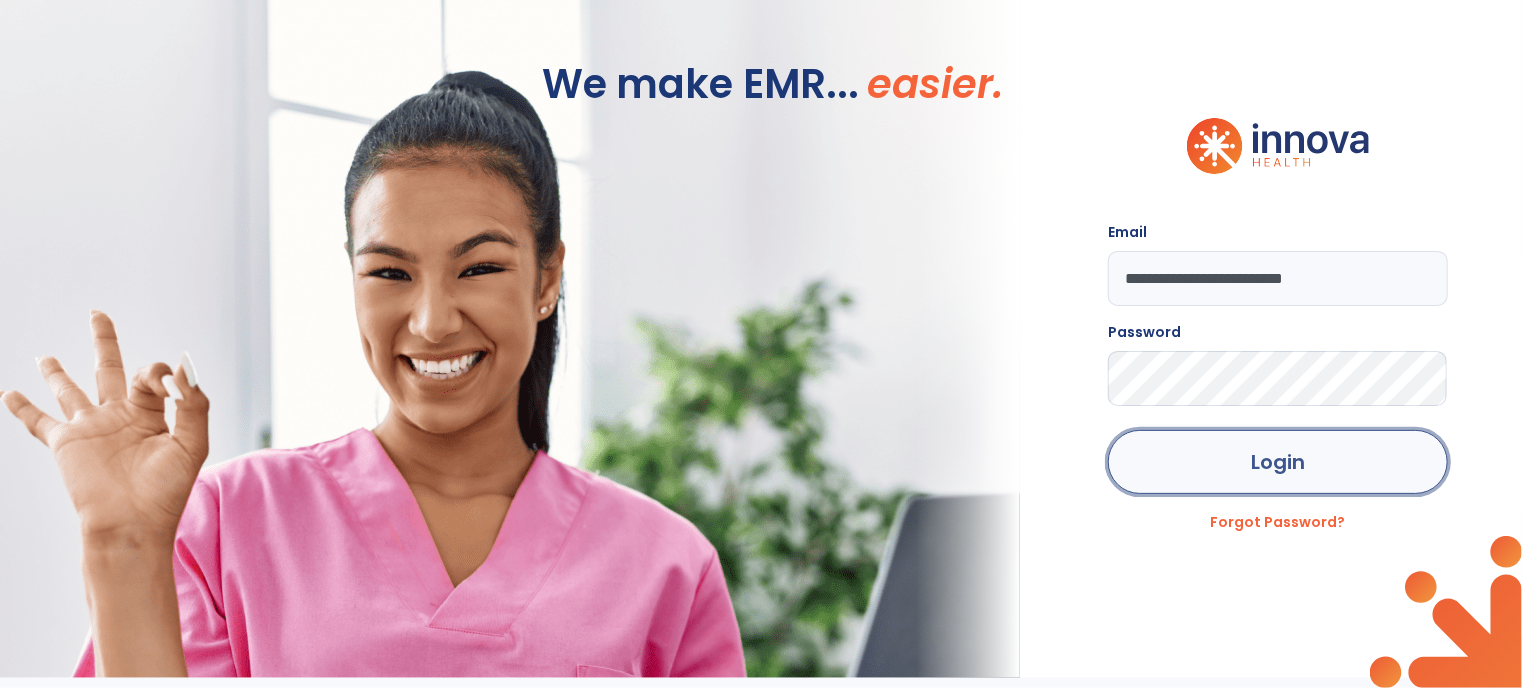 click on "Login" 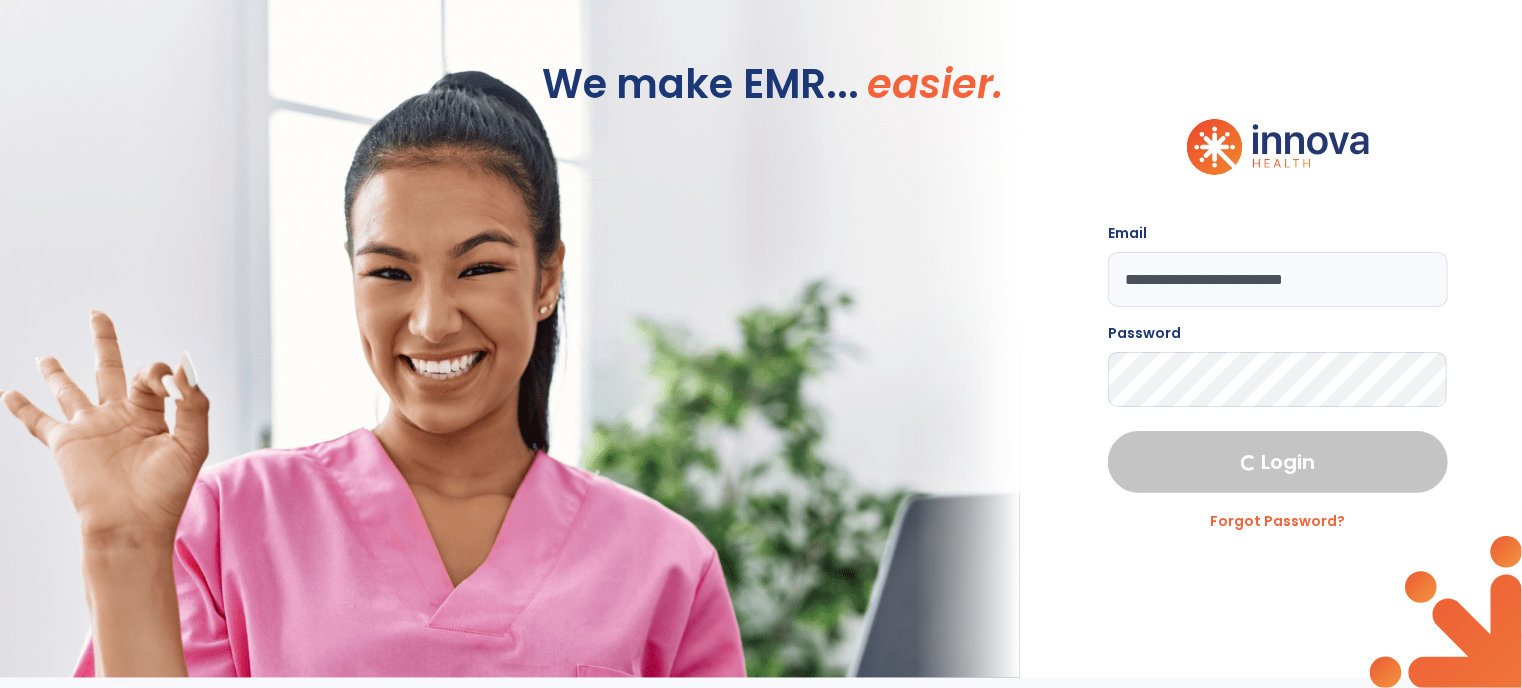 select on "****" 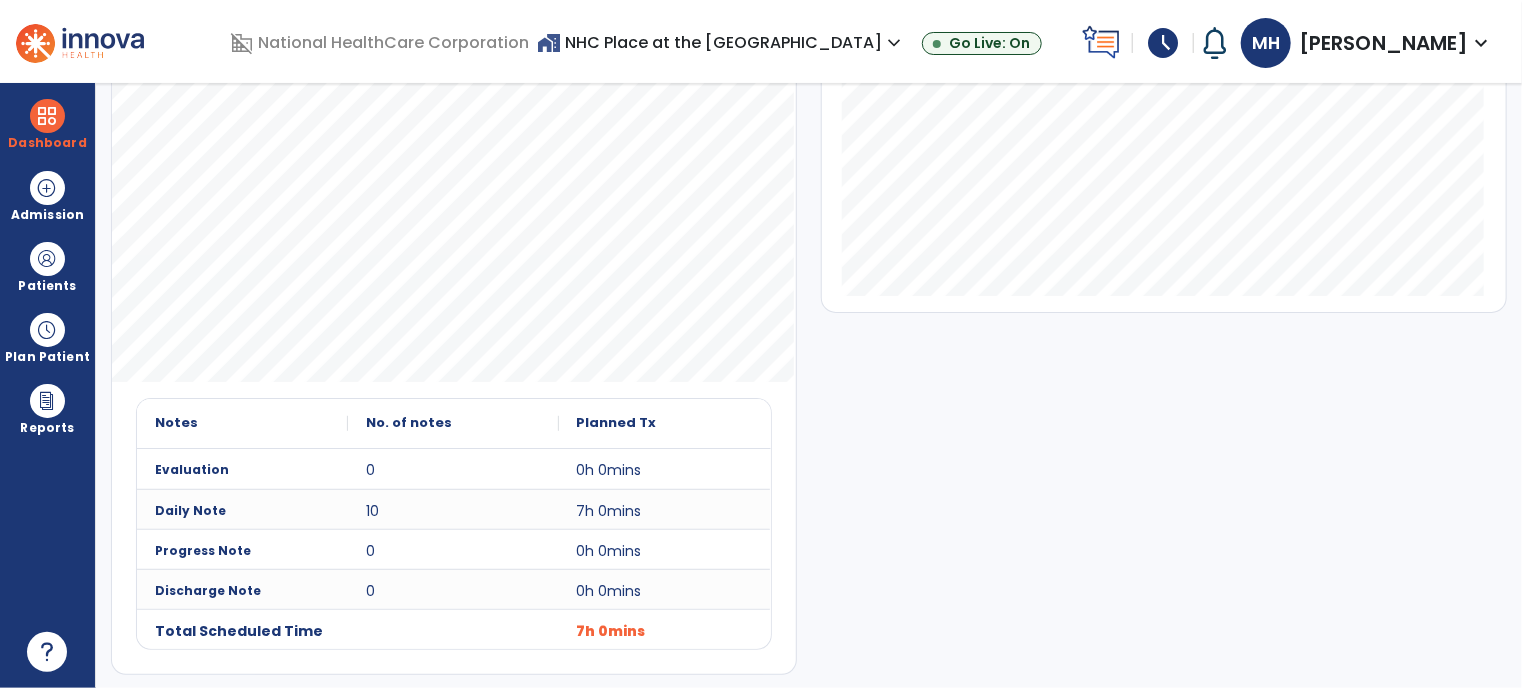 scroll, scrollTop: 0, scrollLeft: 0, axis: both 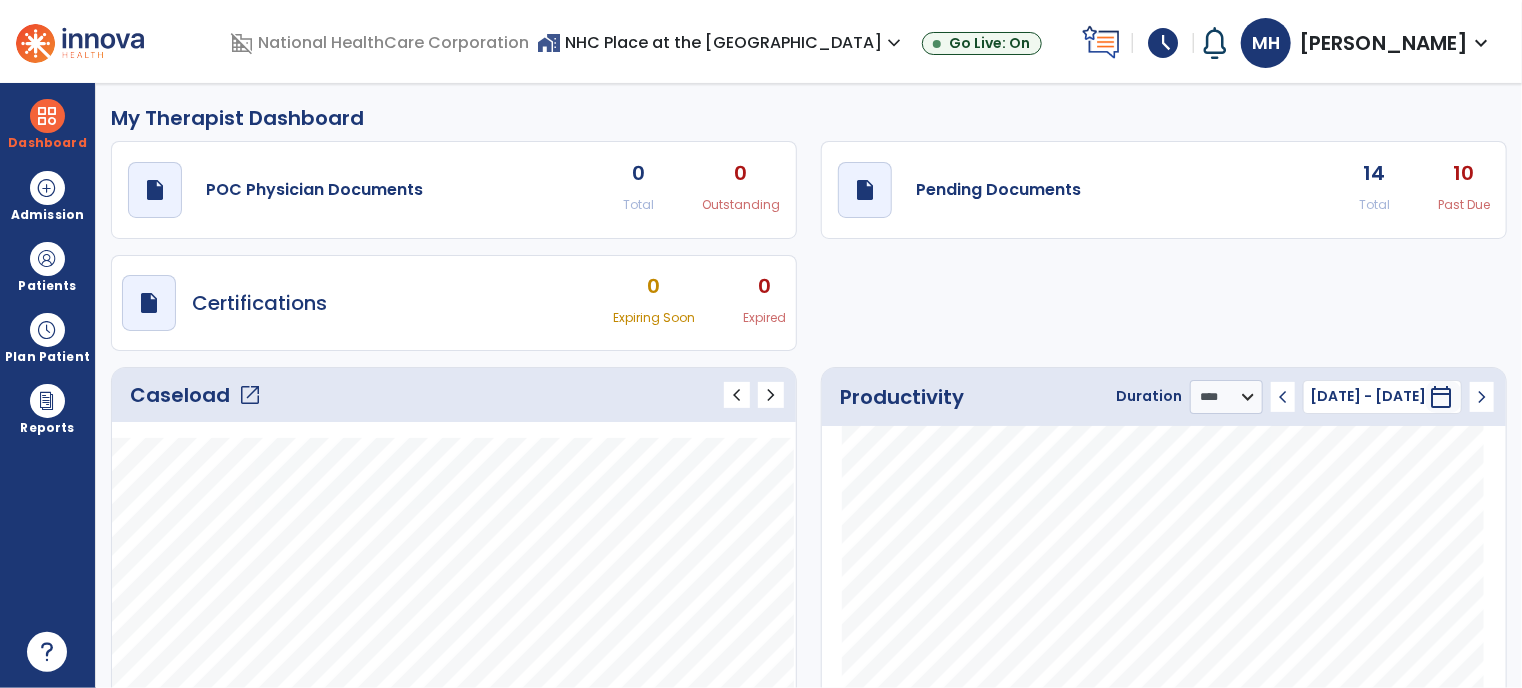 click on "open_in_new" 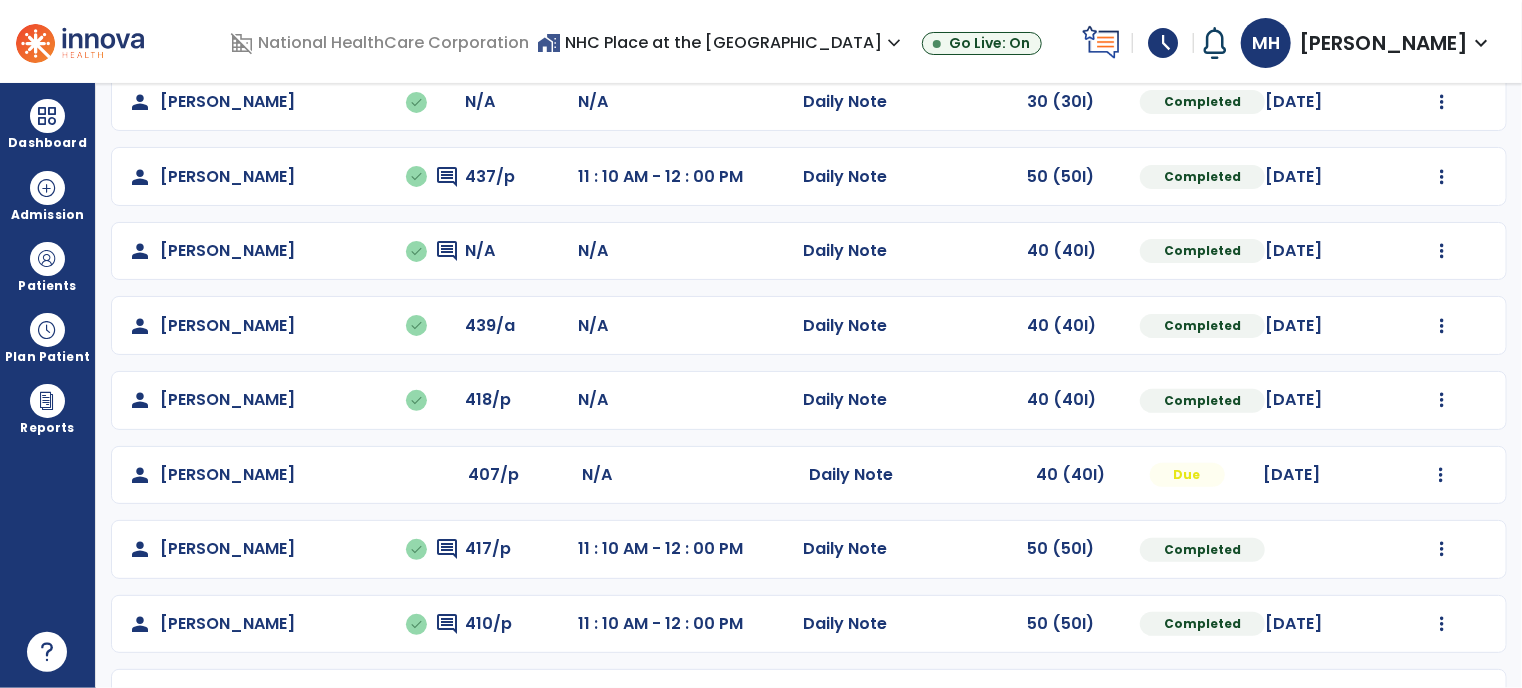 scroll, scrollTop: 326, scrollLeft: 0, axis: vertical 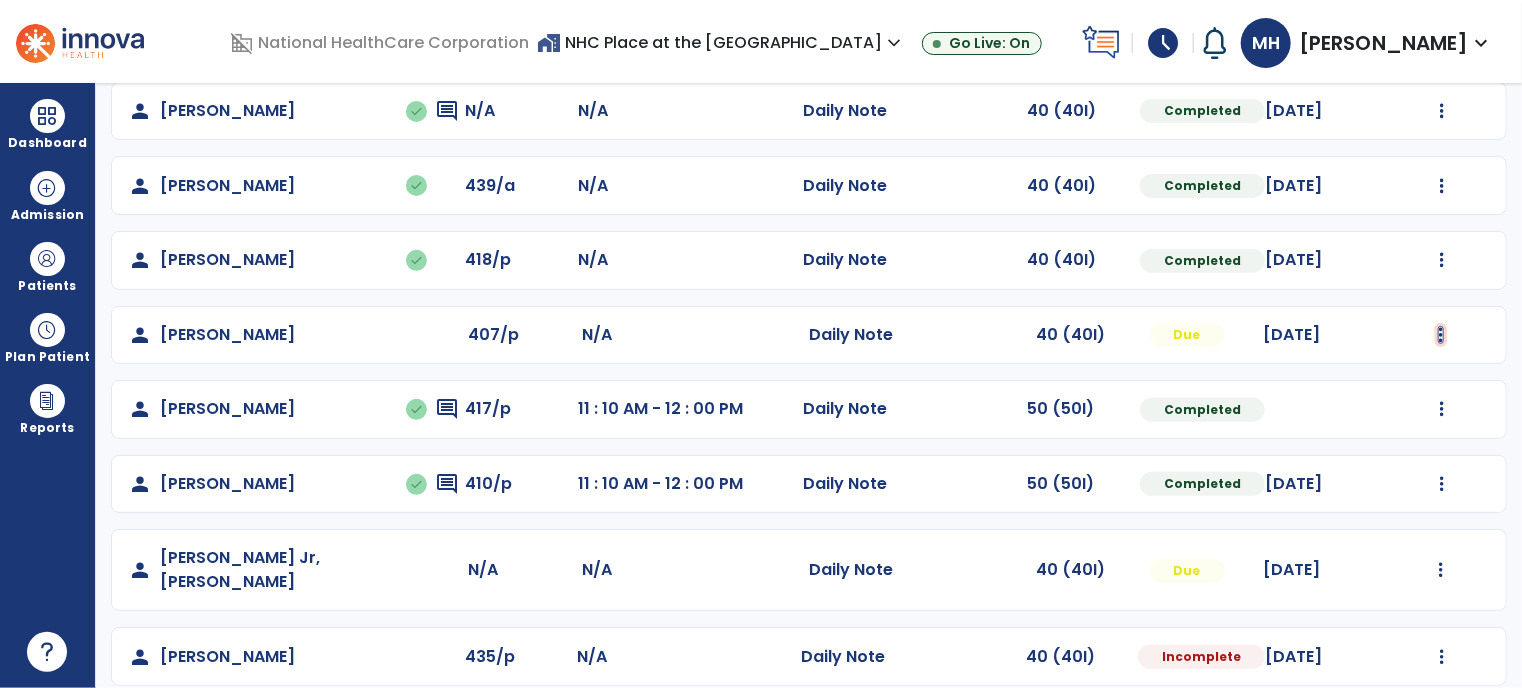 click at bounding box center [1442, -38] 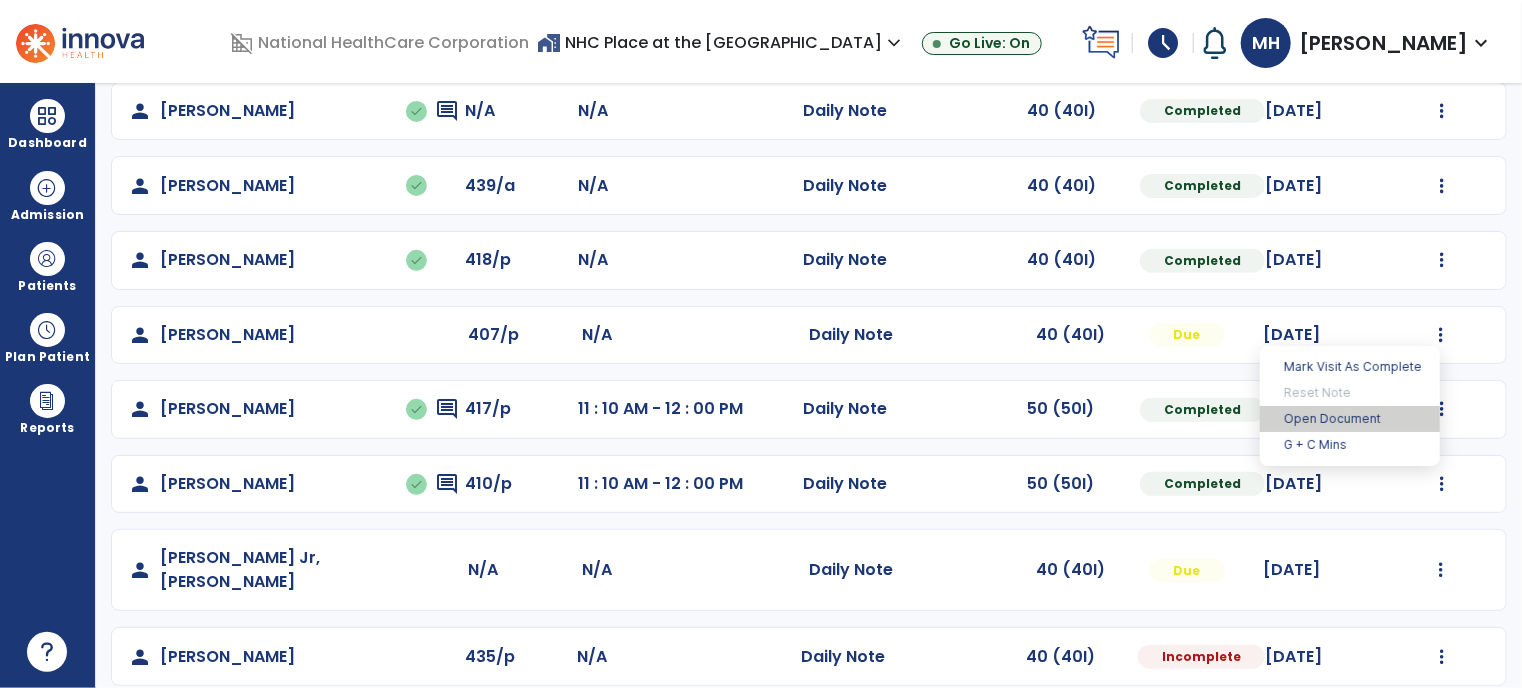 click on "Open Document" at bounding box center [1350, 419] 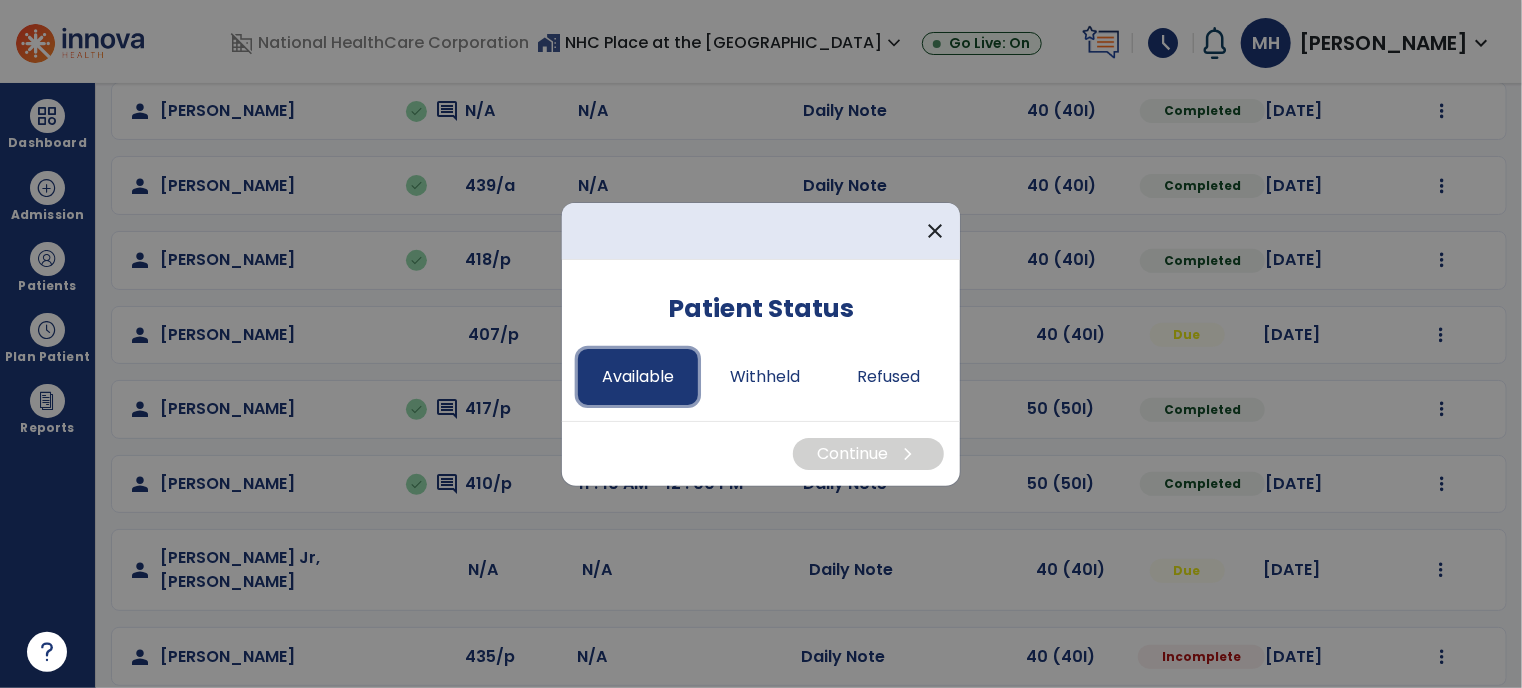 click on "Available" at bounding box center [638, 377] 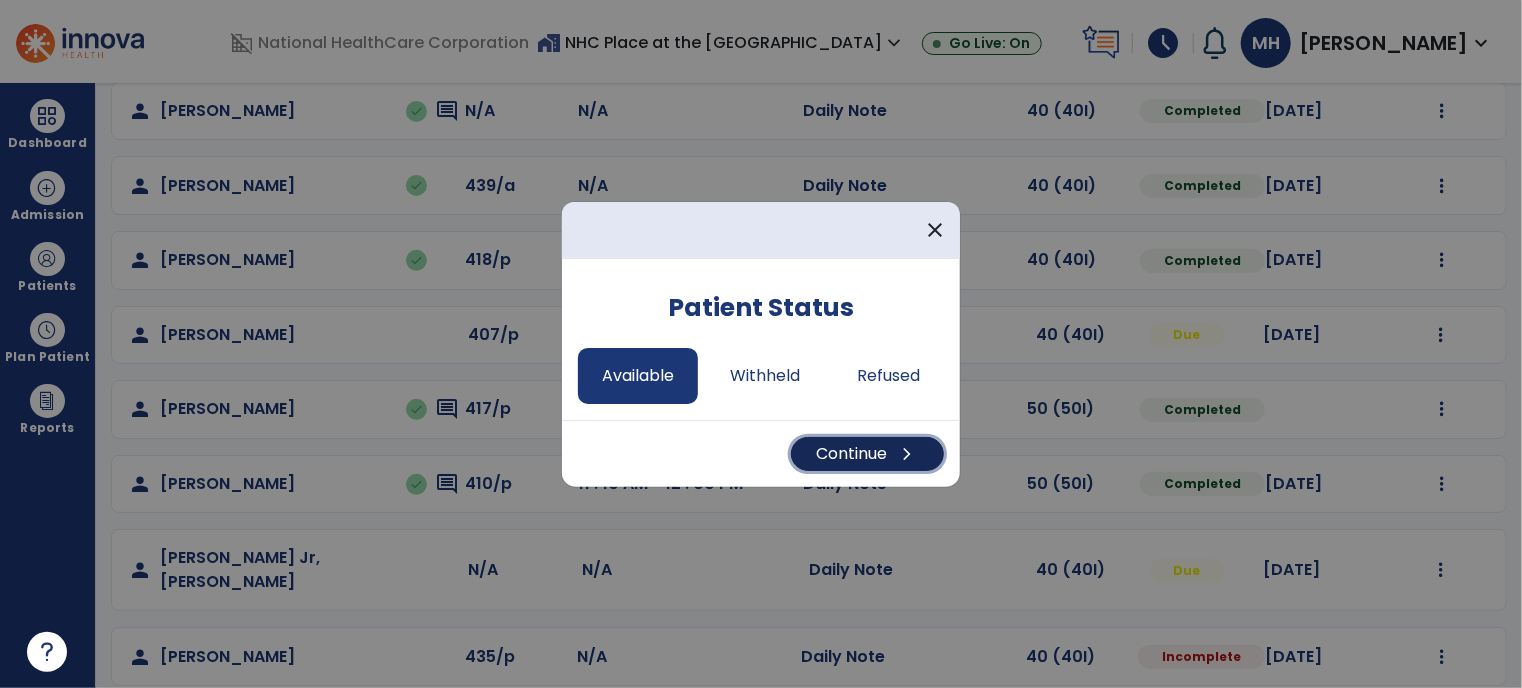 click on "Continue   chevron_right" at bounding box center (867, 454) 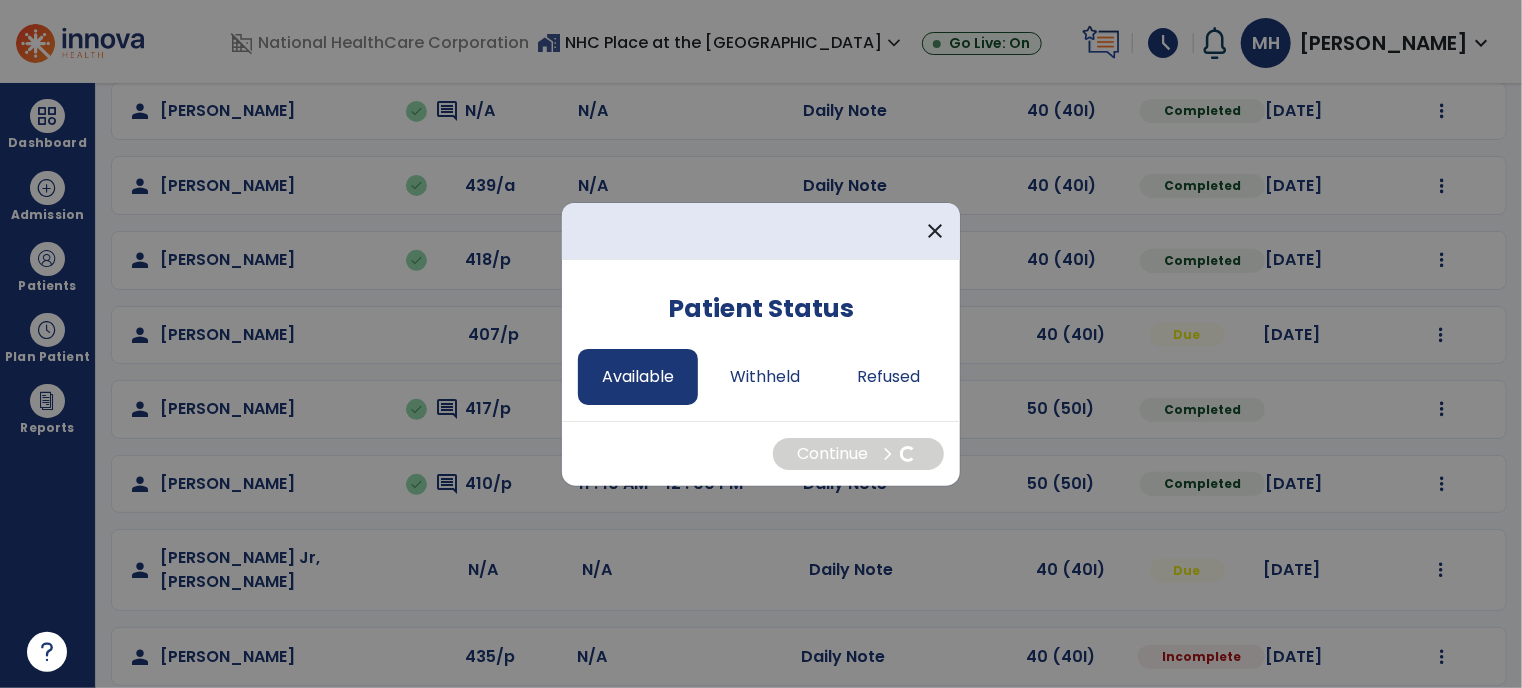 select on "*" 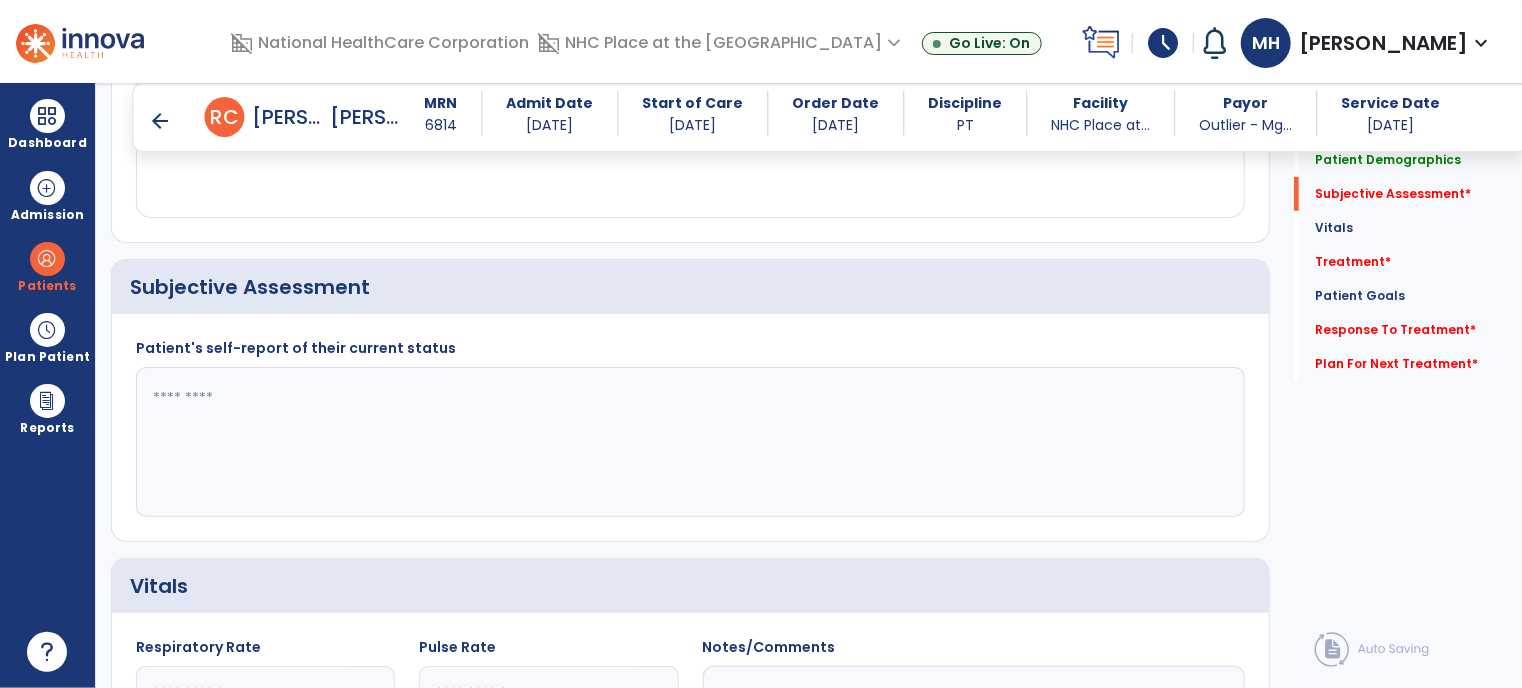 scroll, scrollTop: 426, scrollLeft: 0, axis: vertical 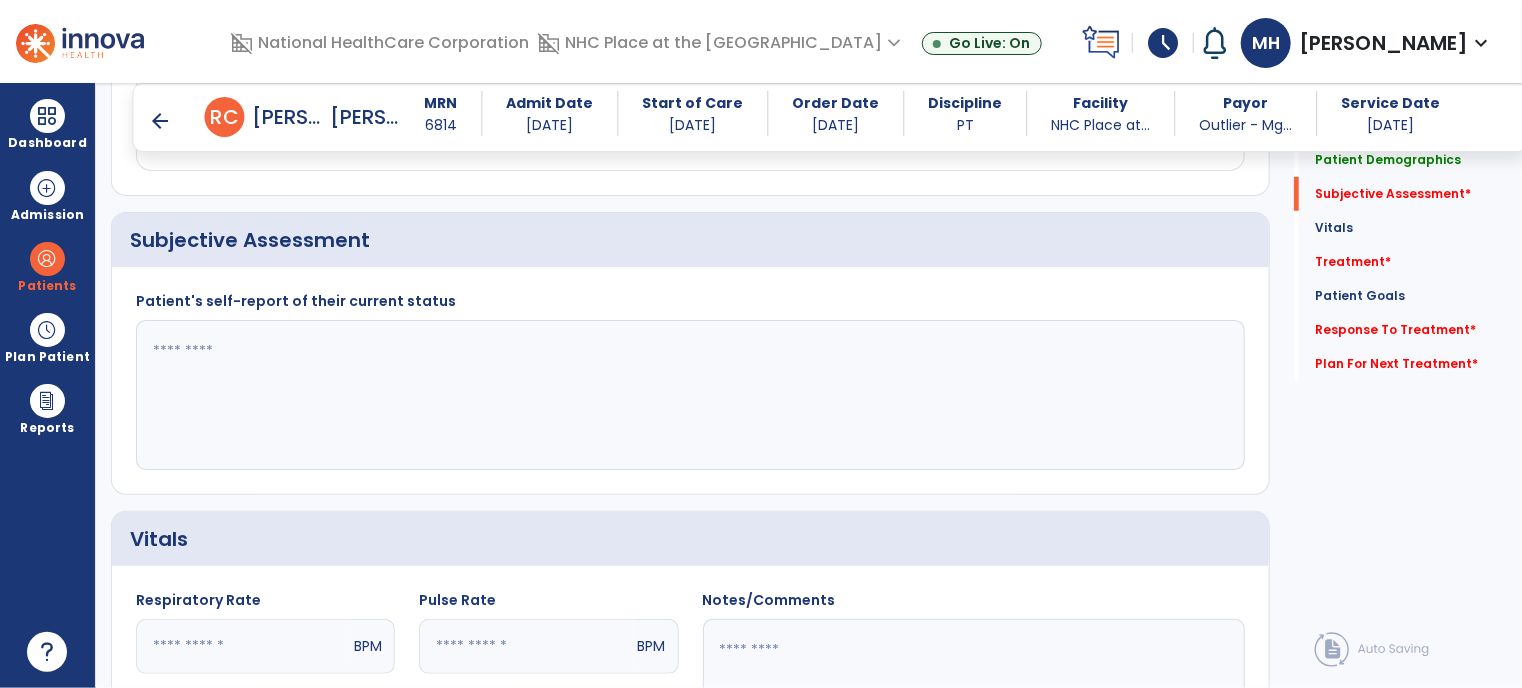 click 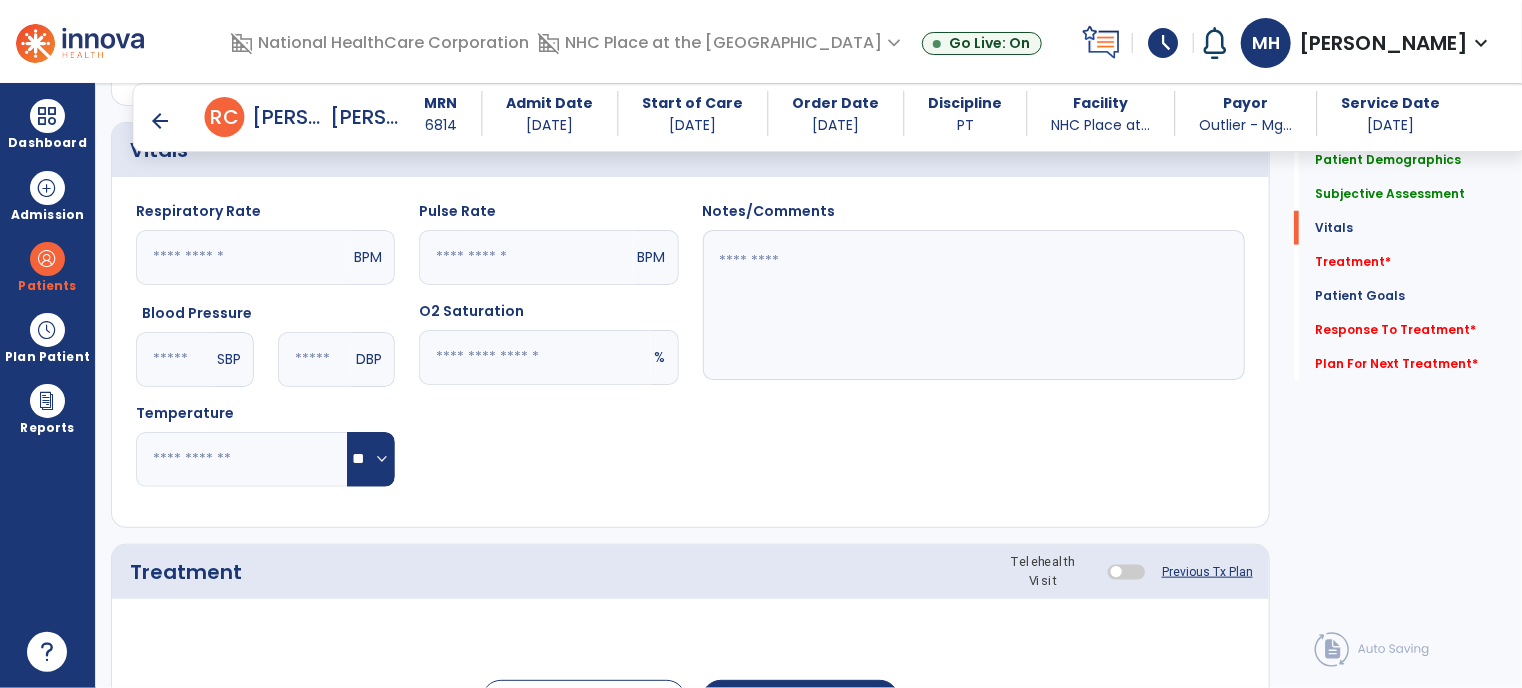 scroll, scrollTop: 826, scrollLeft: 0, axis: vertical 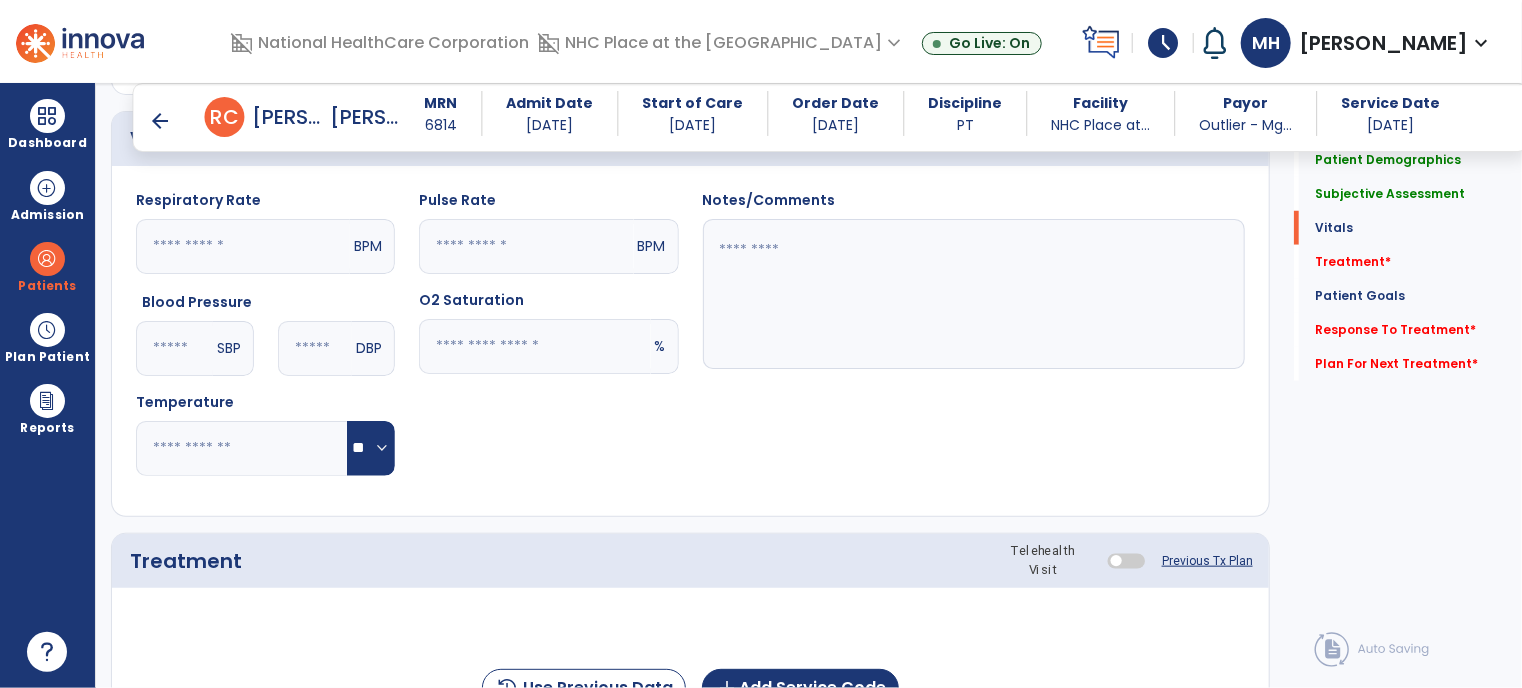 type on "**********" 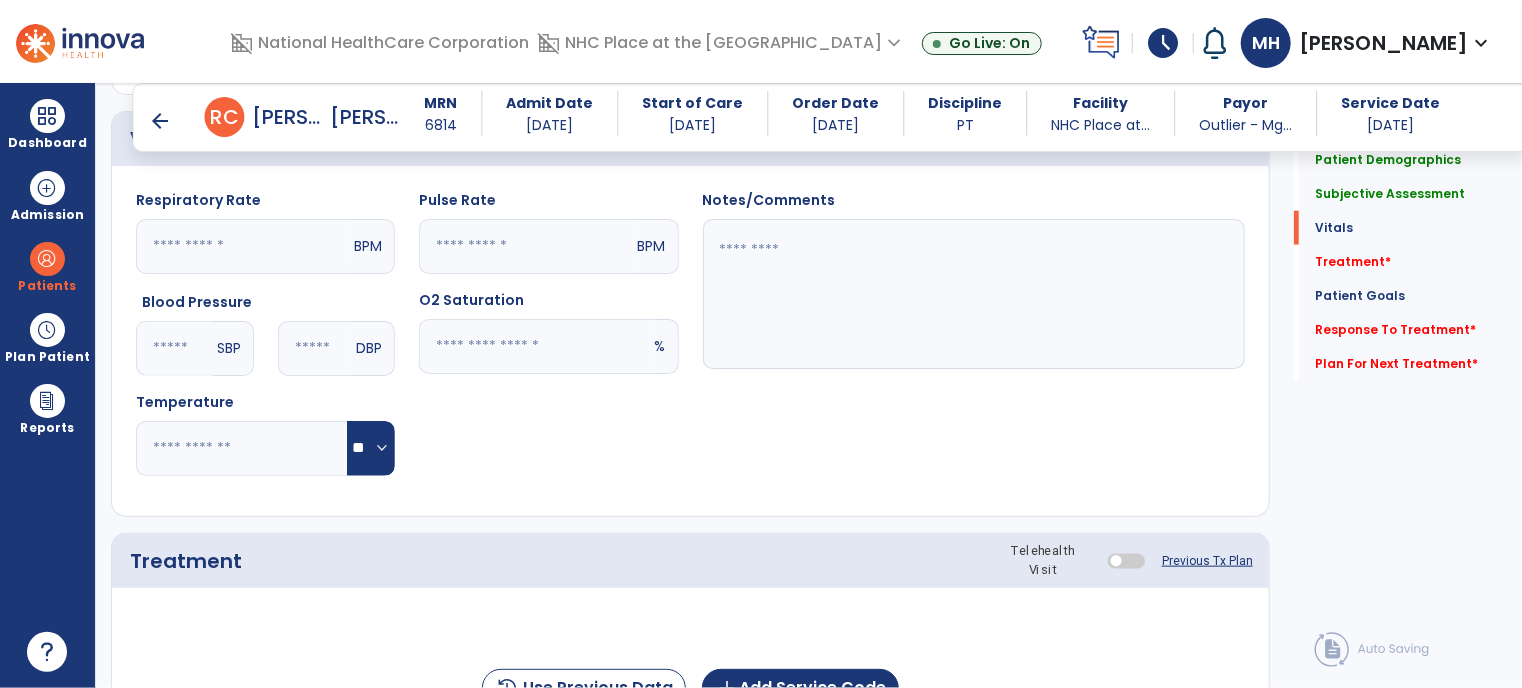 click 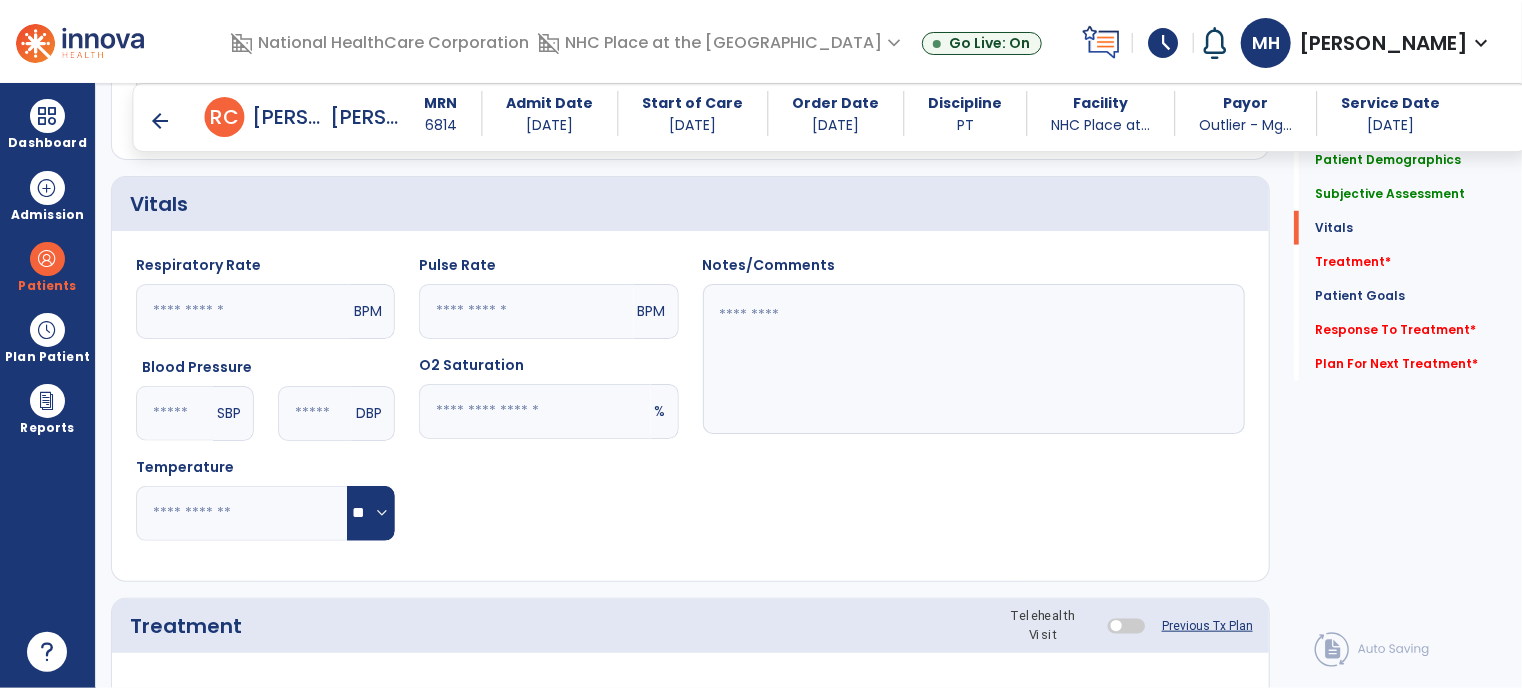 scroll, scrollTop: 726, scrollLeft: 0, axis: vertical 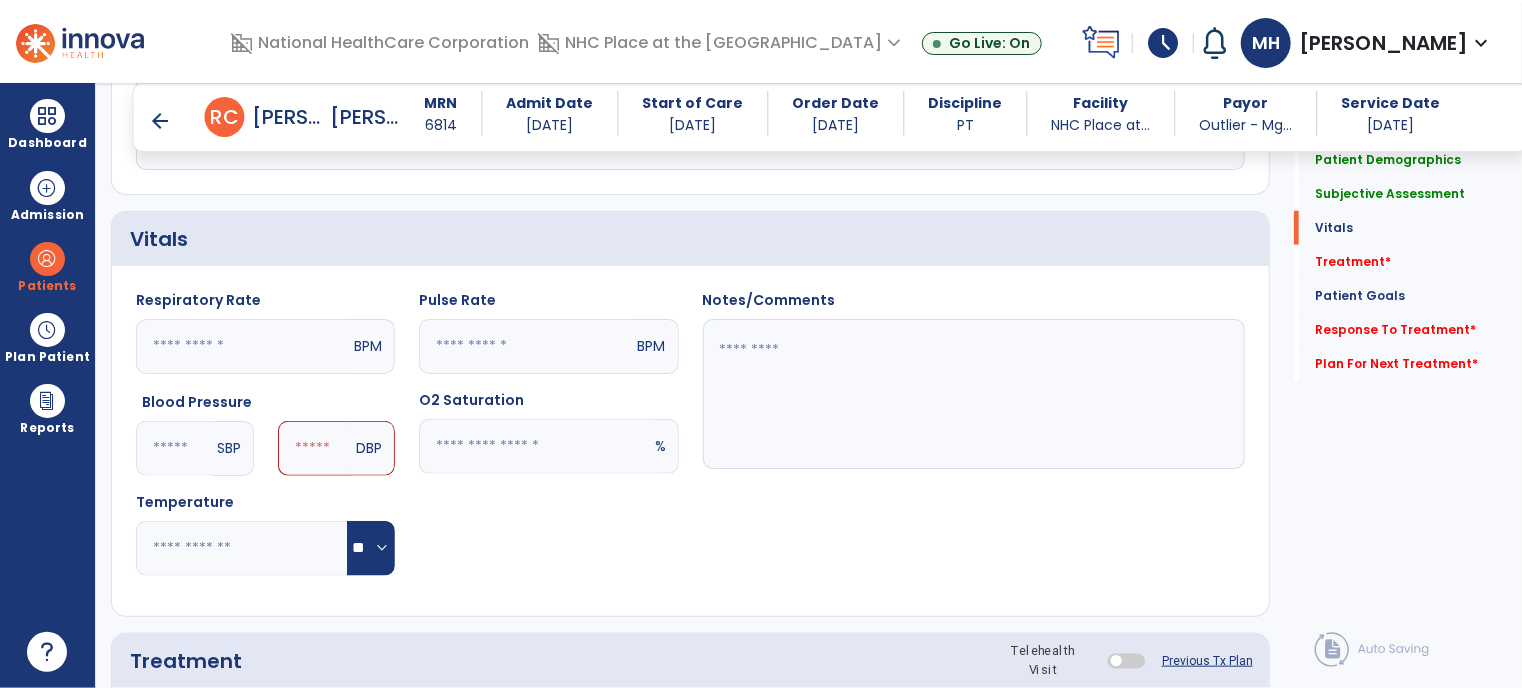 type on "**" 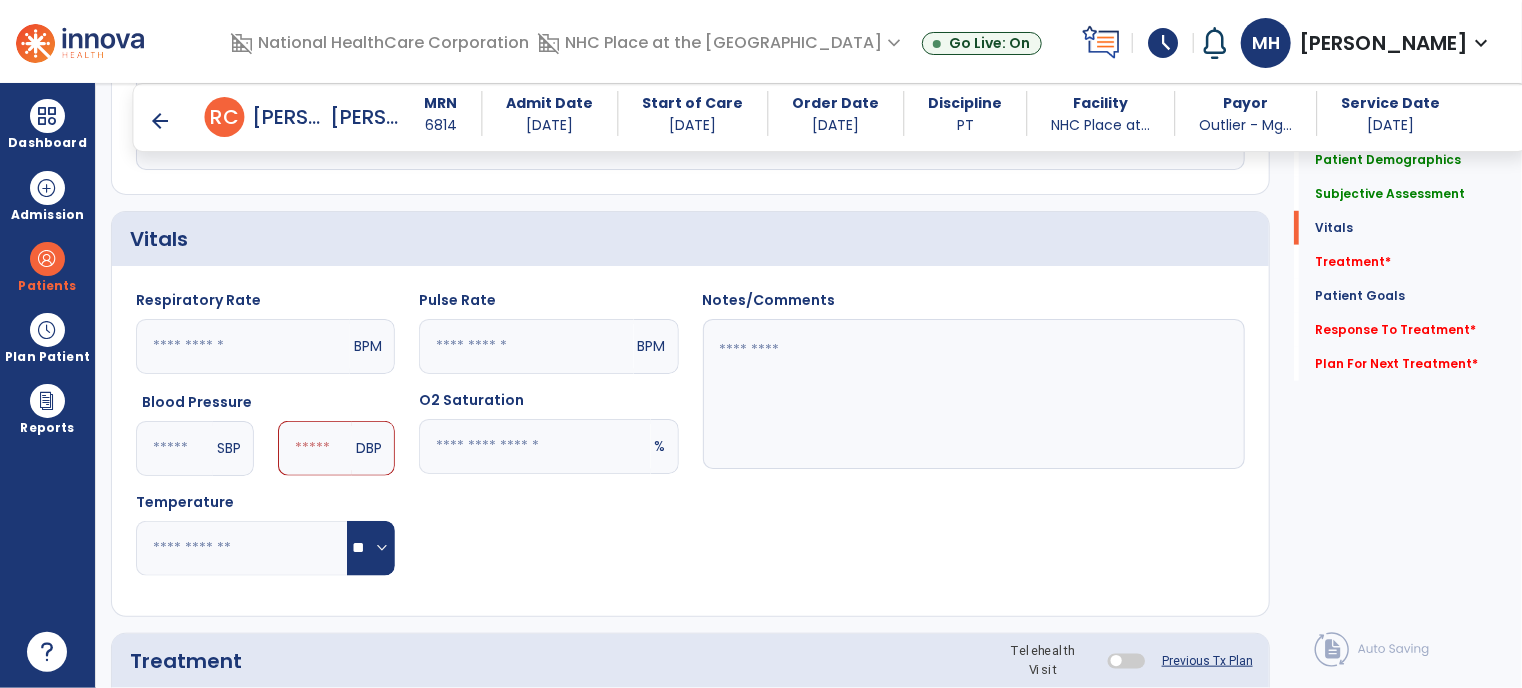 click 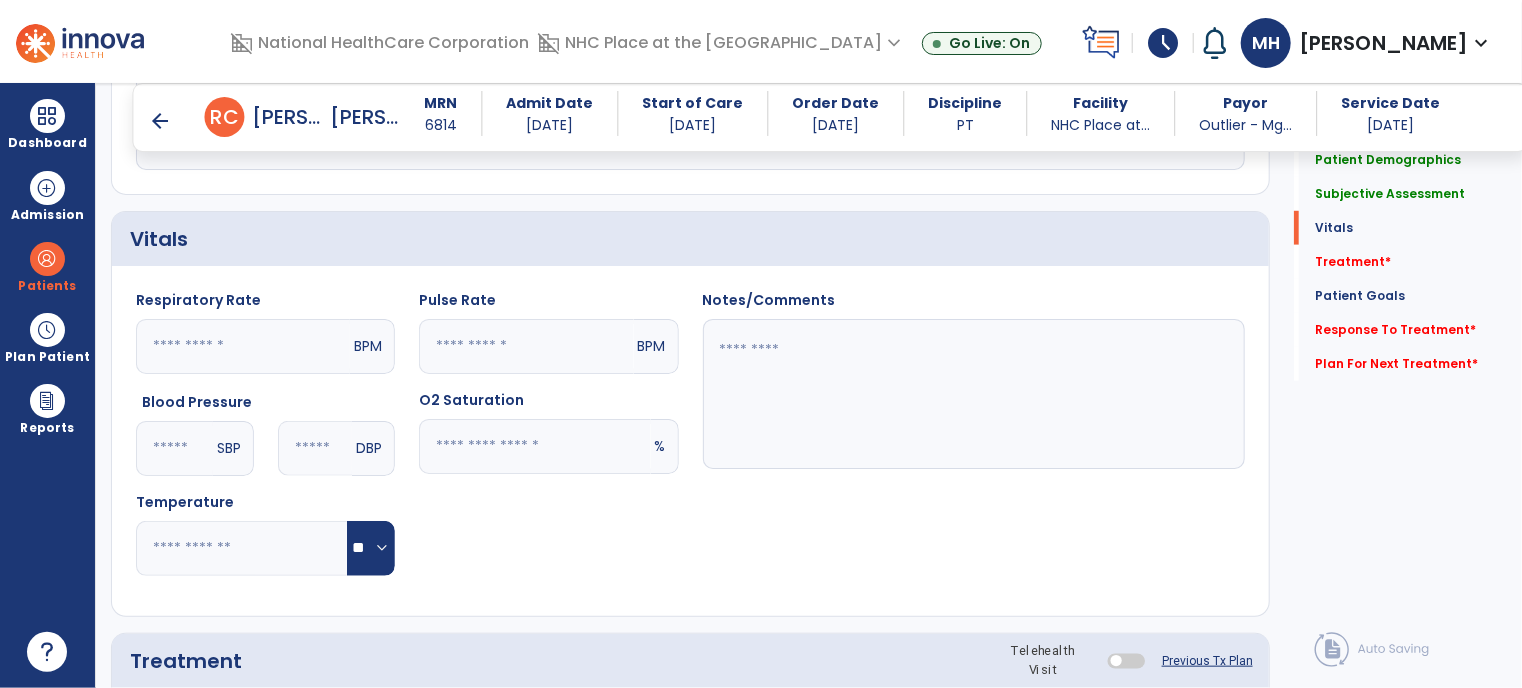type on "**" 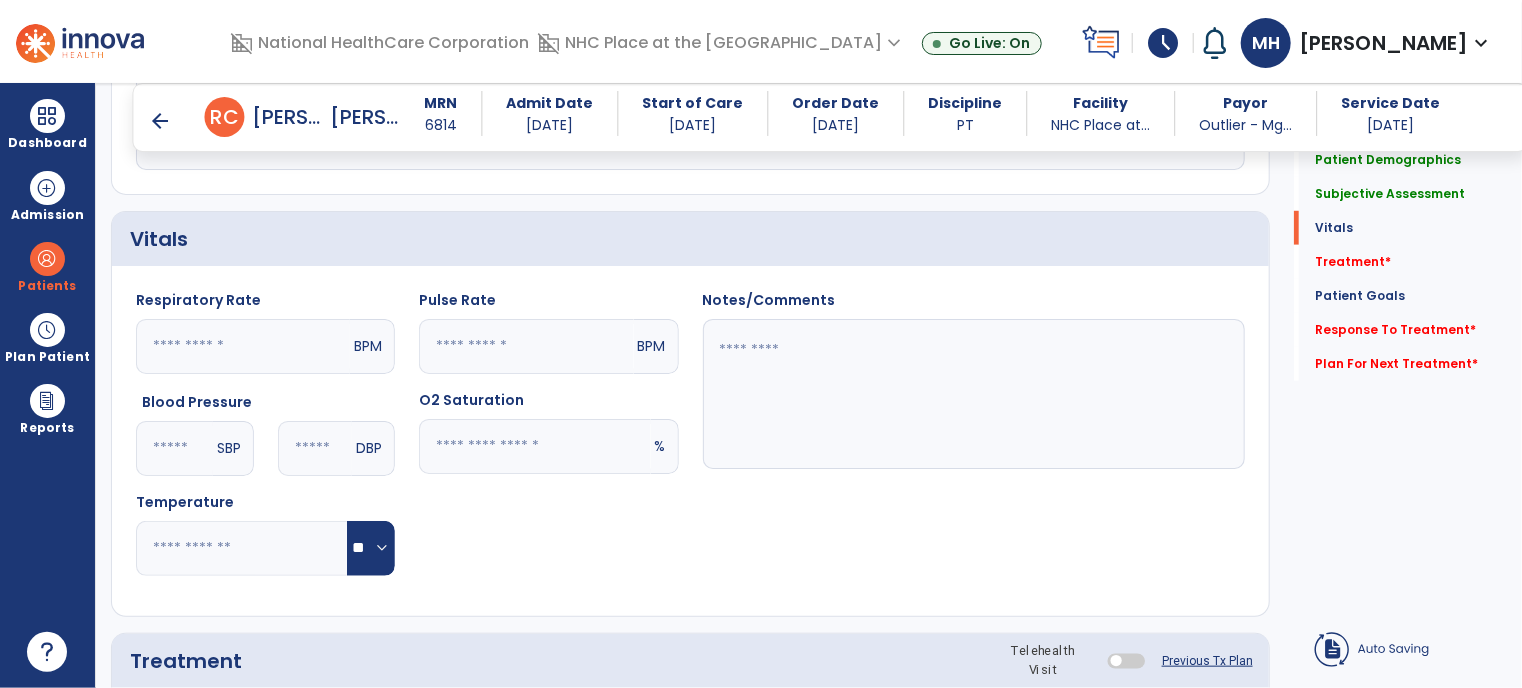 click on "Pulse Rate  BPM O2 Saturation  %" 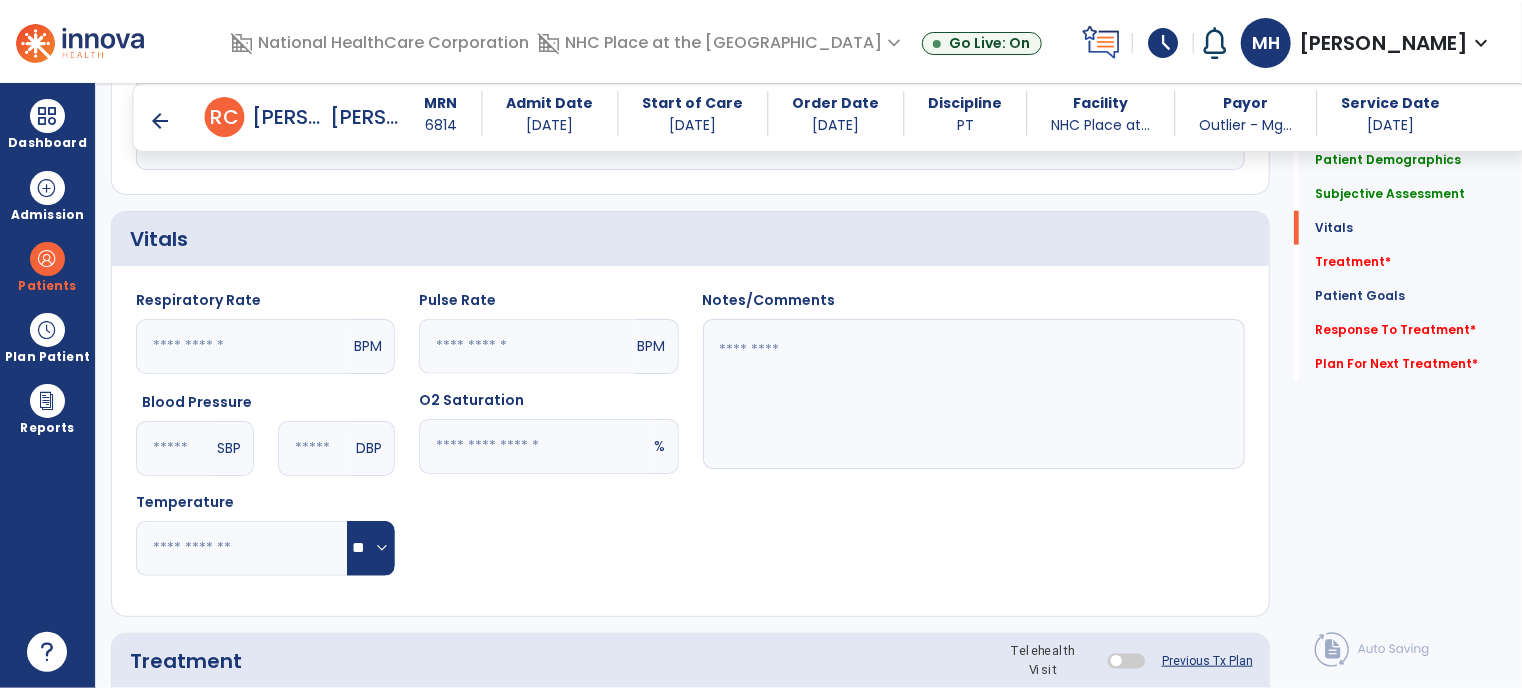 click 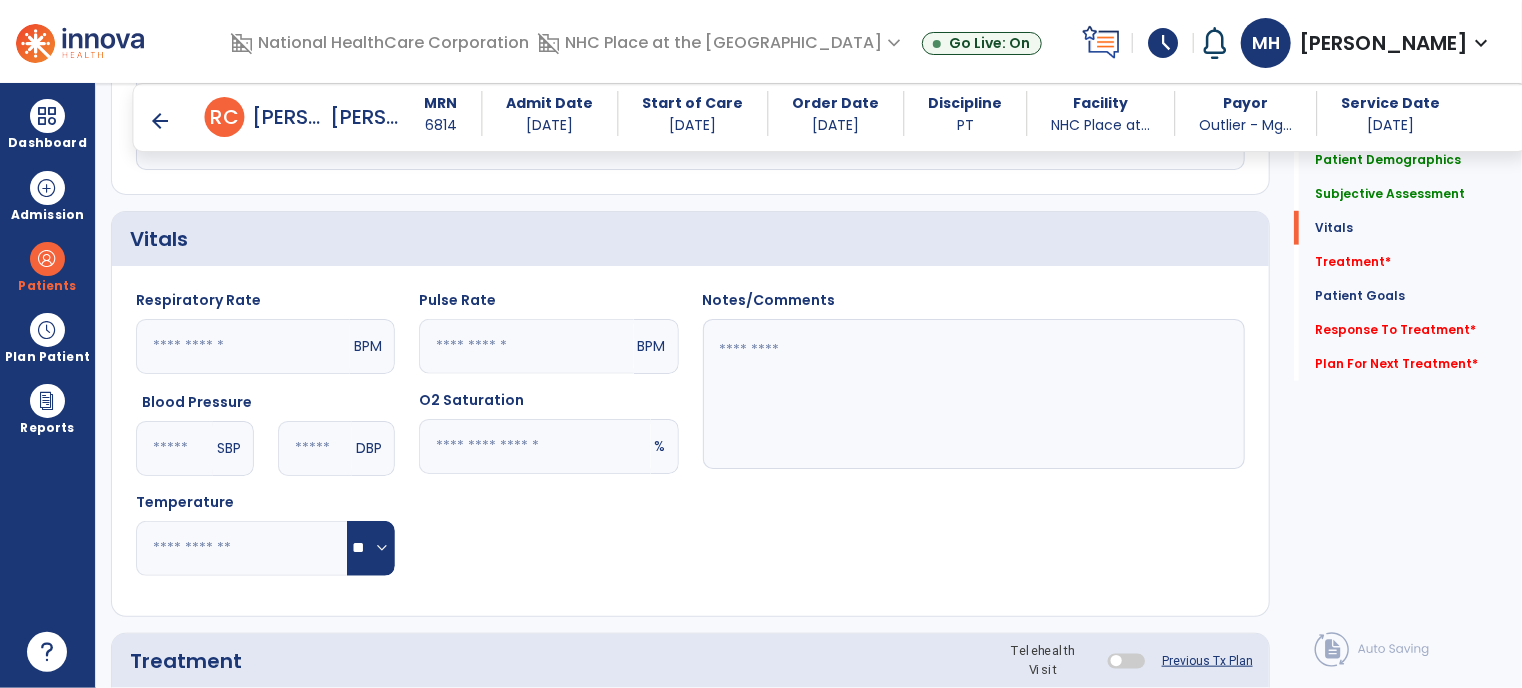 type on "**" 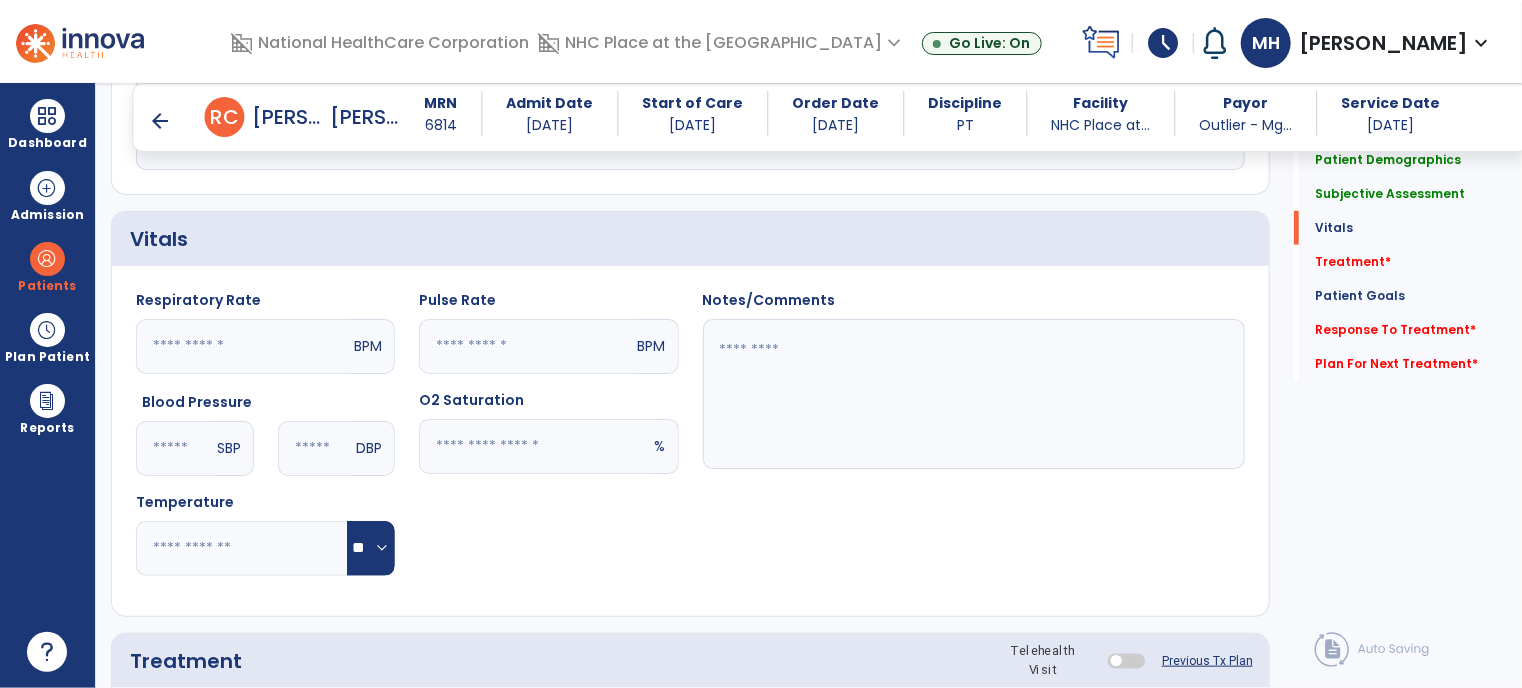 click 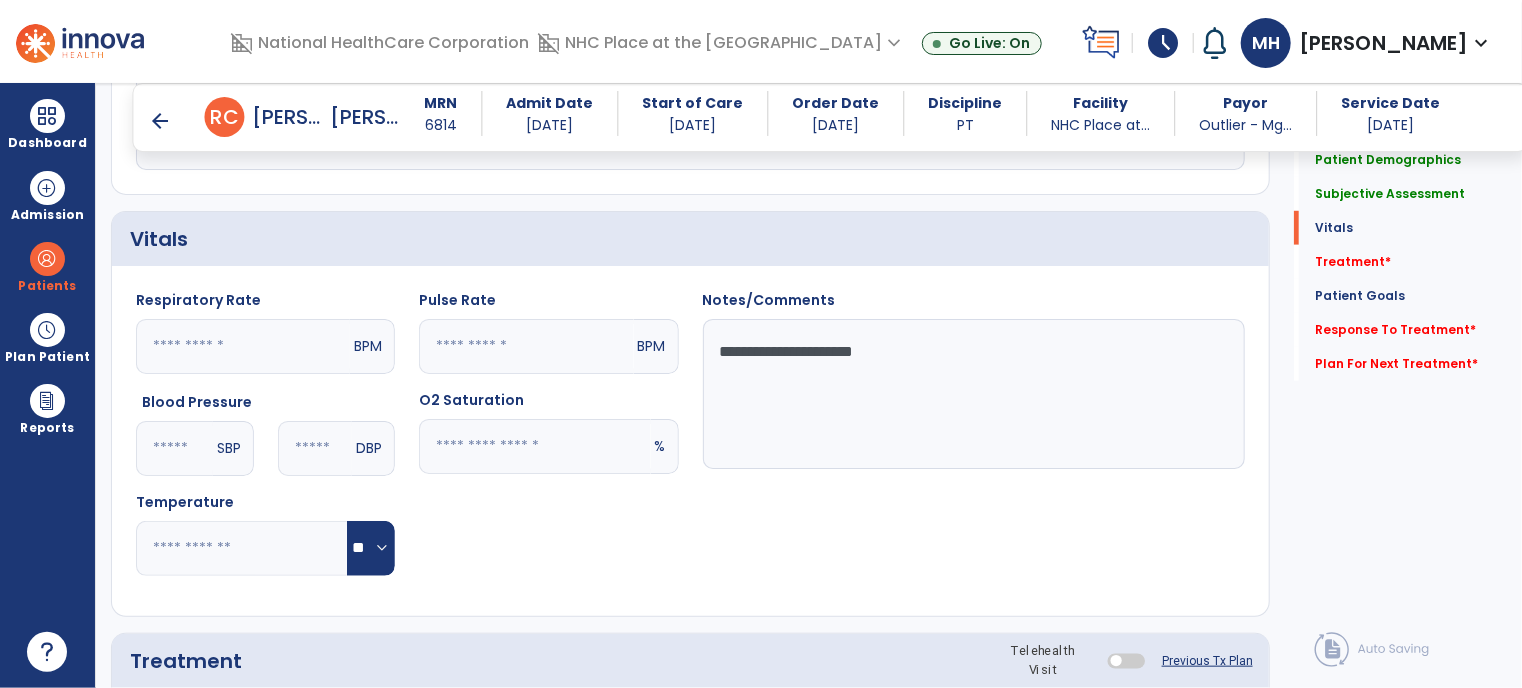 type on "**********" 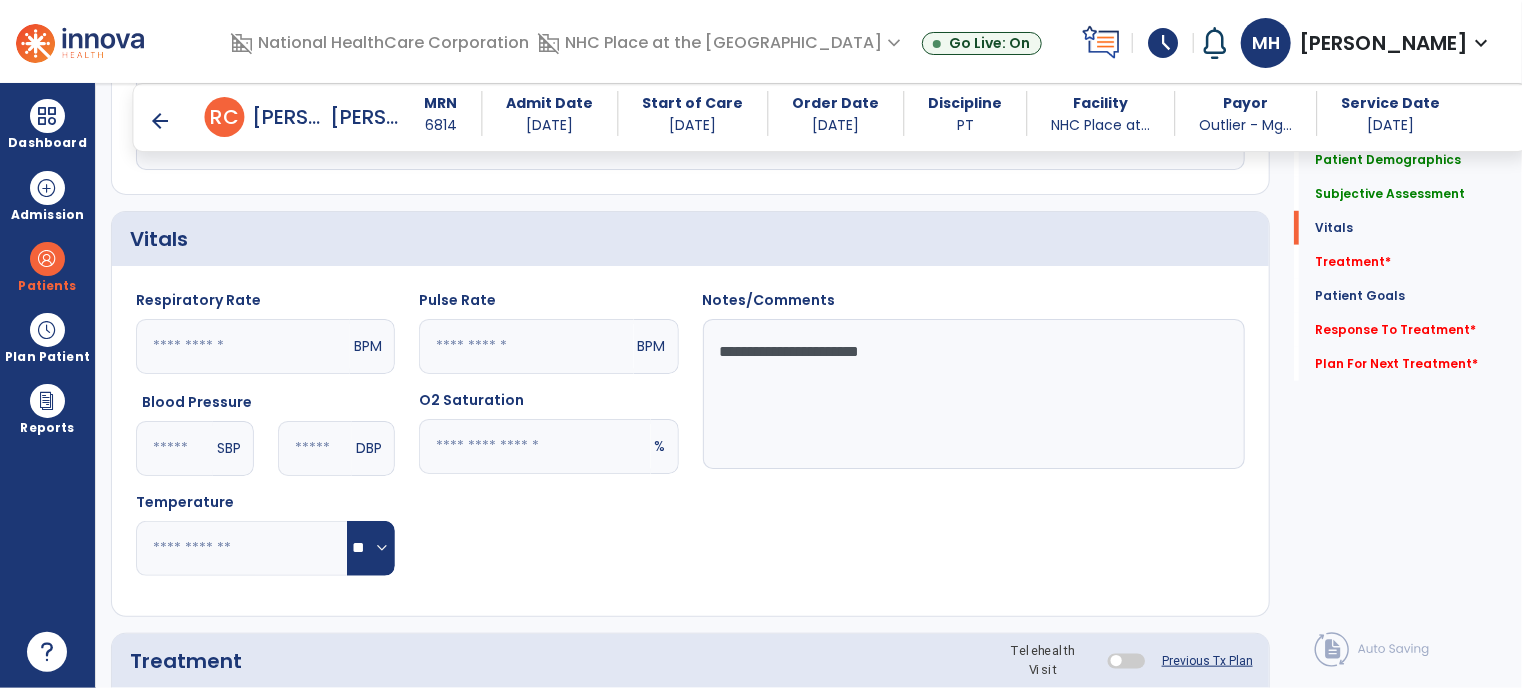 scroll, scrollTop: 826, scrollLeft: 0, axis: vertical 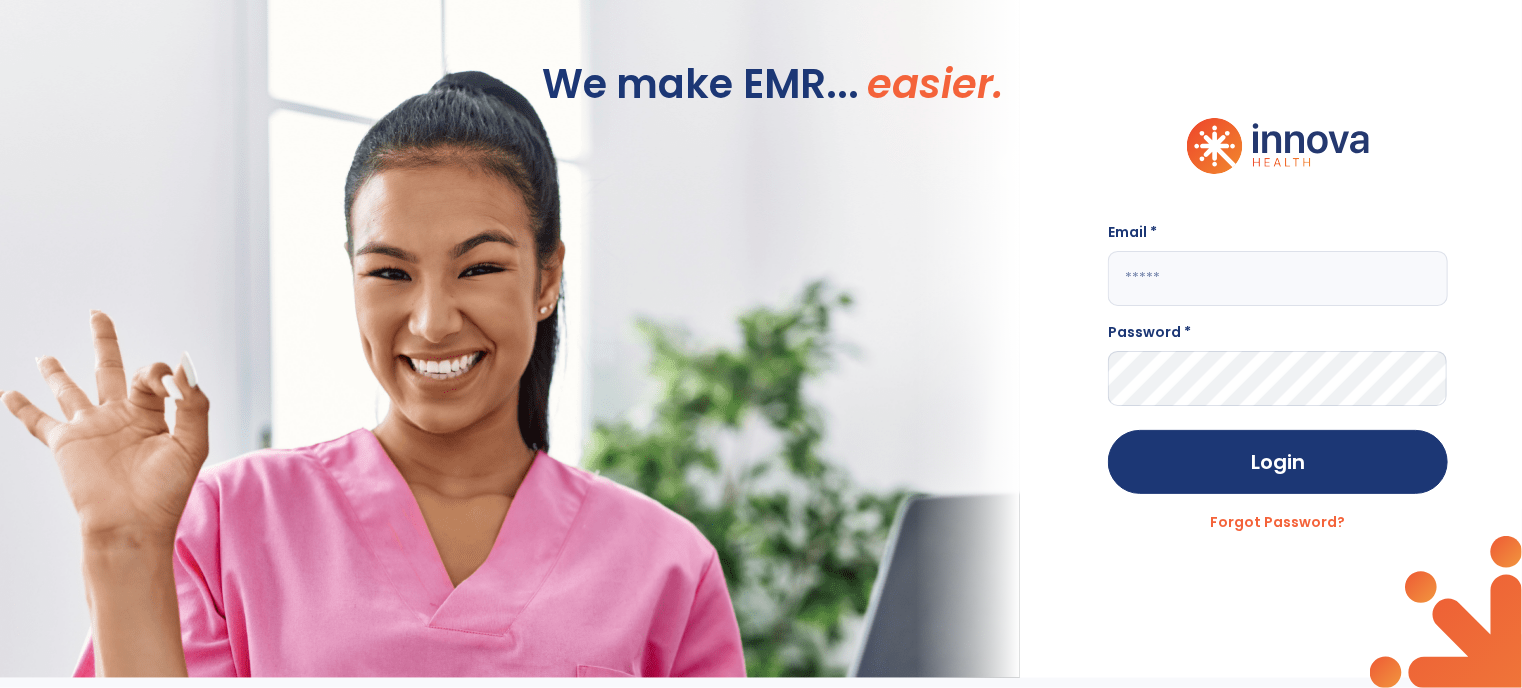 type on "**********" 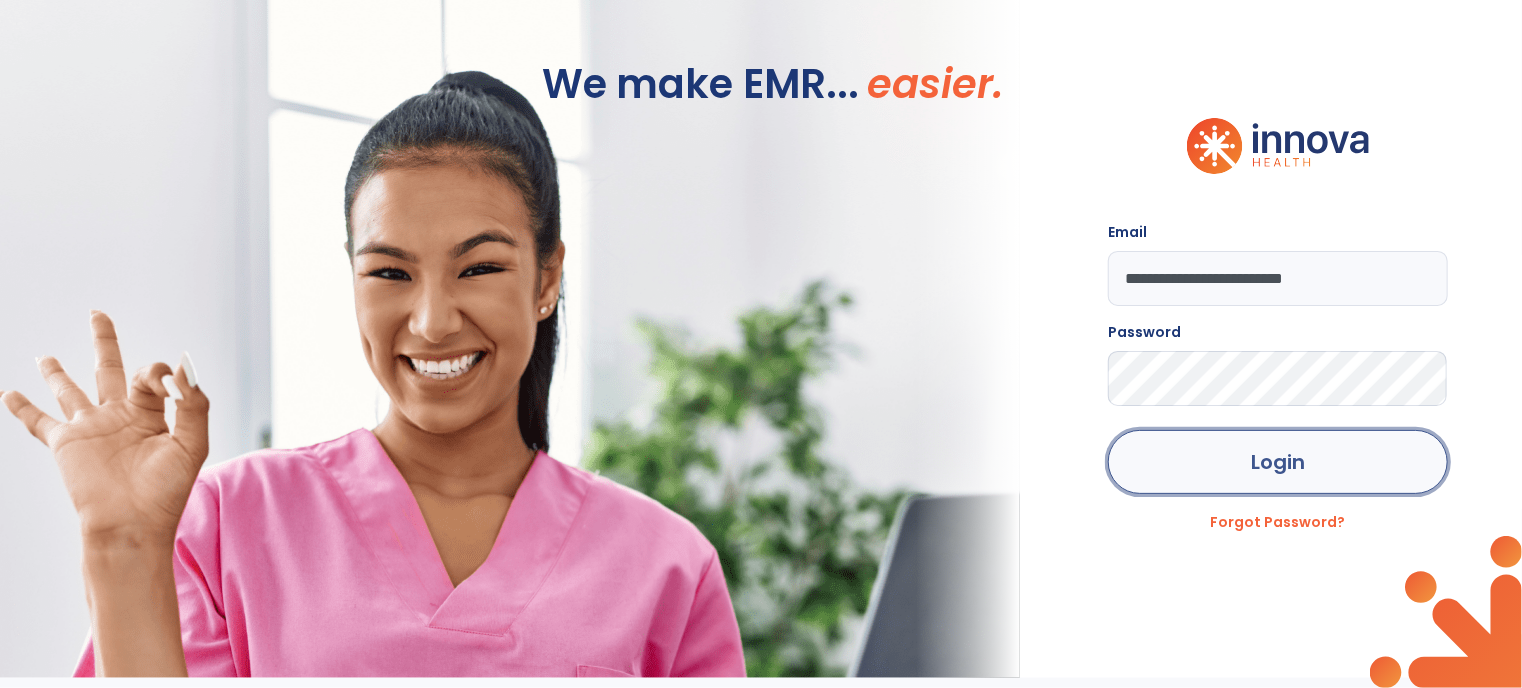 click on "Login" 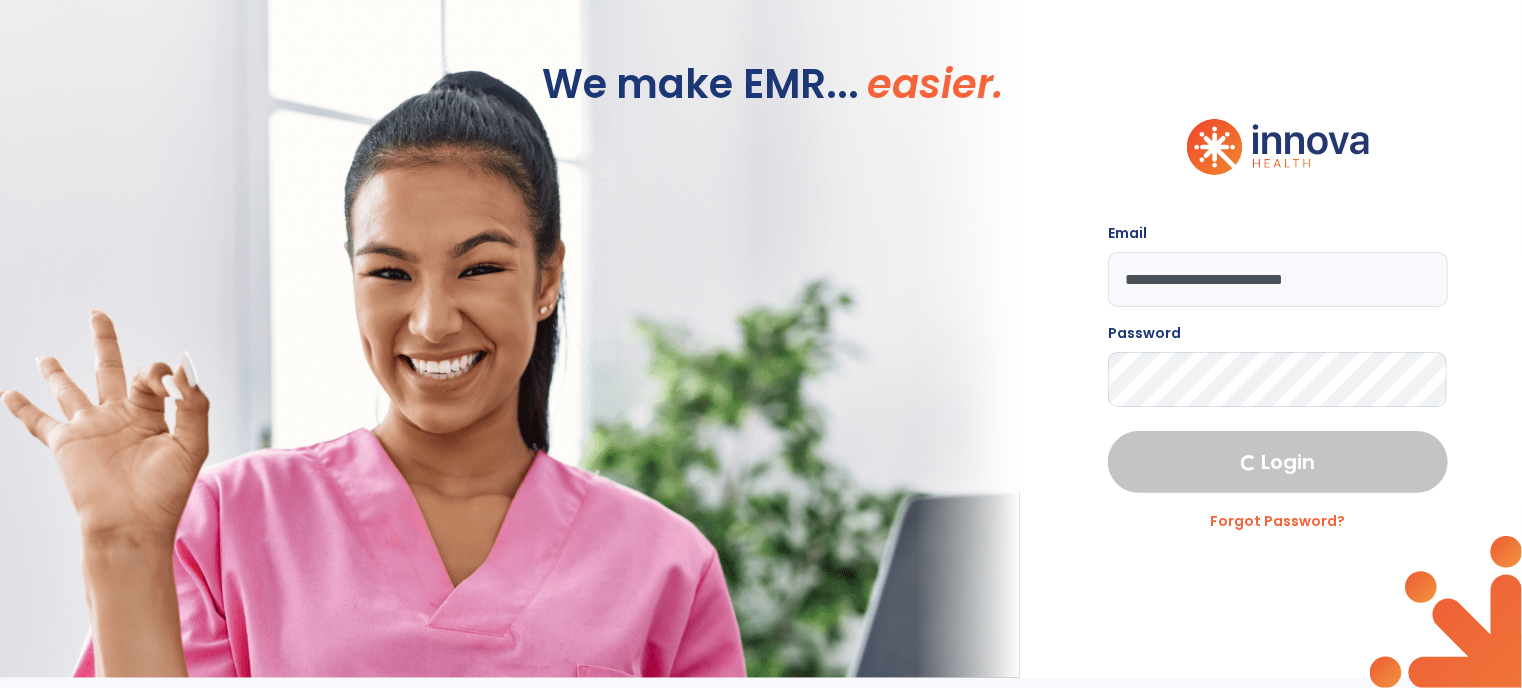 select on "****" 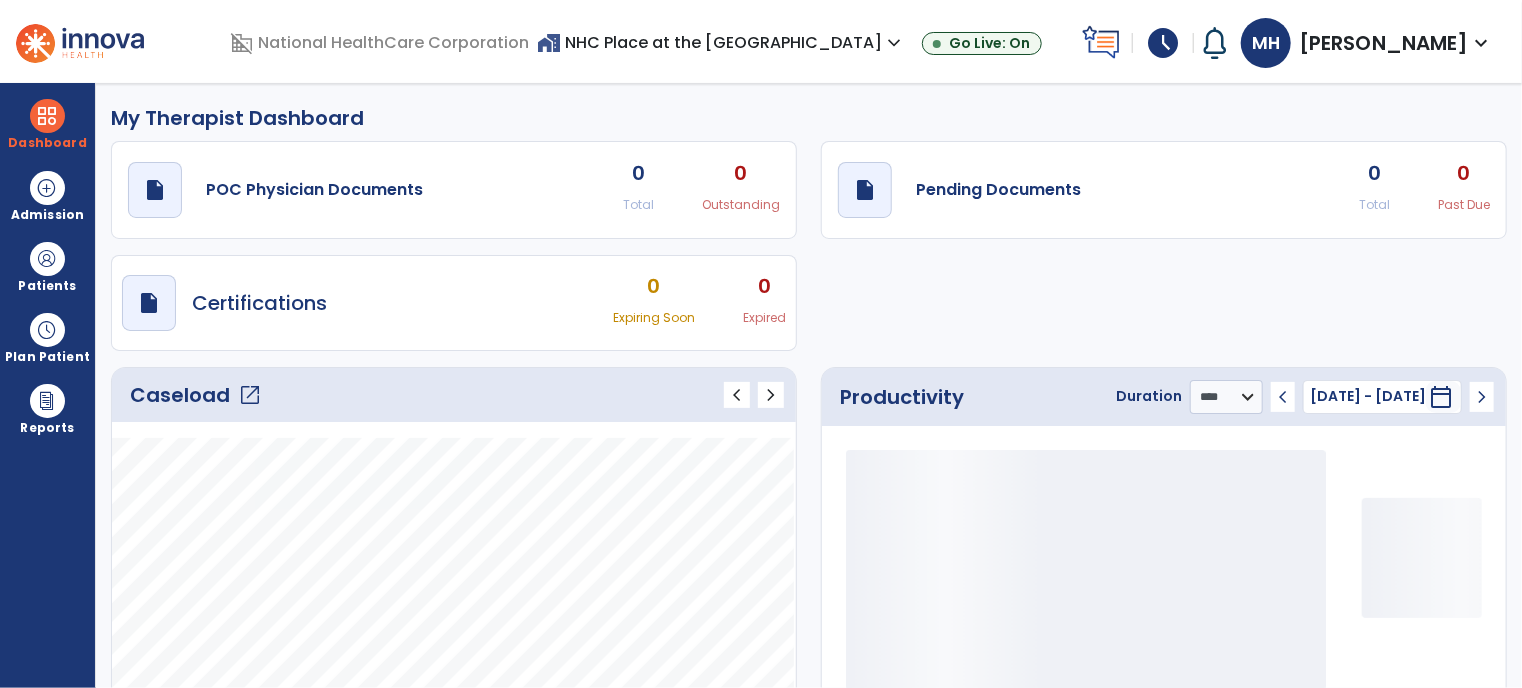 scroll, scrollTop: 100, scrollLeft: 0, axis: vertical 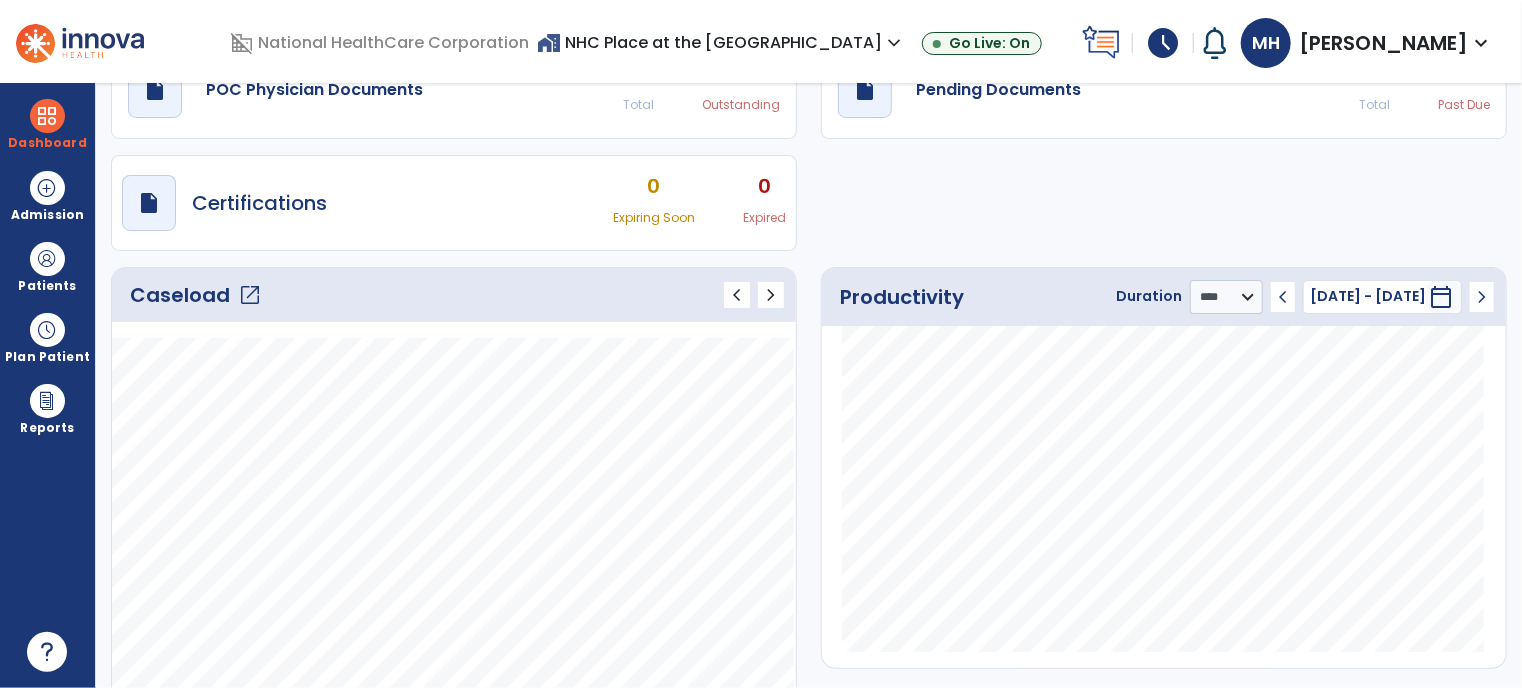click on "open_in_new" 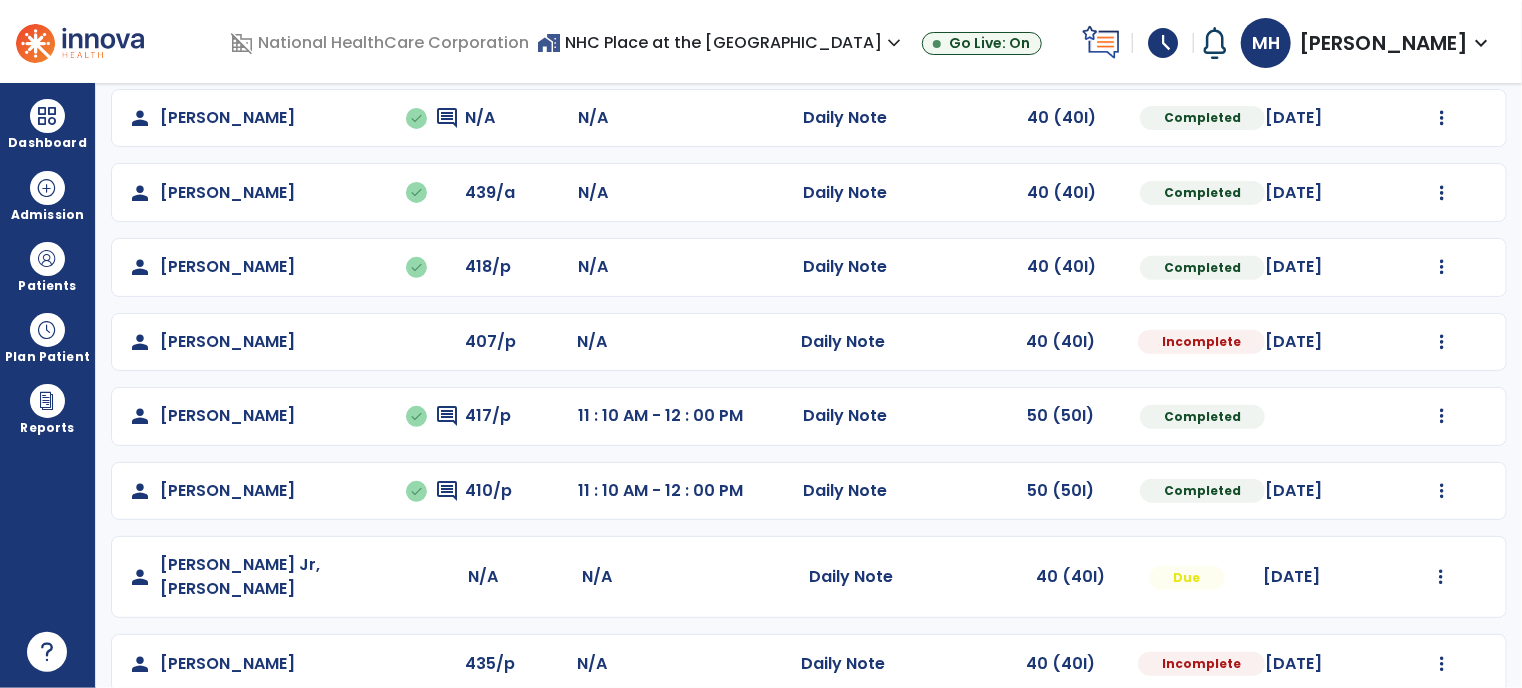 scroll, scrollTop: 326, scrollLeft: 0, axis: vertical 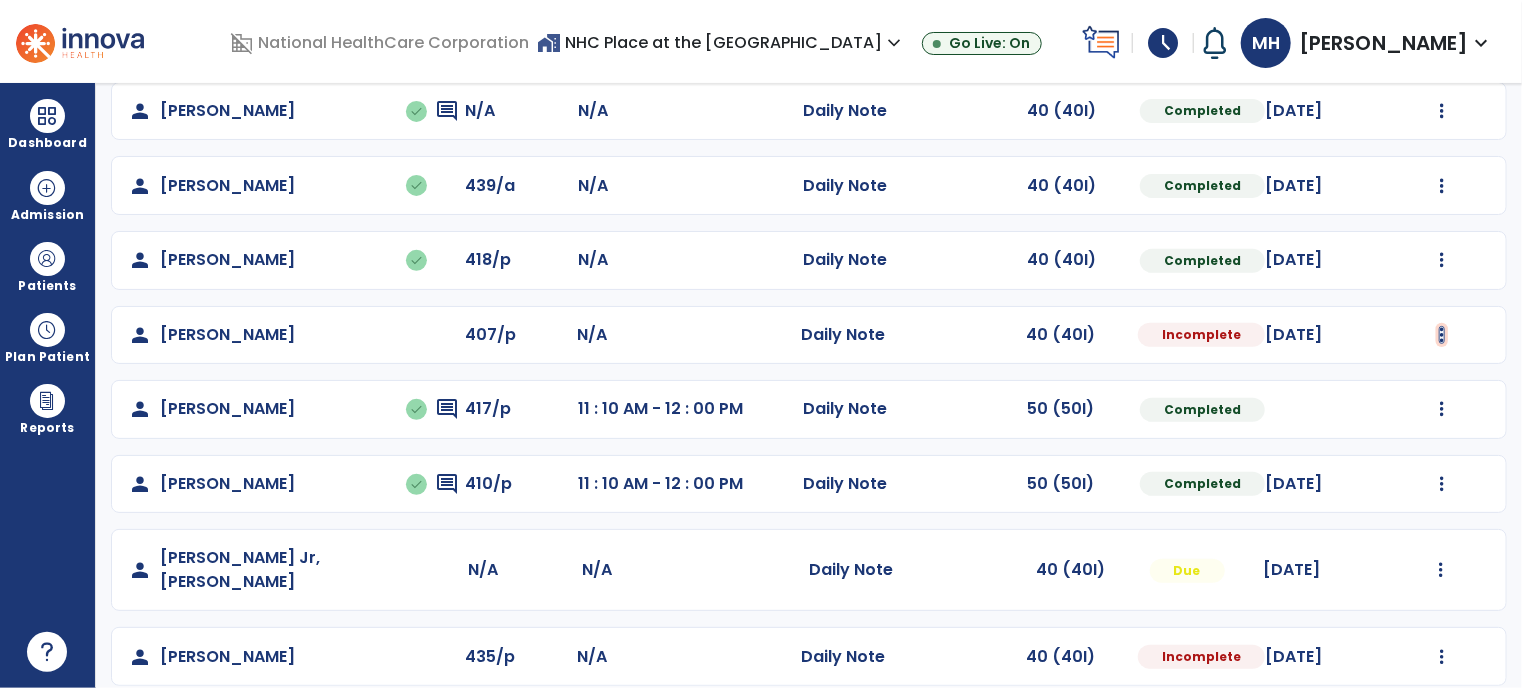 click at bounding box center [1442, -38] 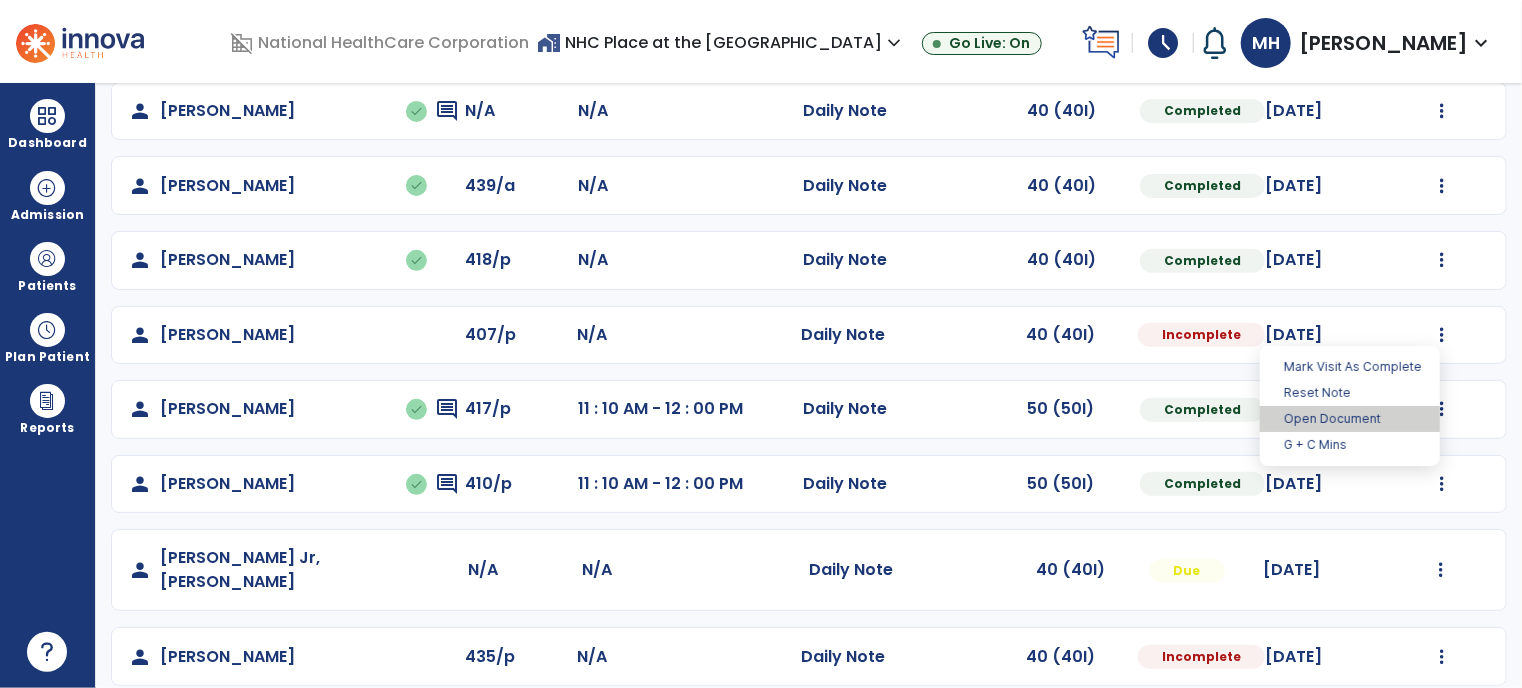 click on "Open Document" at bounding box center (1350, 419) 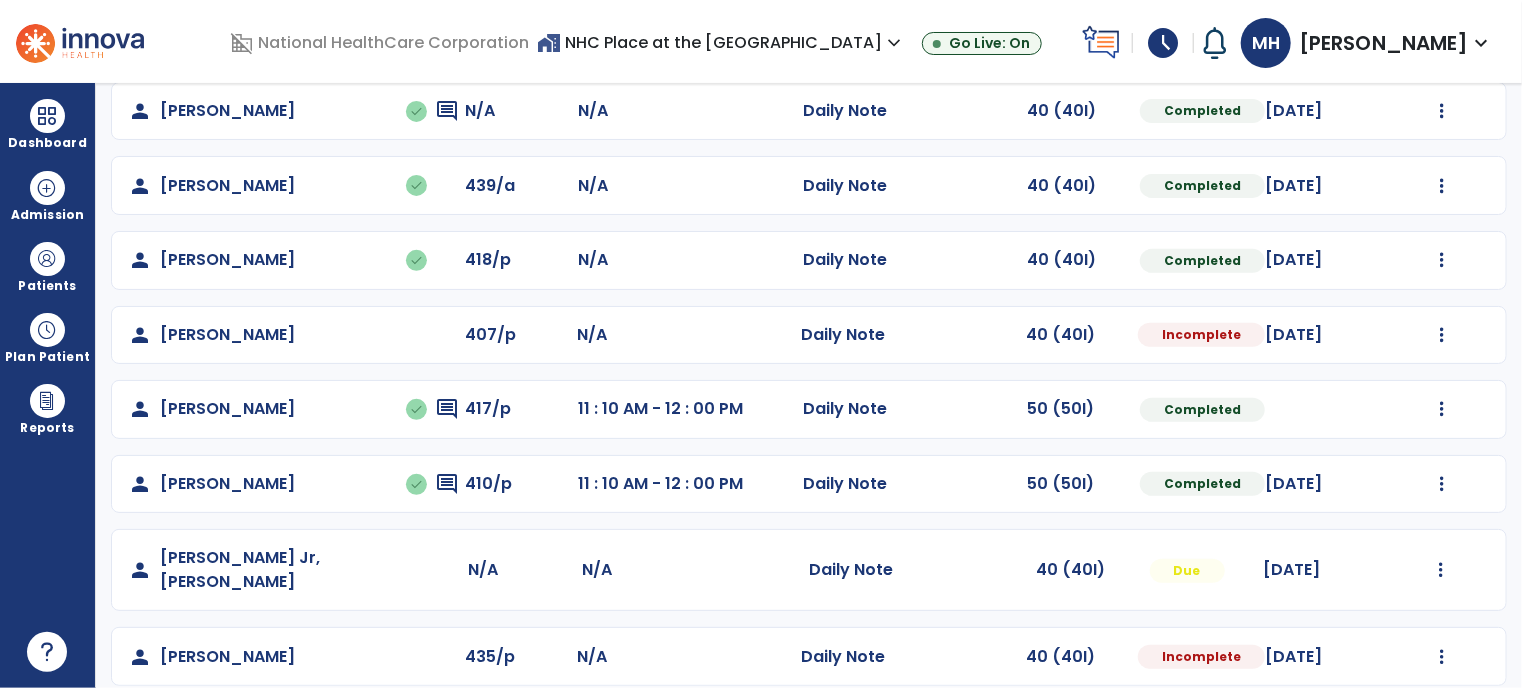 select on "*" 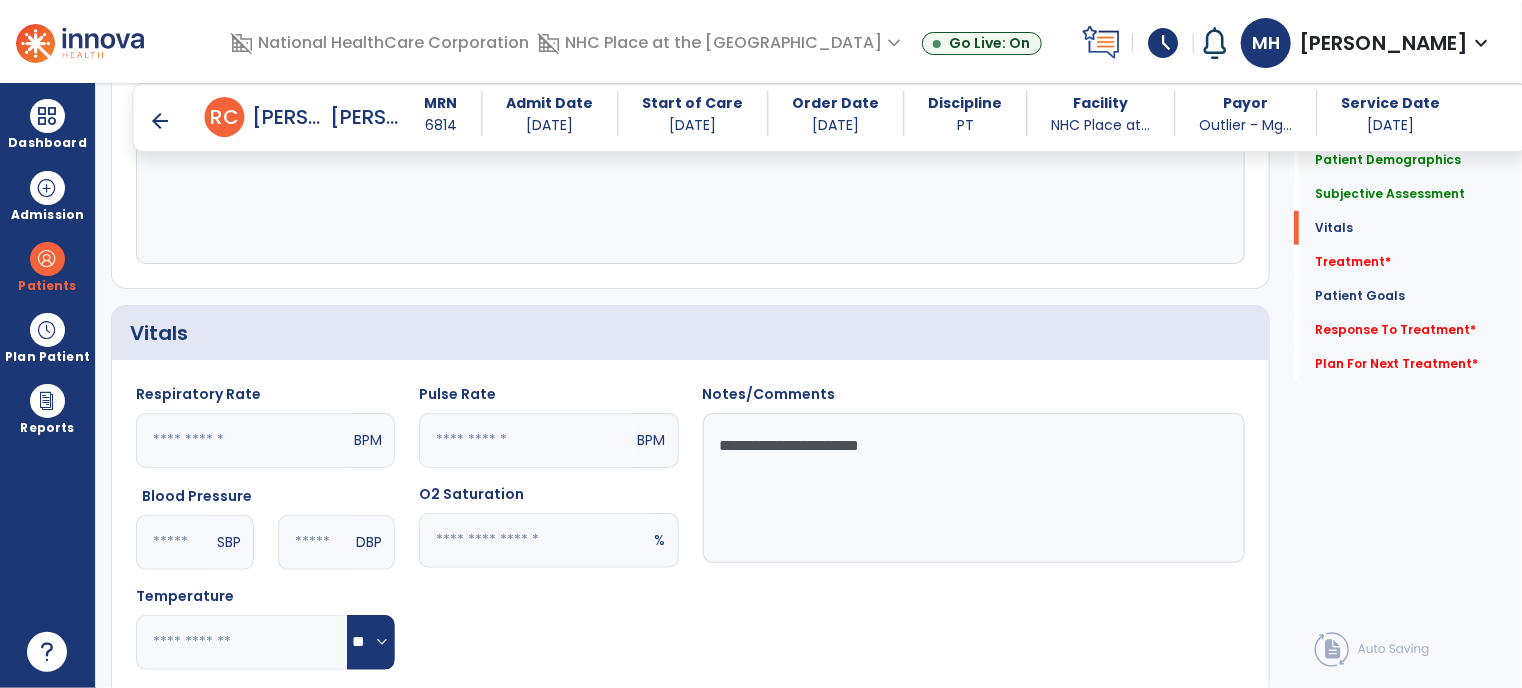 scroll, scrollTop: 726, scrollLeft: 0, axis: vertical 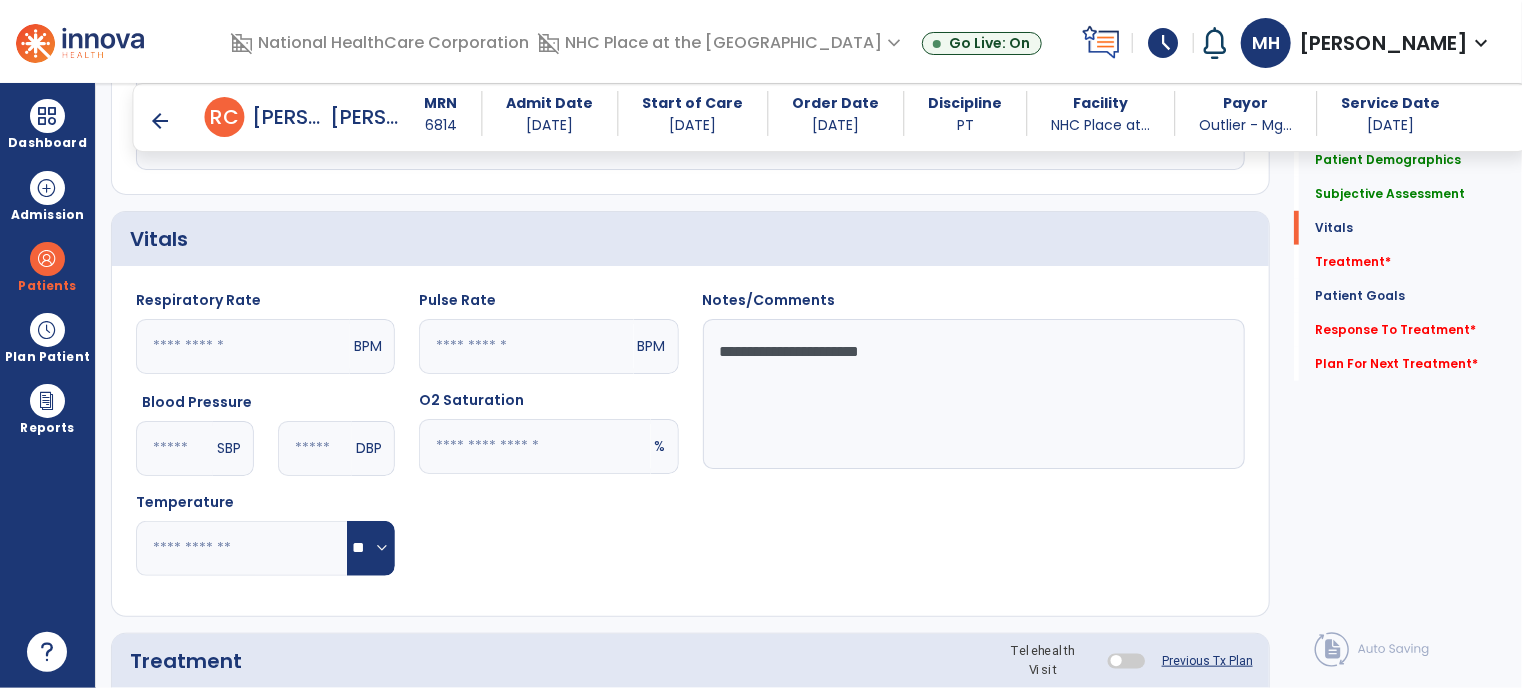 click on "**********" 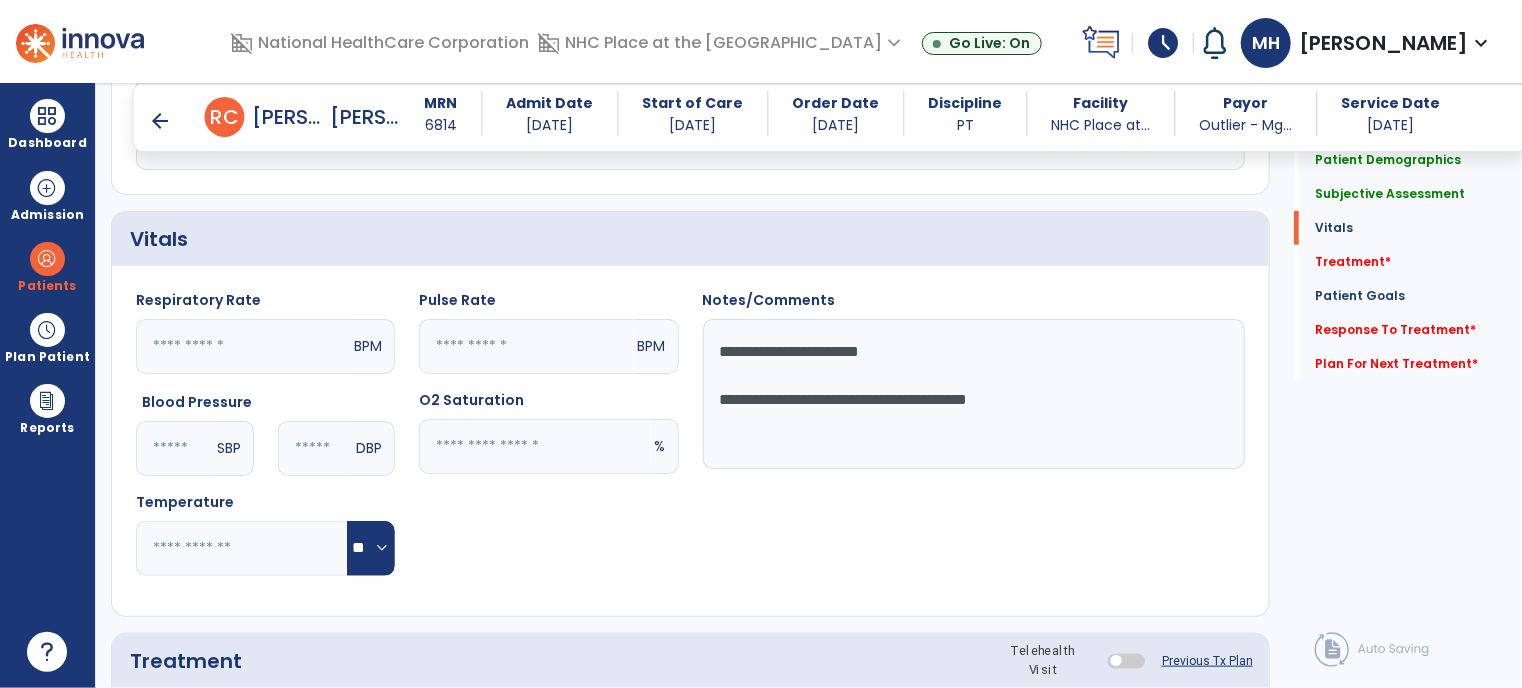 type on "**********" 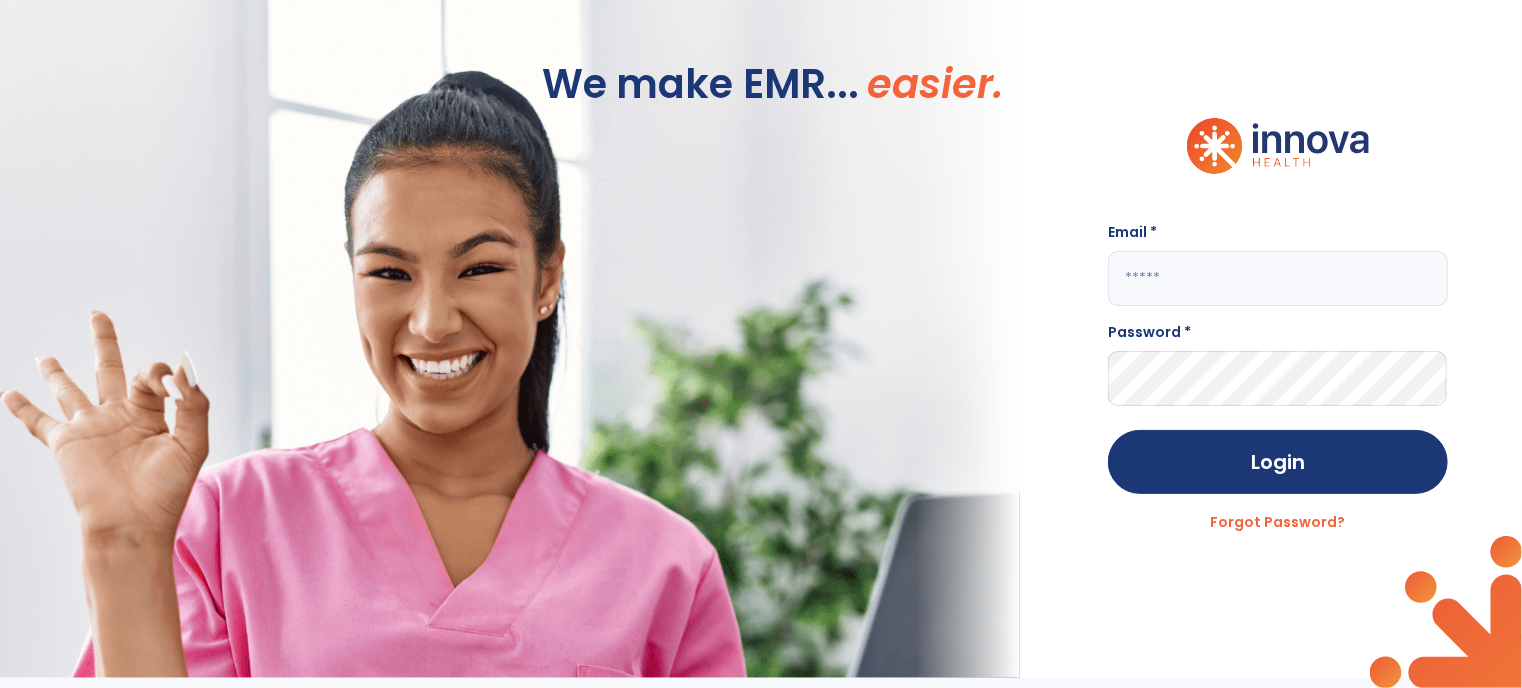 type on "**********" 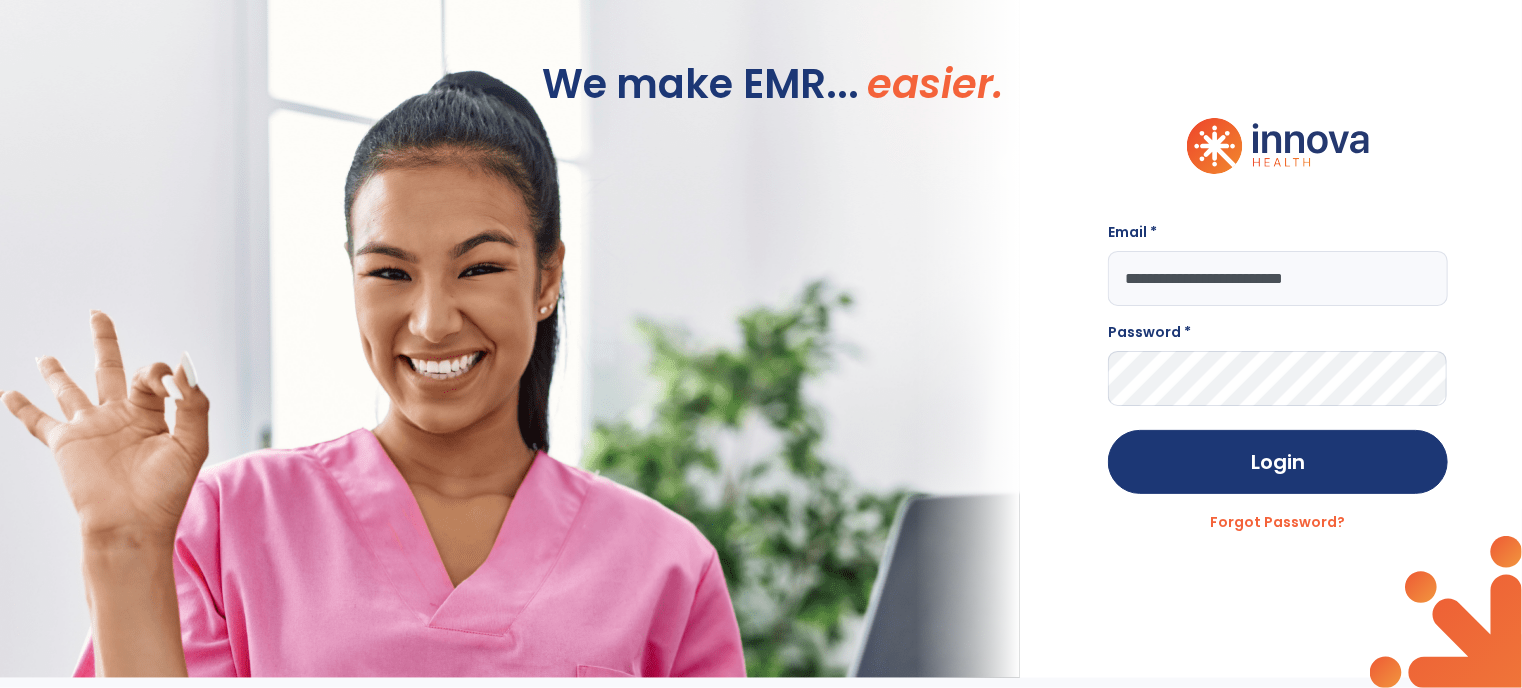 scroll, scrollTop: 0, scrollLeft: 0, axis: both 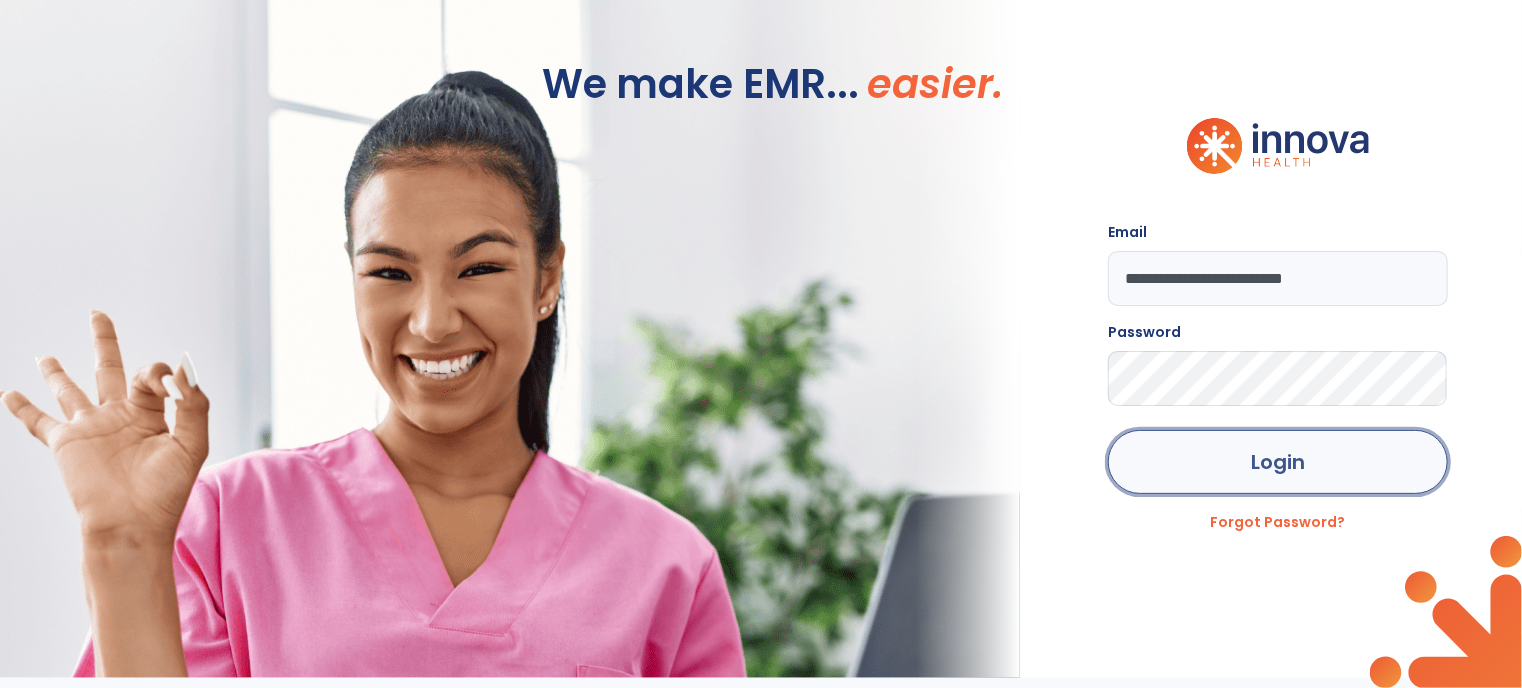 click on "Login" 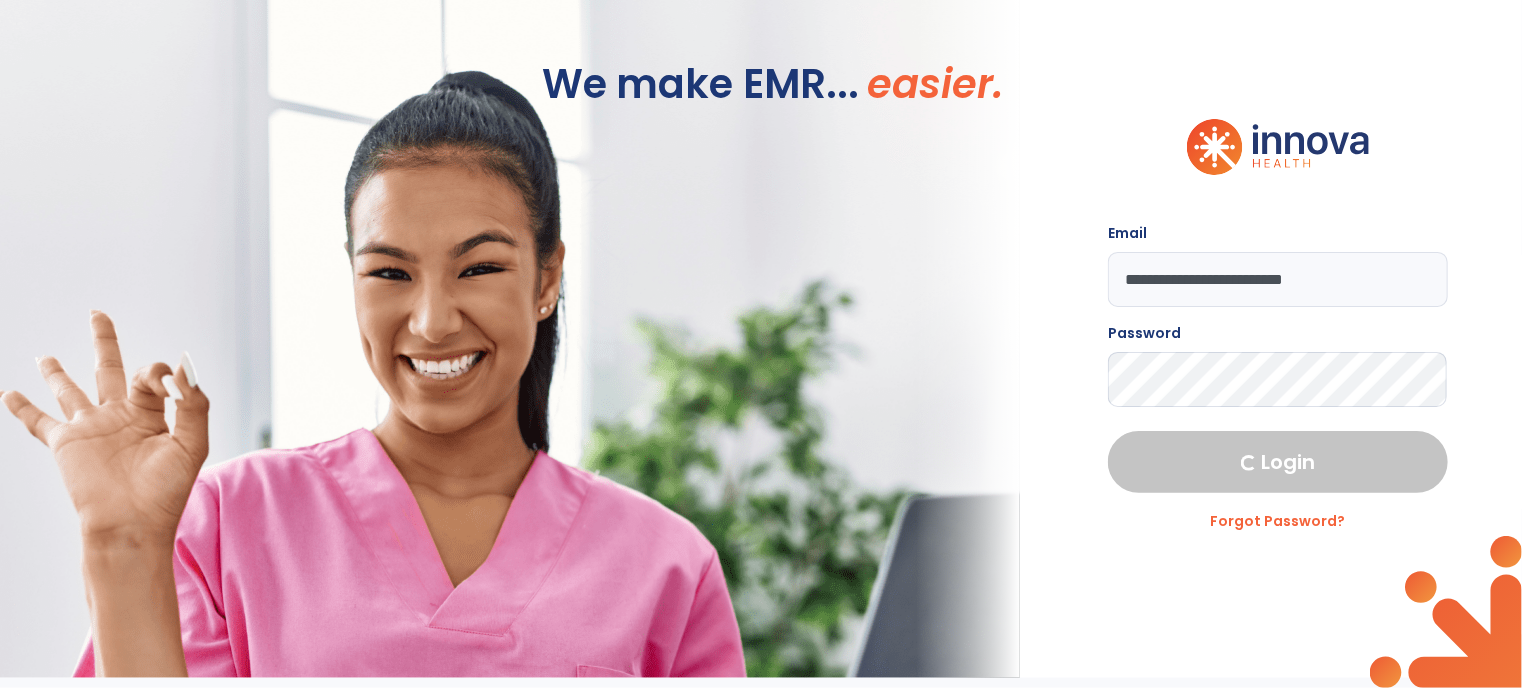 select on "****" 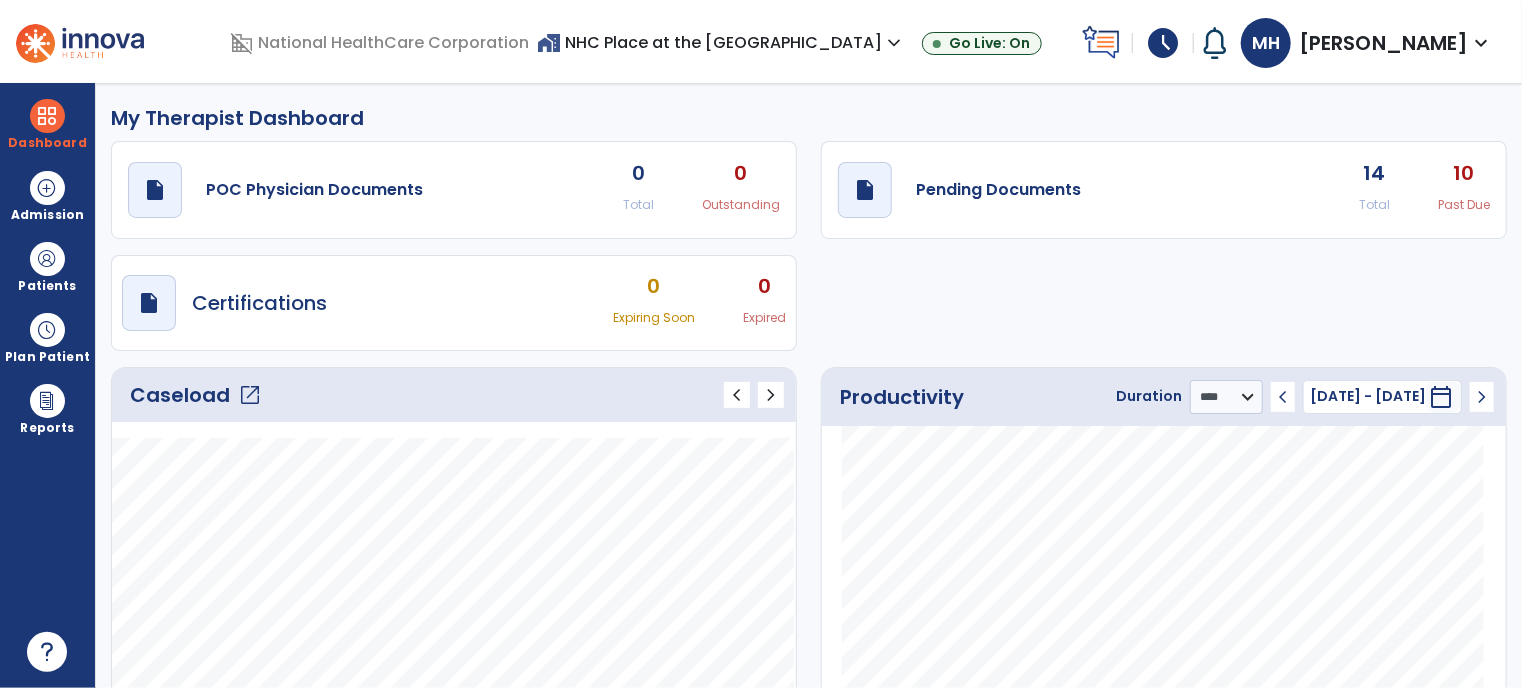 click on "open_in_new" 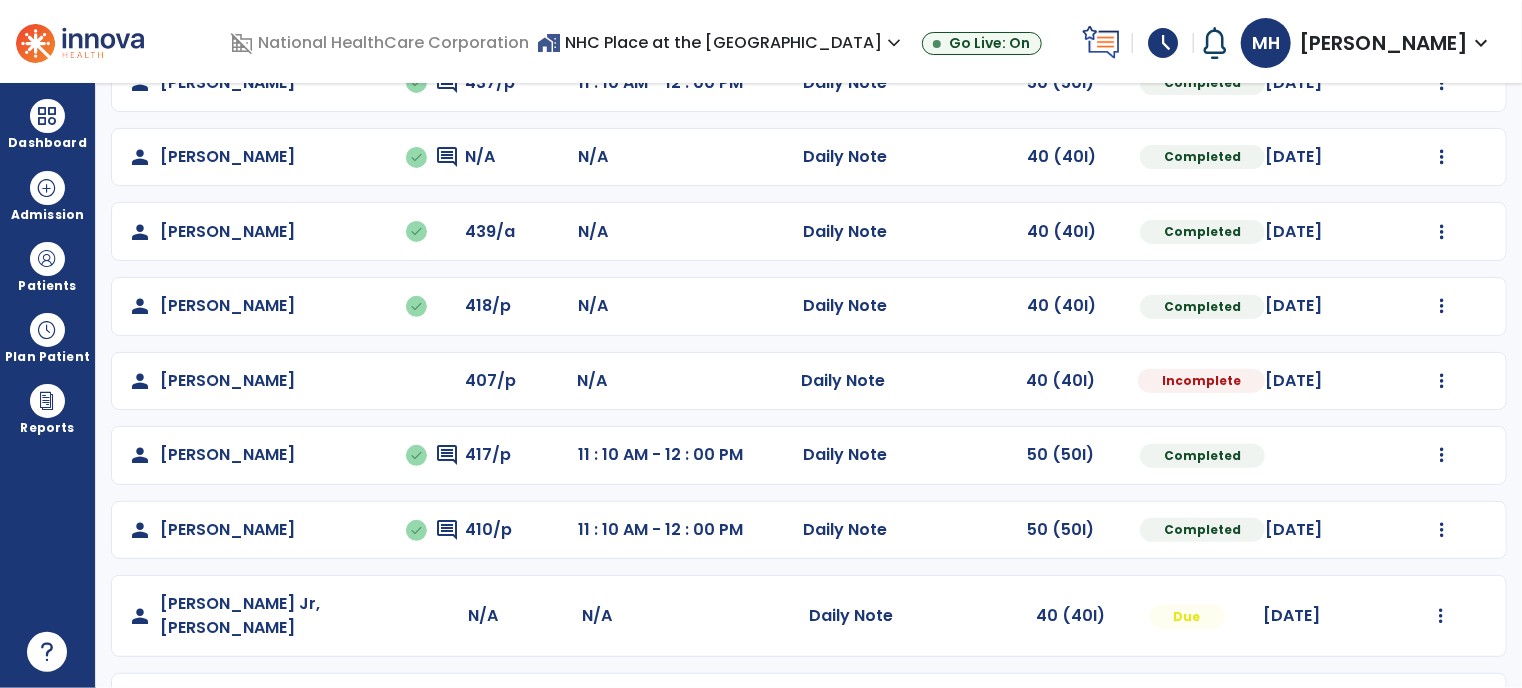 scroll, scrollTop: 326, scrollLeft: 0, axis: vertical 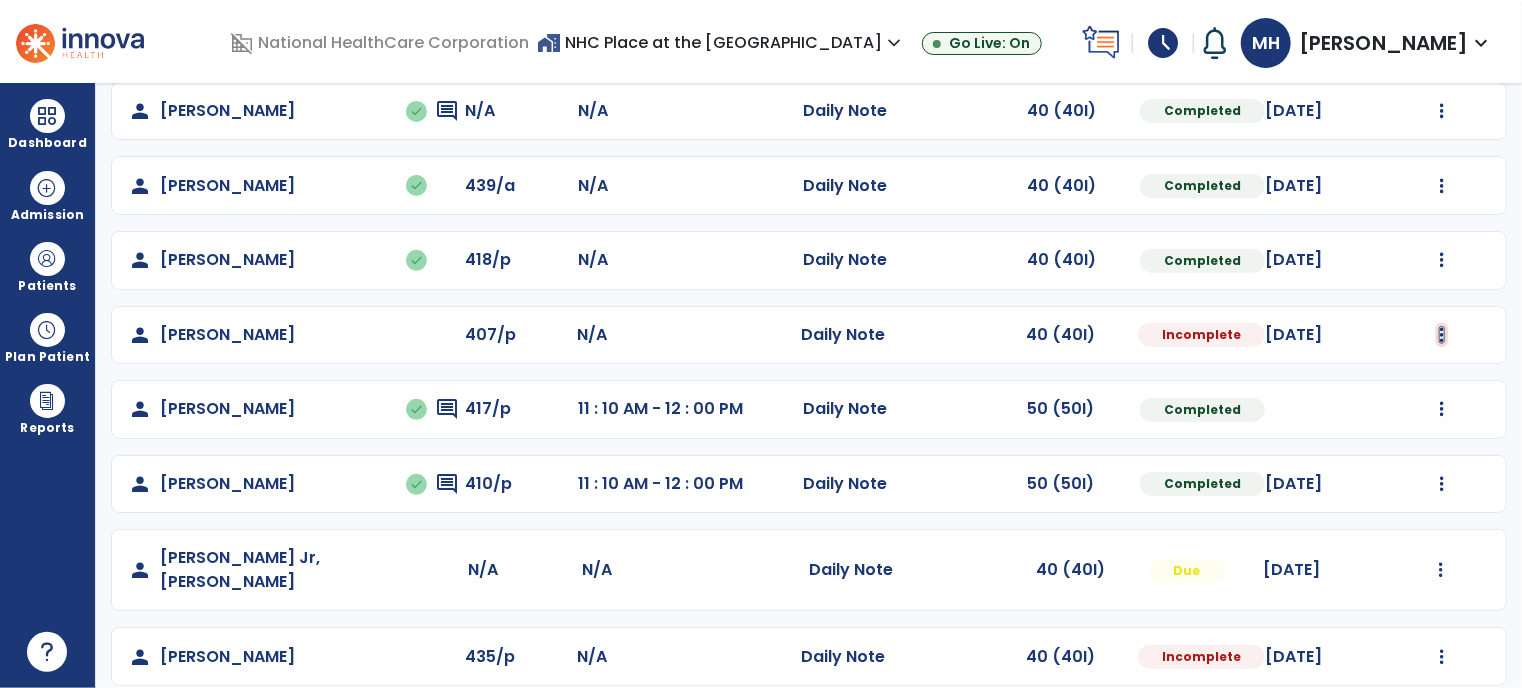 click at bounding box center (1442, -38) 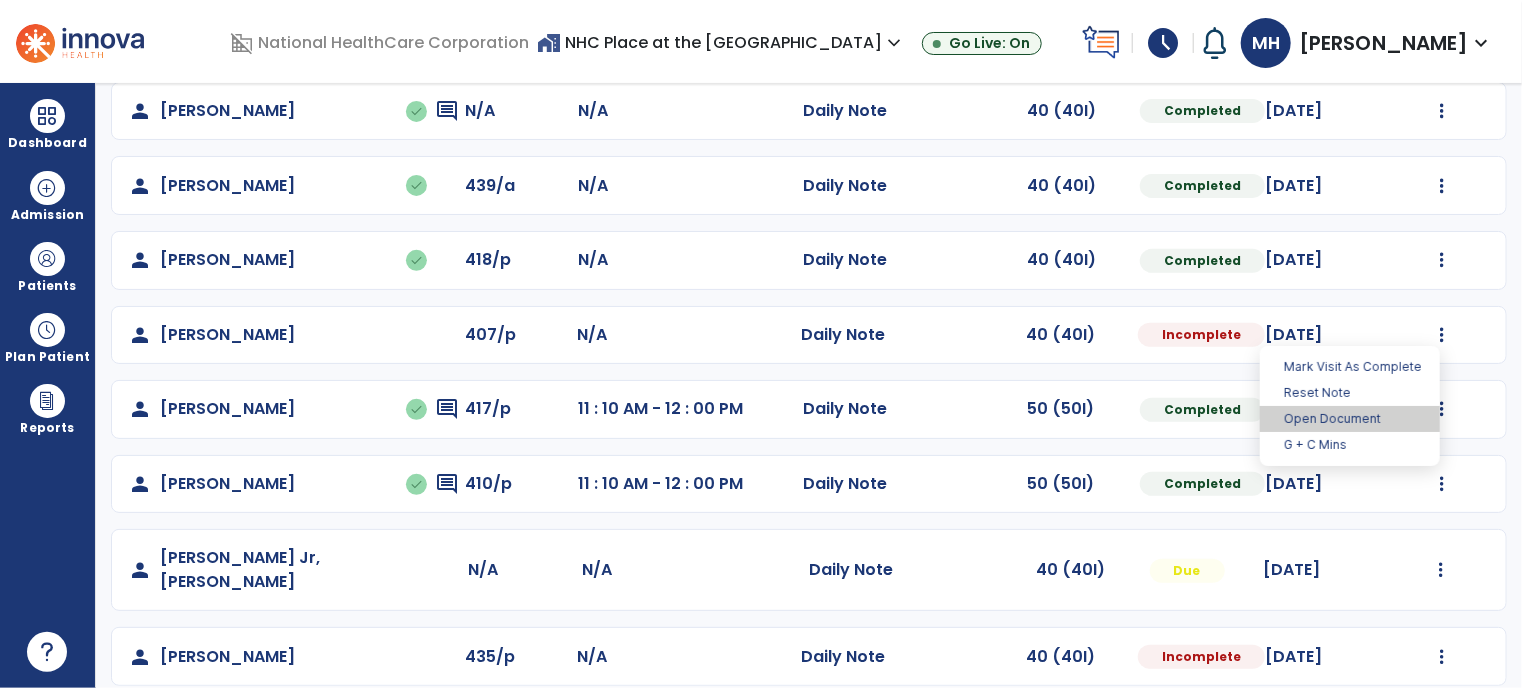 click on "Open Document" at bounding box center (1350, 419) 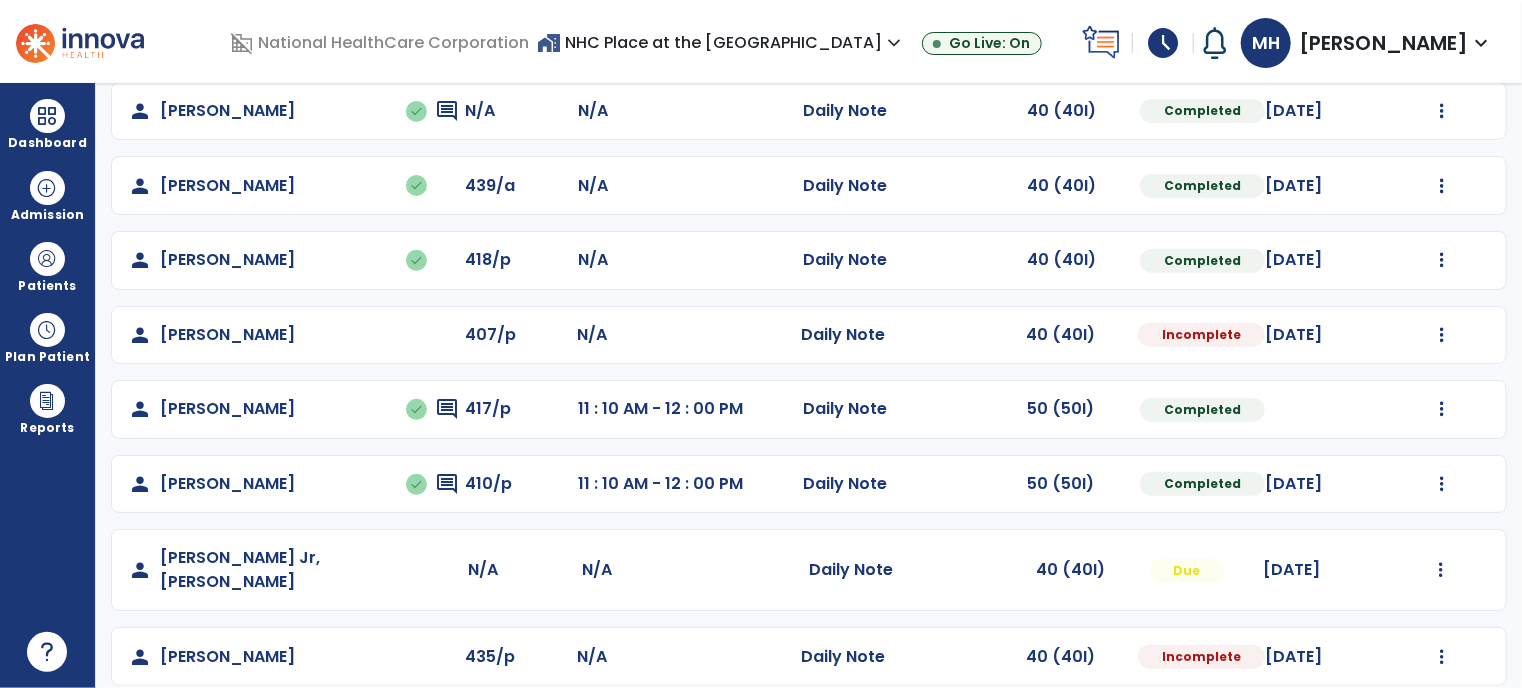 select on "*" 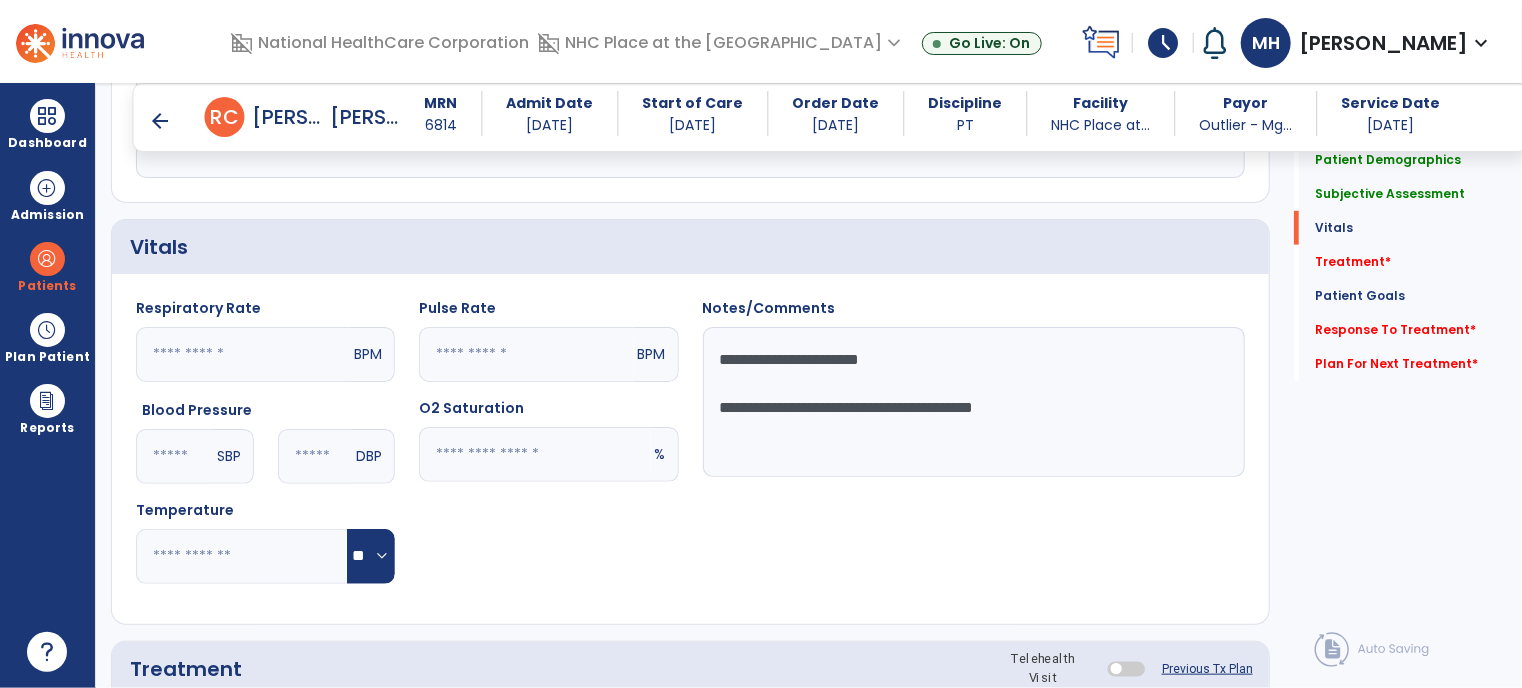 scroll, scrollTop: 726, scrollLeft: 0, axis: vertical 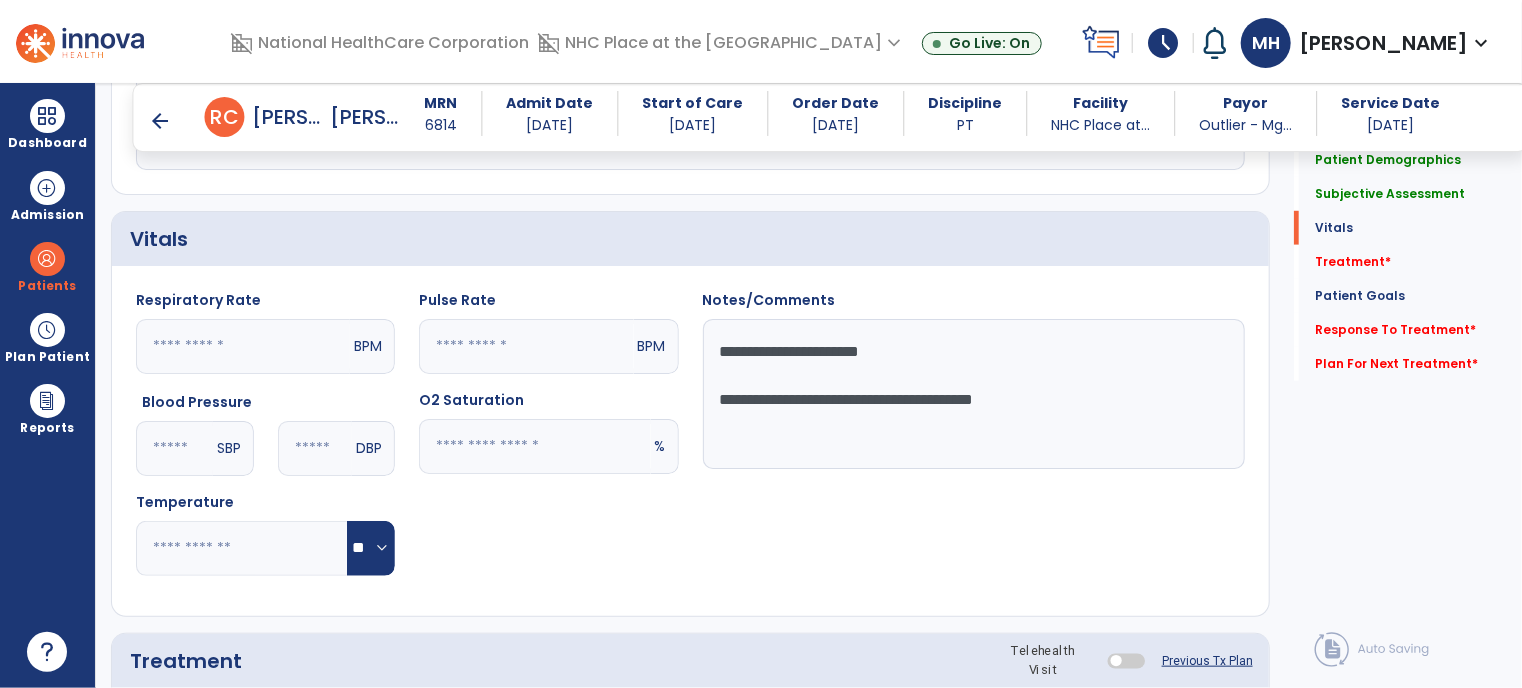 click on "**********" 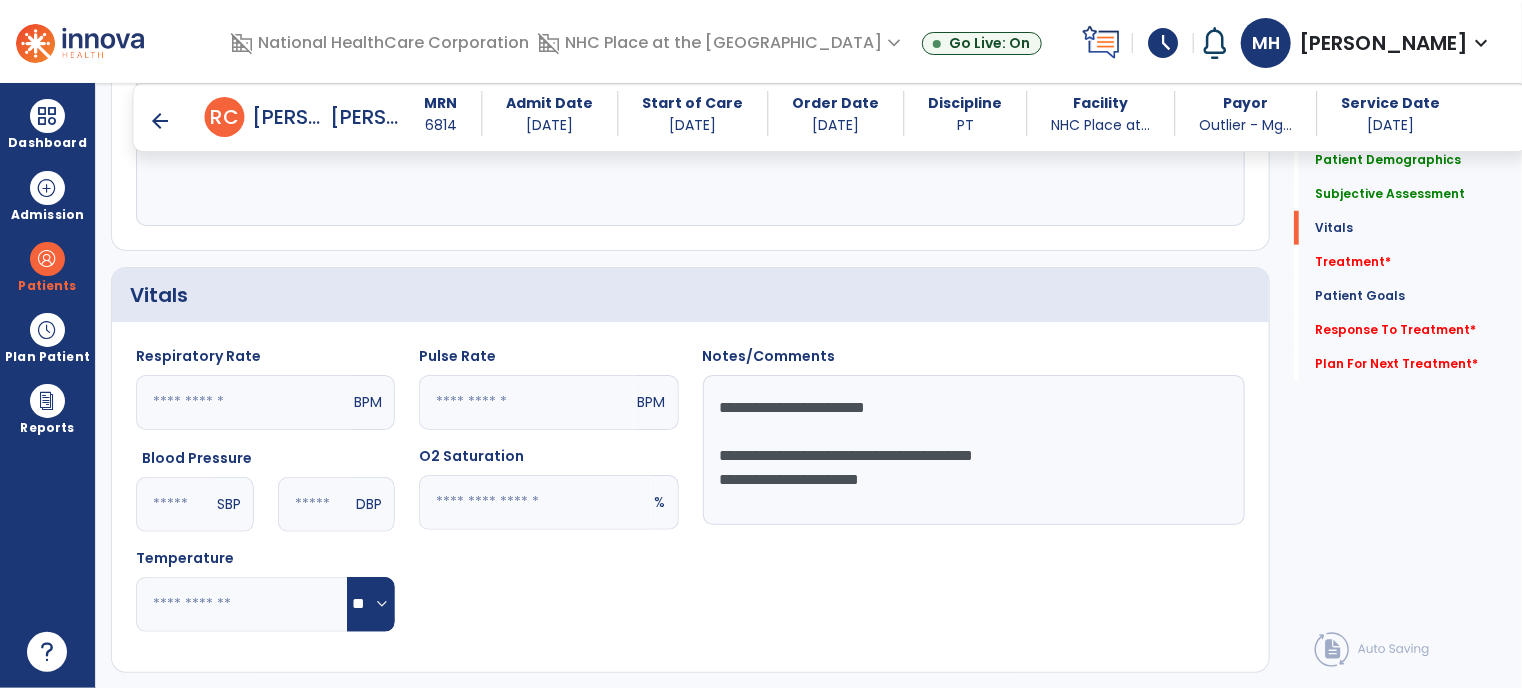 scroll, scrollTop: 852, scrollLeft: 0, axis: vertical 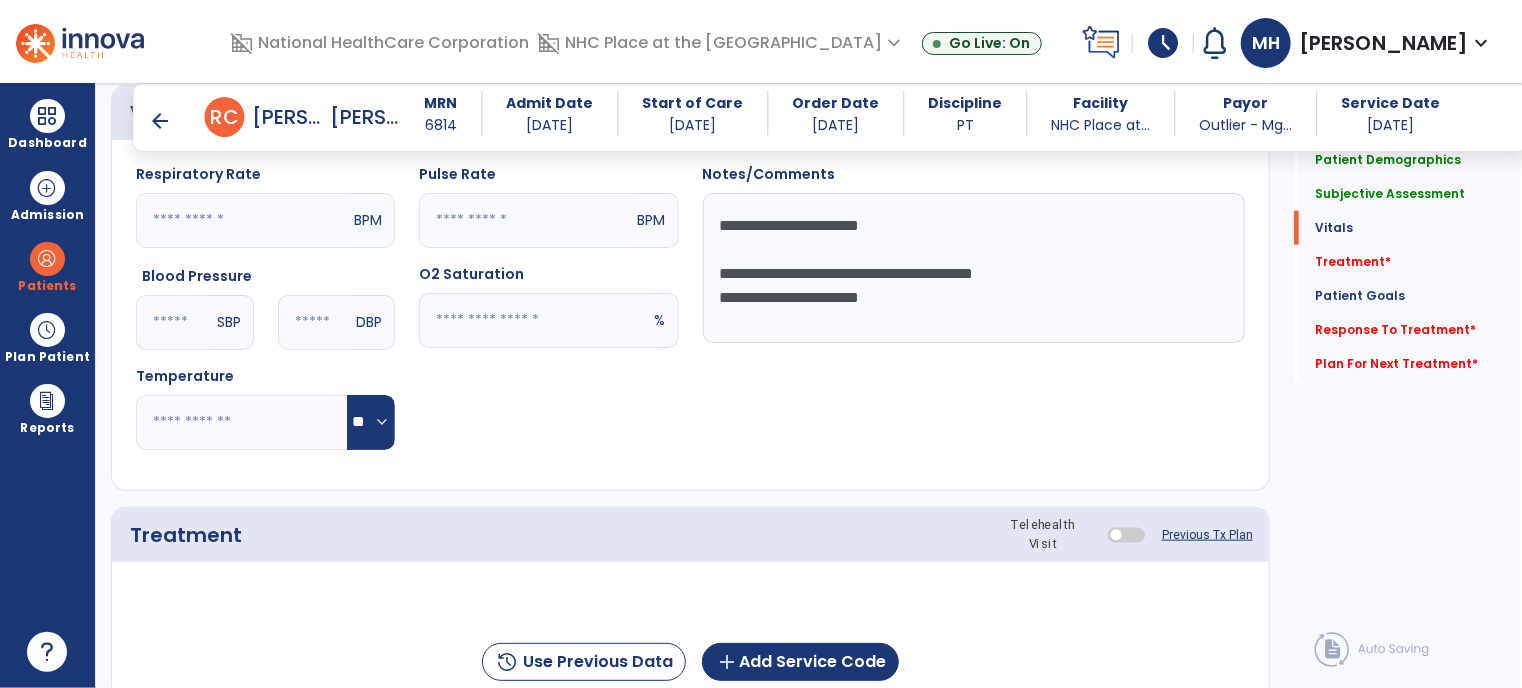 click on "**********" 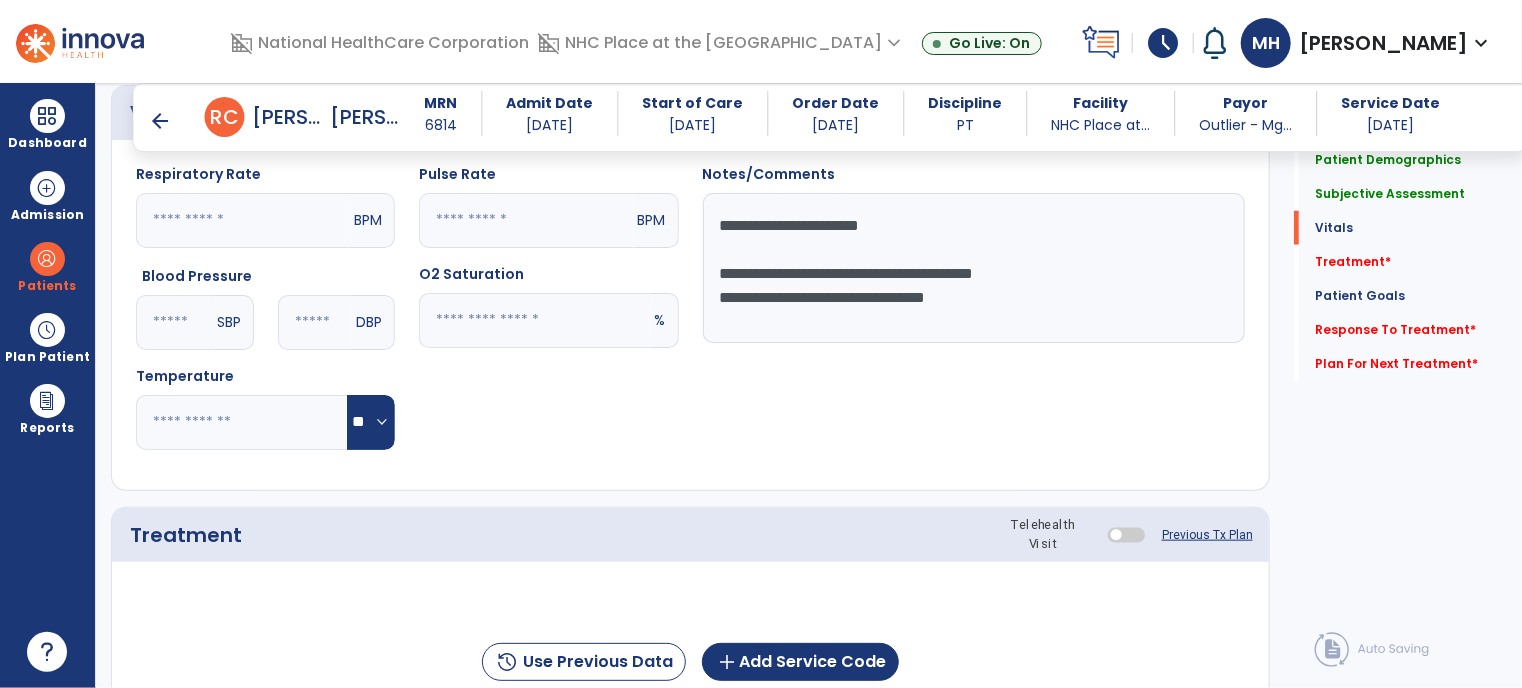 click on "**********" 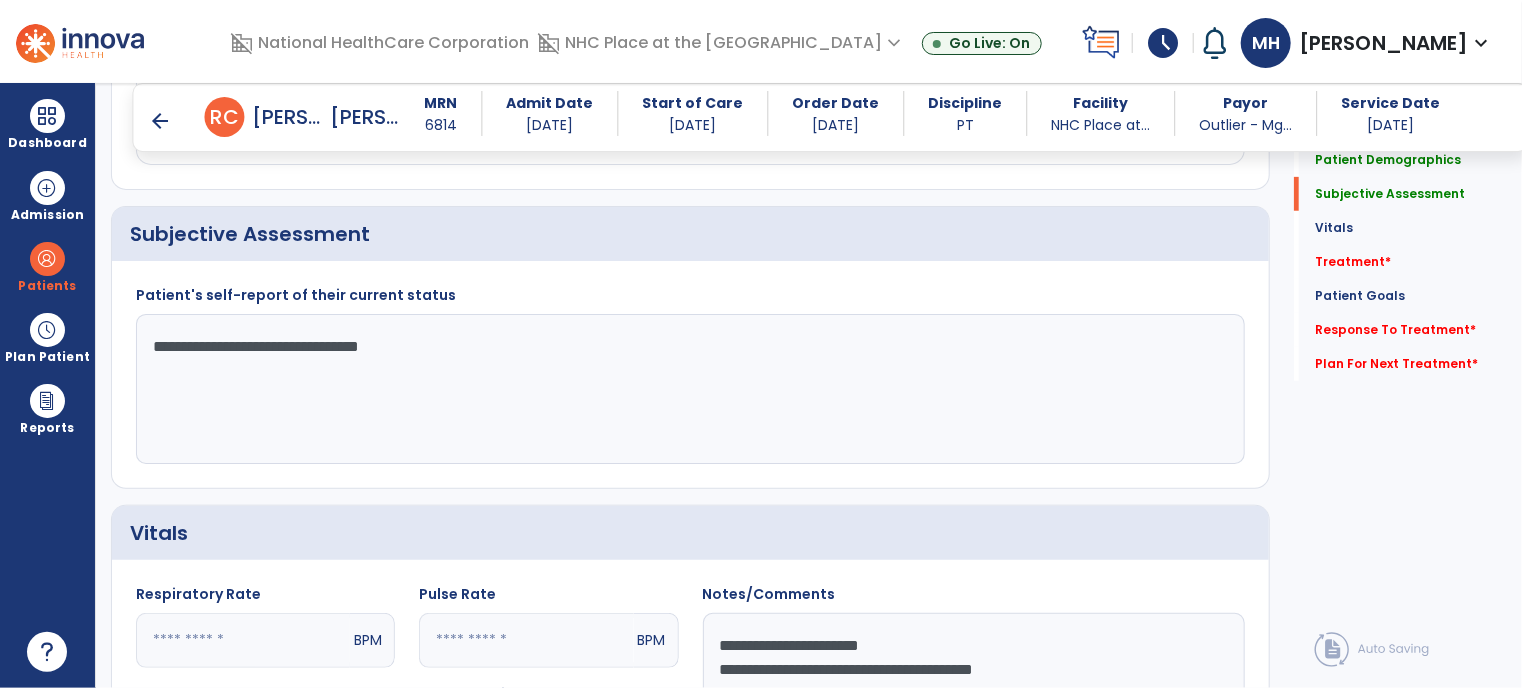 scroll, scrollTop: 452, scrollLeft: 0, axis: vertical 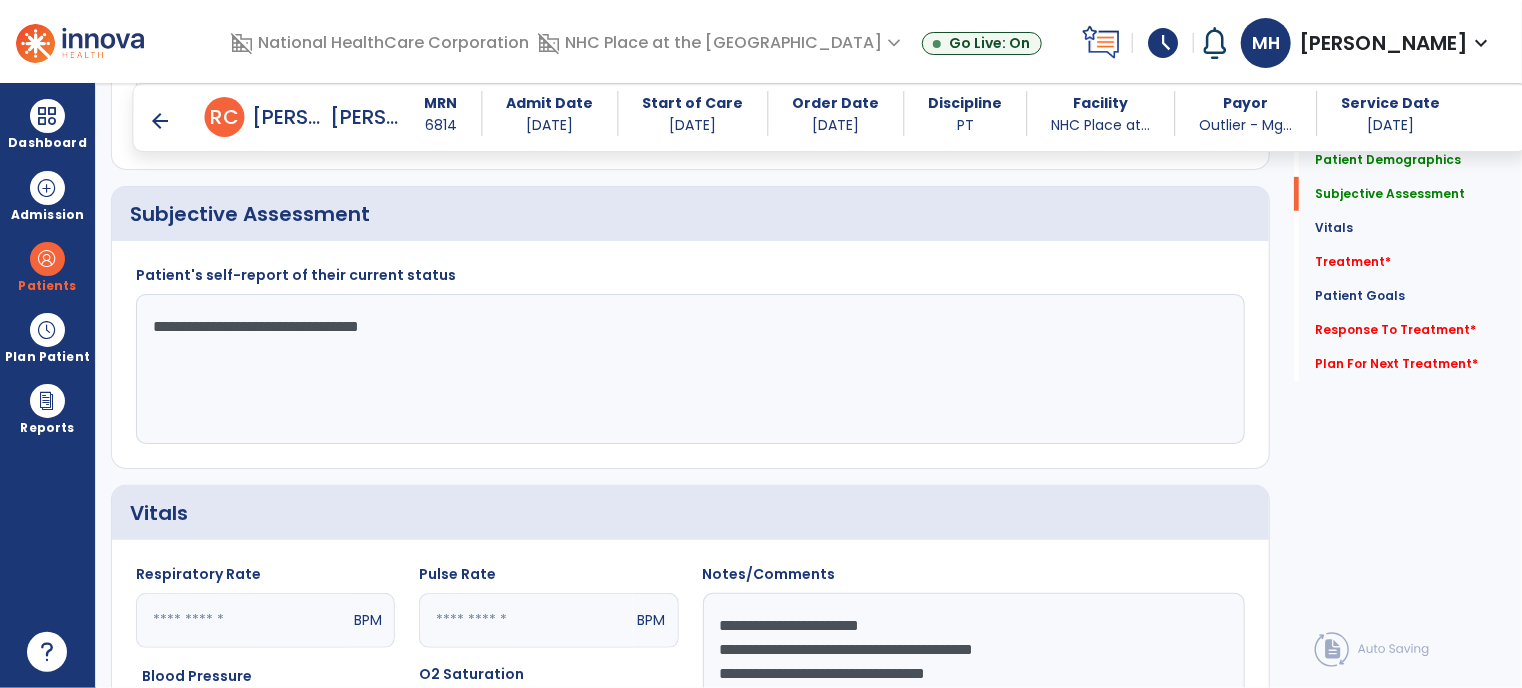type on "**********" 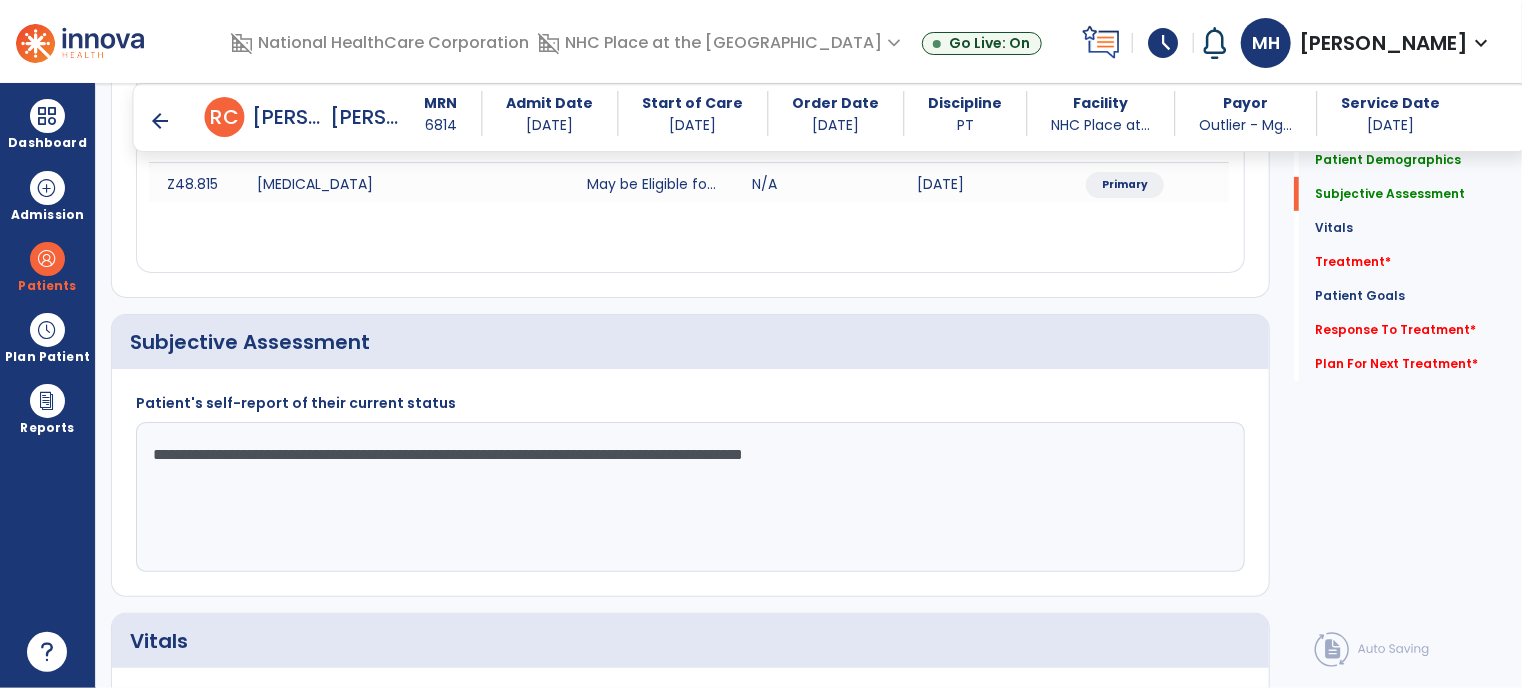 type on "**********" 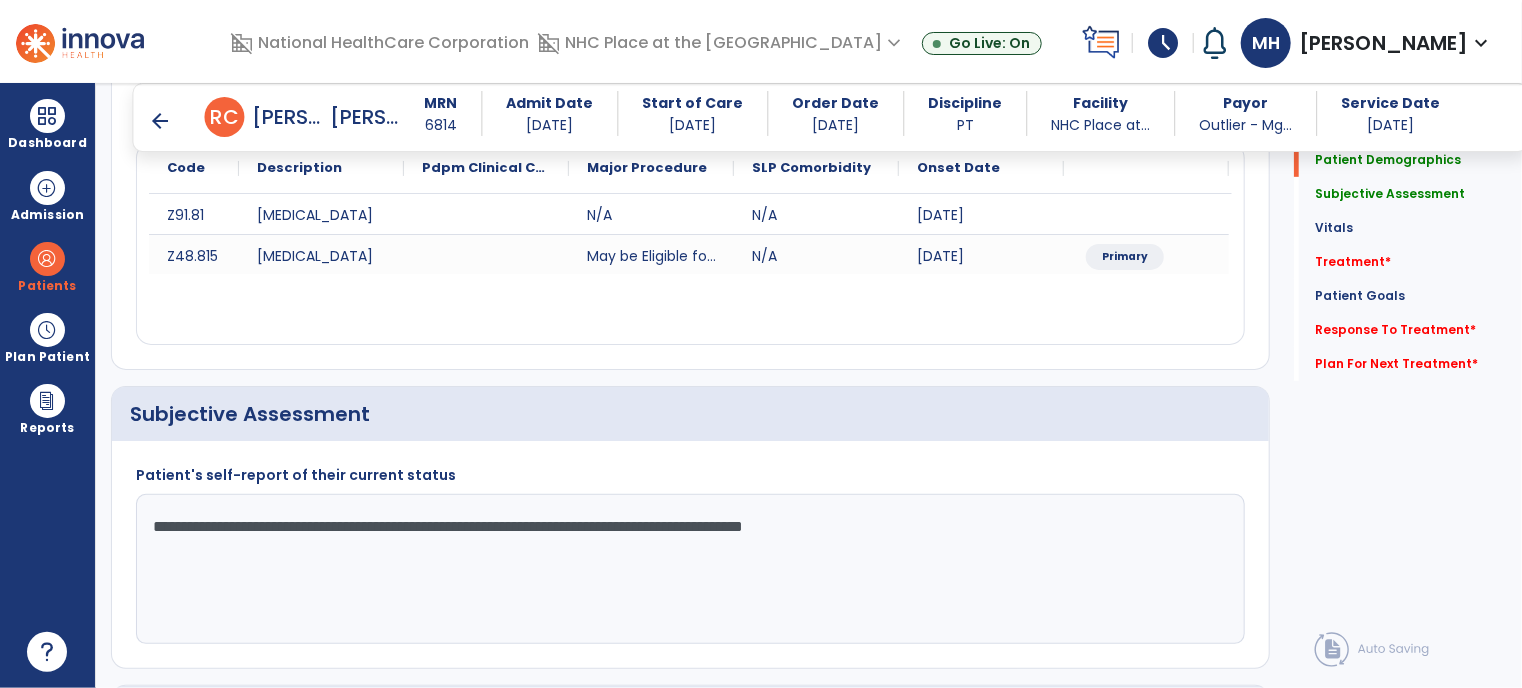 drag, startPoint x: 1019, startPoint y: 299, endPoint x: 995, endPoint y: 319, distance: 31.241 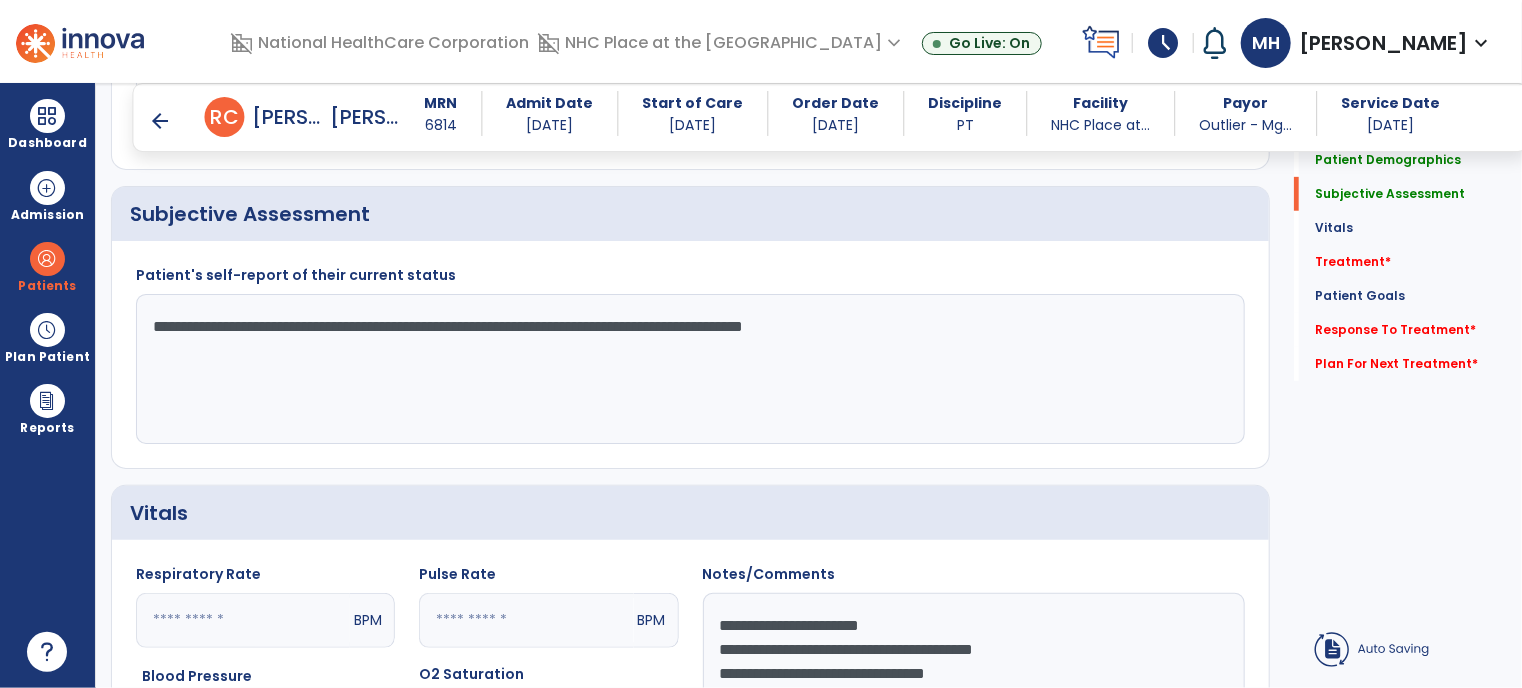 click on "**********" 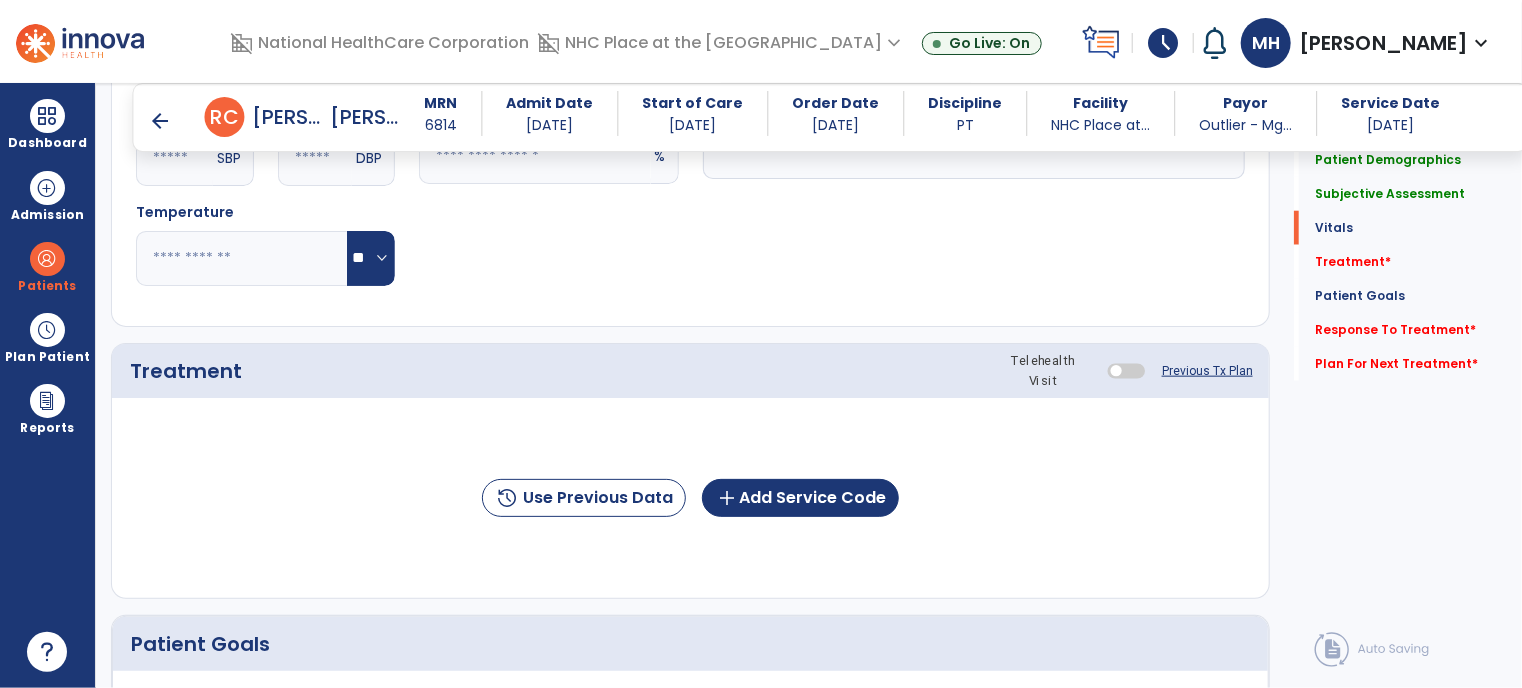scroll, scrollTop: 1052, scrollLeft: 0, axis: vertical 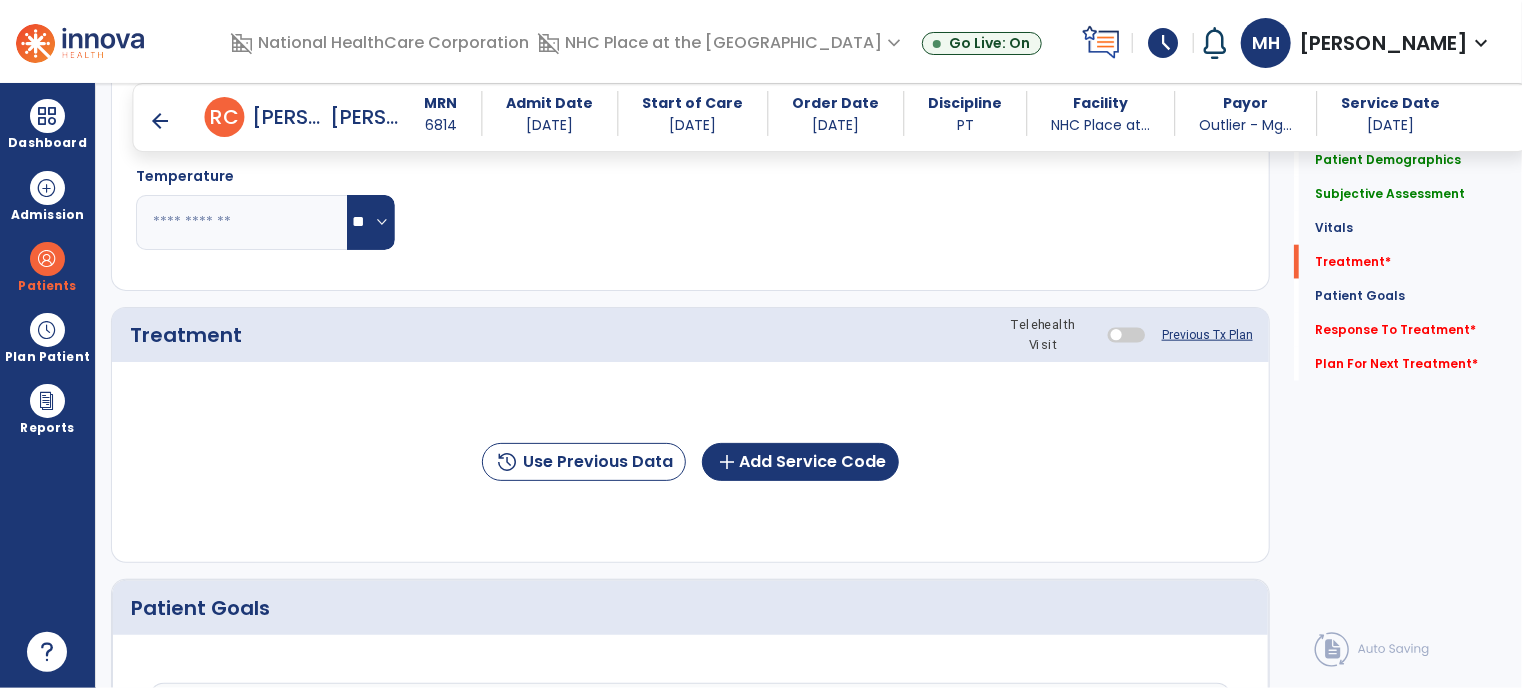 click on "history  Use Previous Data  add  Add Service Code" 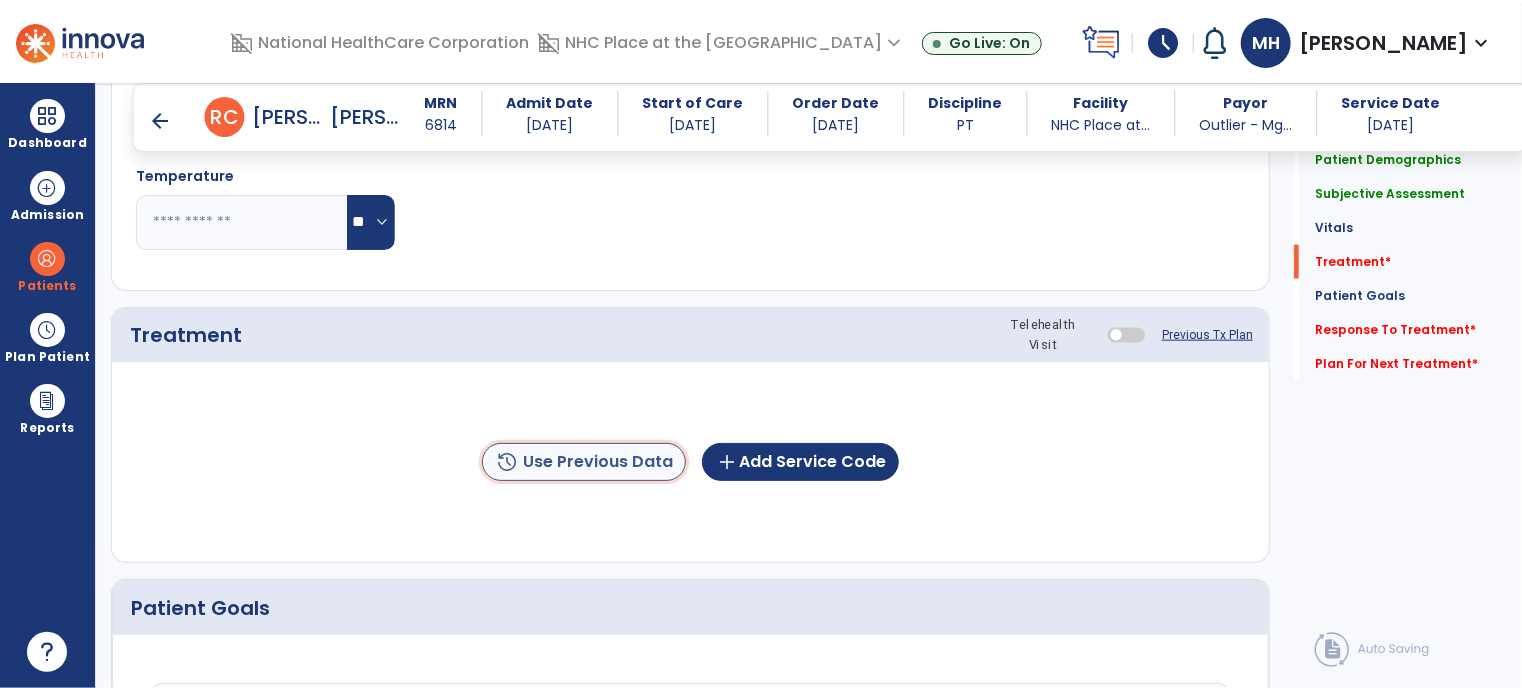 click on "history  Use Previous Data" 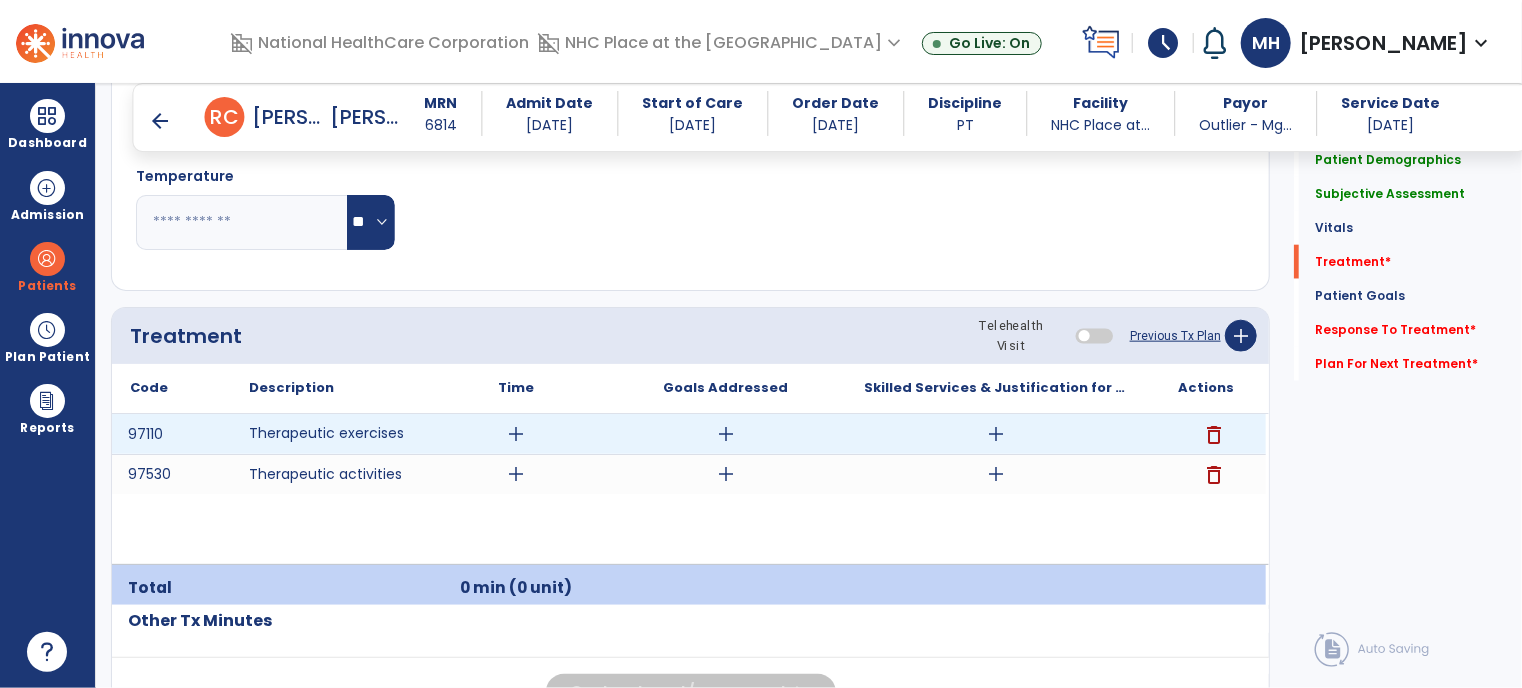 click on "add" at bounding box center [516, 434] 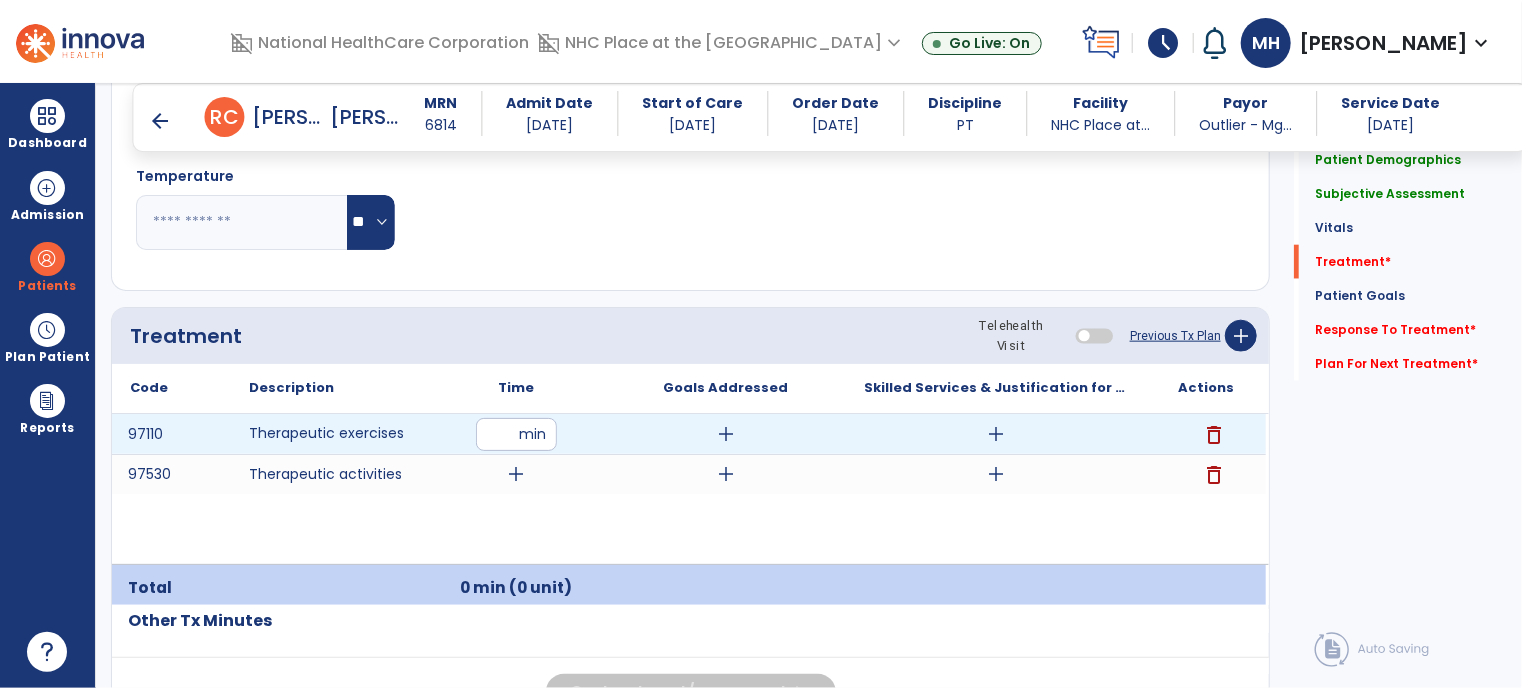 type on "**" 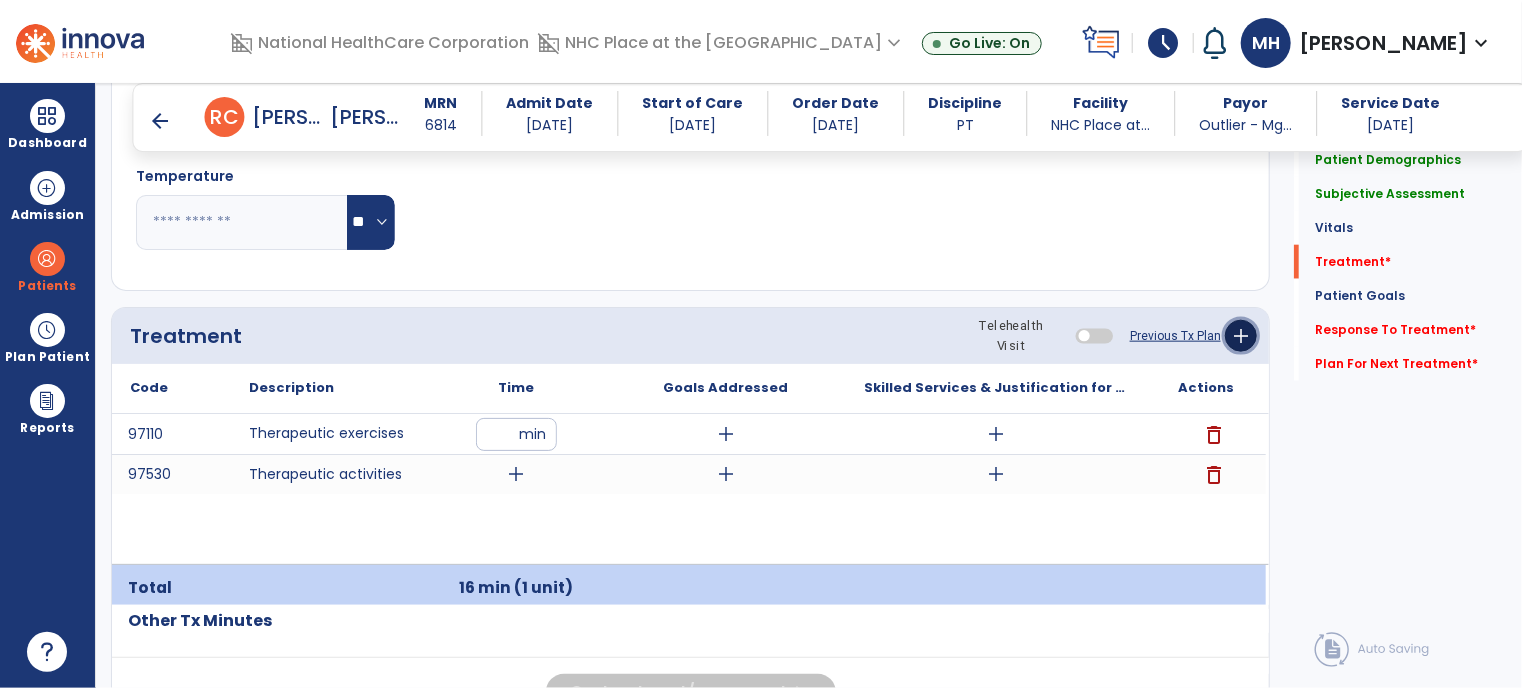 click on "add" 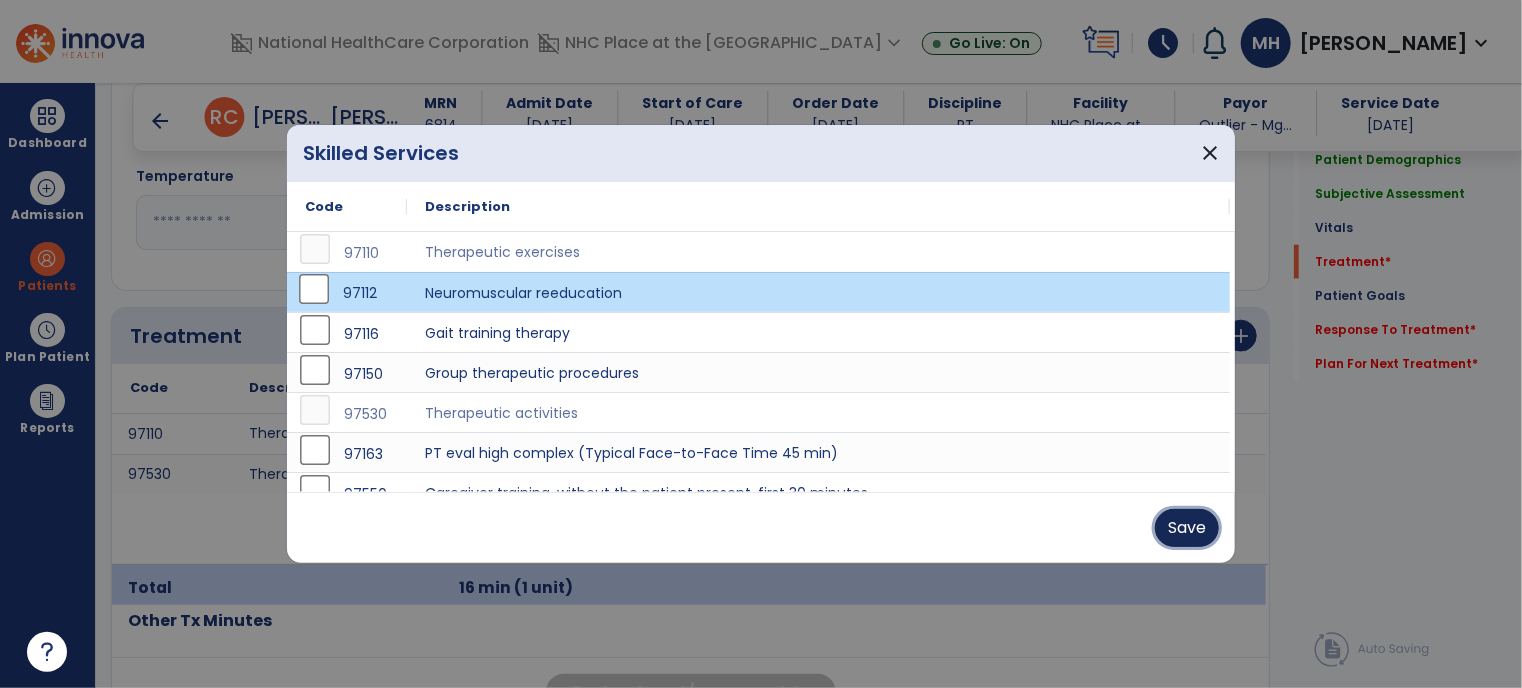 click on "Save" at bounding box center (1187, 528) 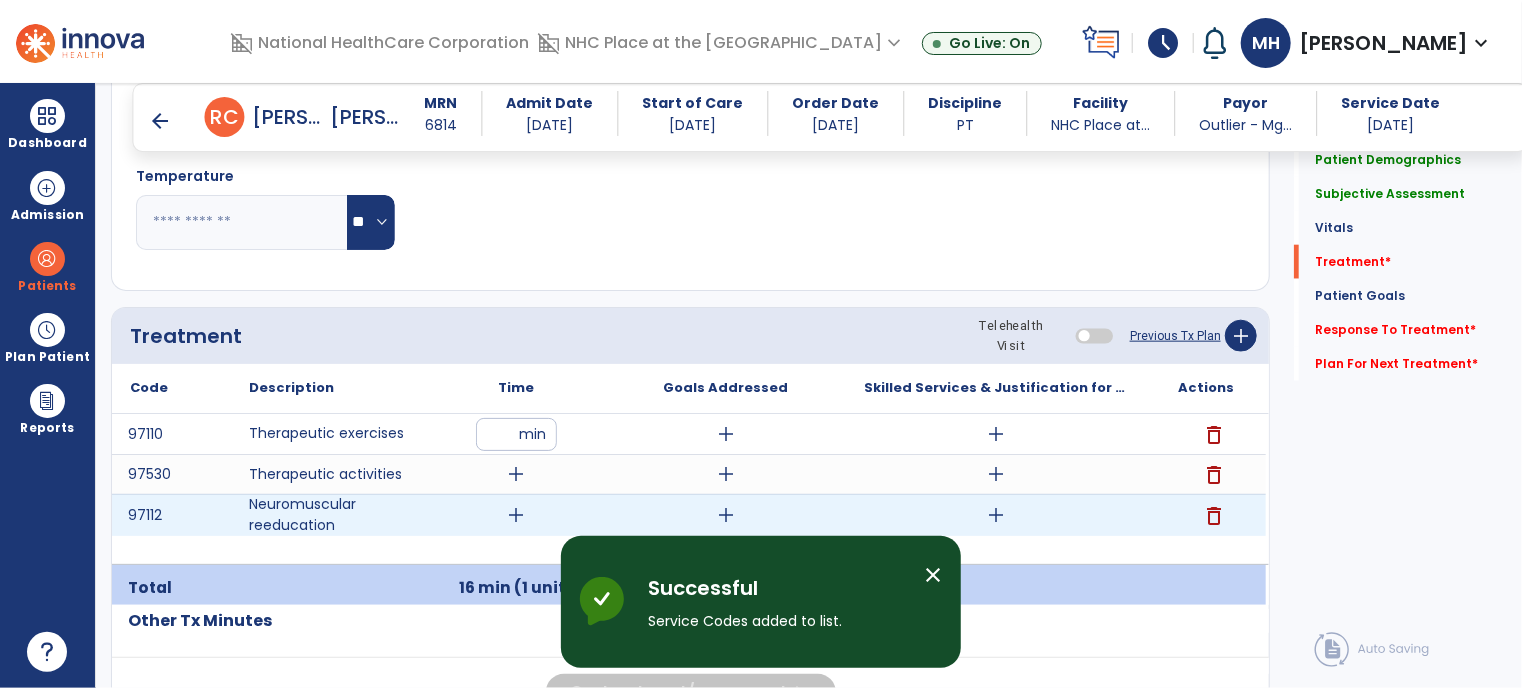 click on "add" at bounding box center (516, 515) 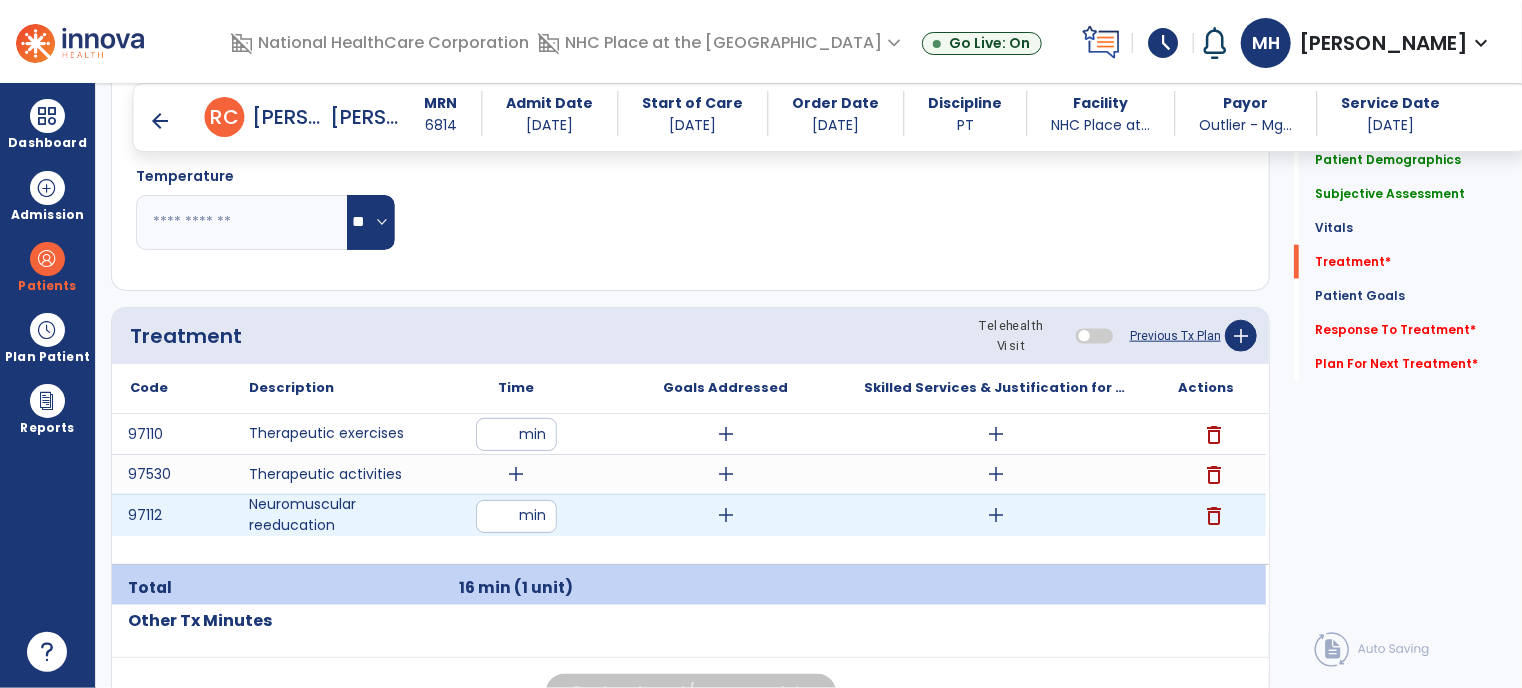 type on "**" 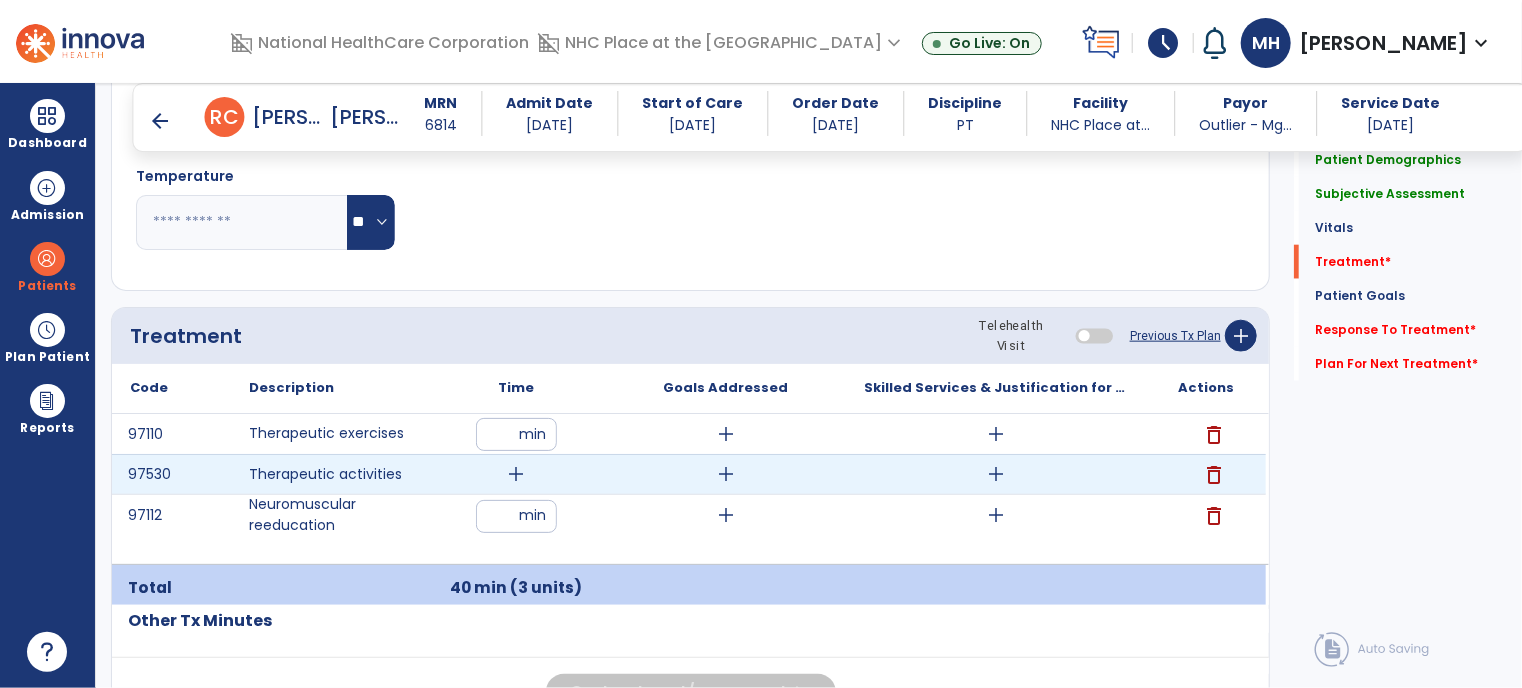 click on "delete" at bounding box center (1214, 475) 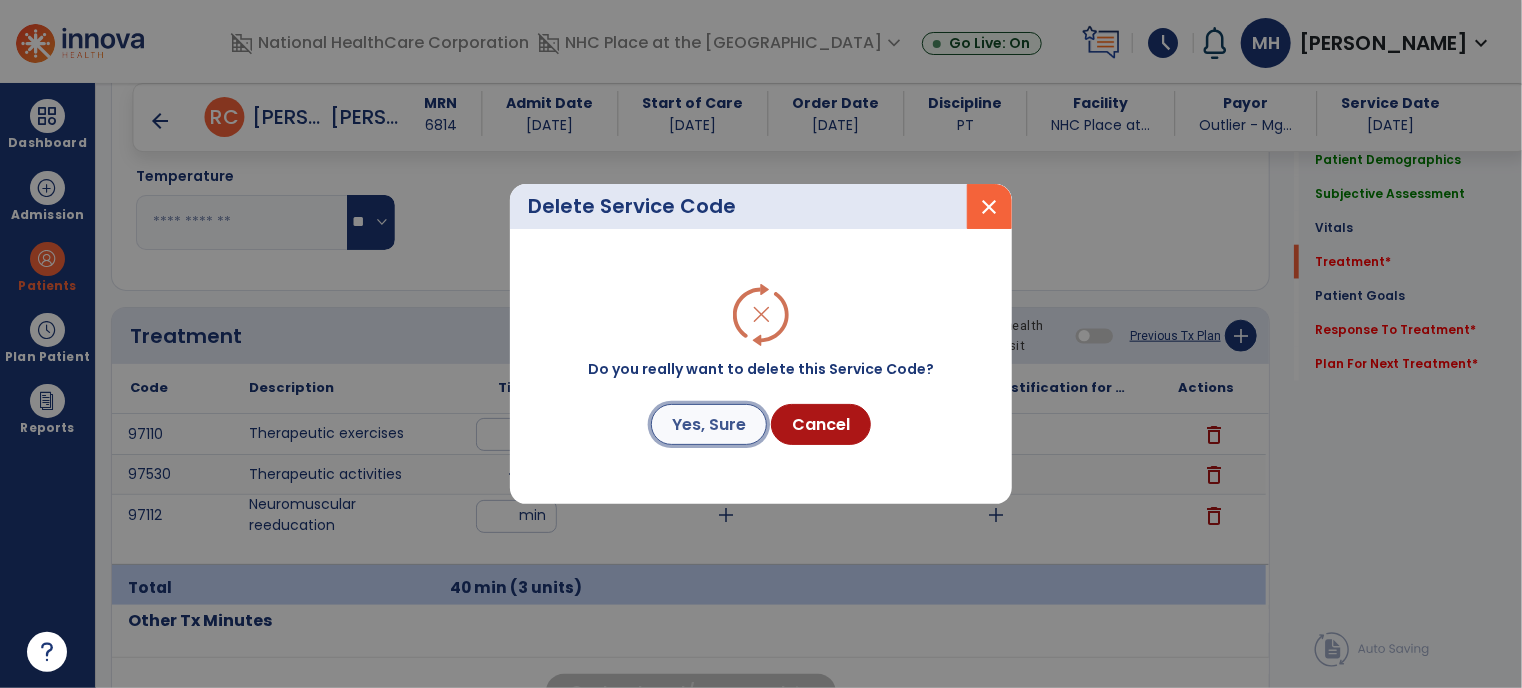 click on "Yes, Sure" at bounding box center [709, 424] 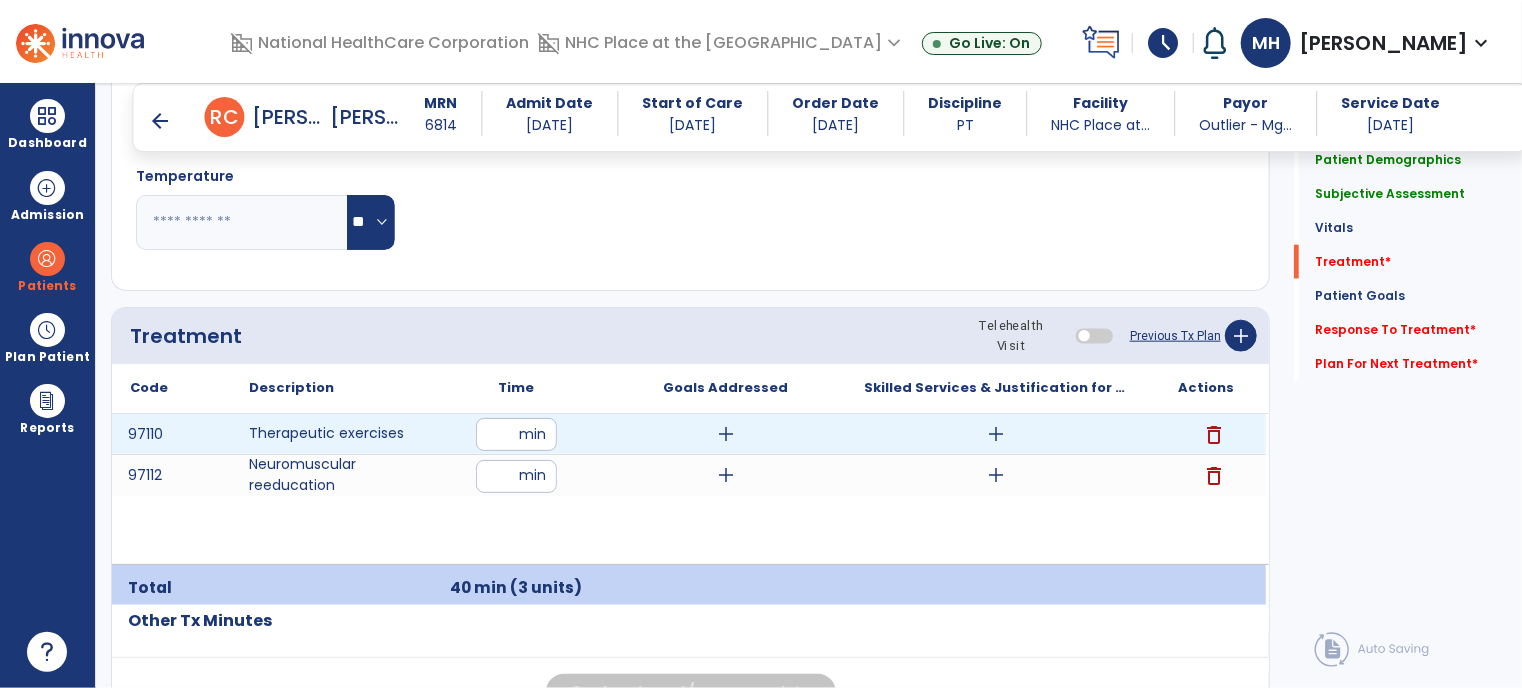 click on "add" at bounding box center [996, 434] 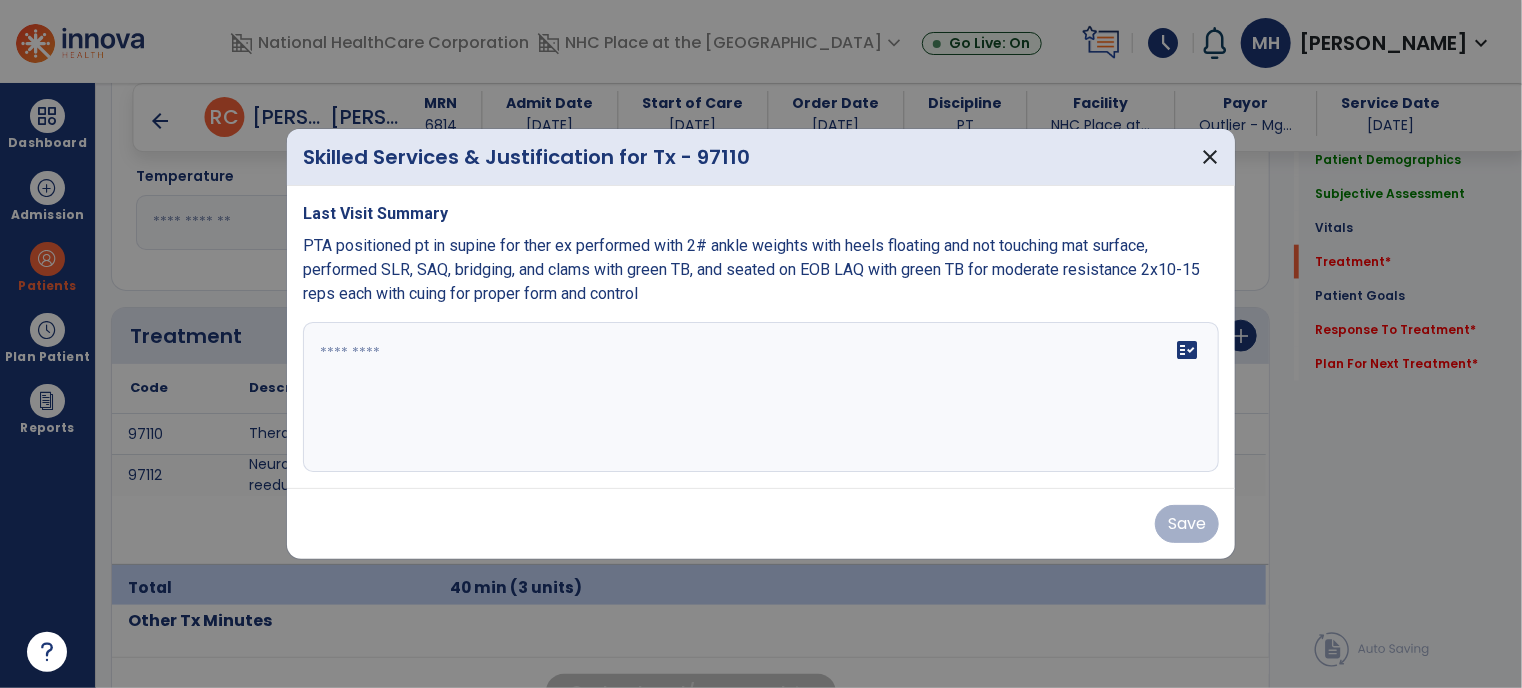 click at bounding box center [761, 397] 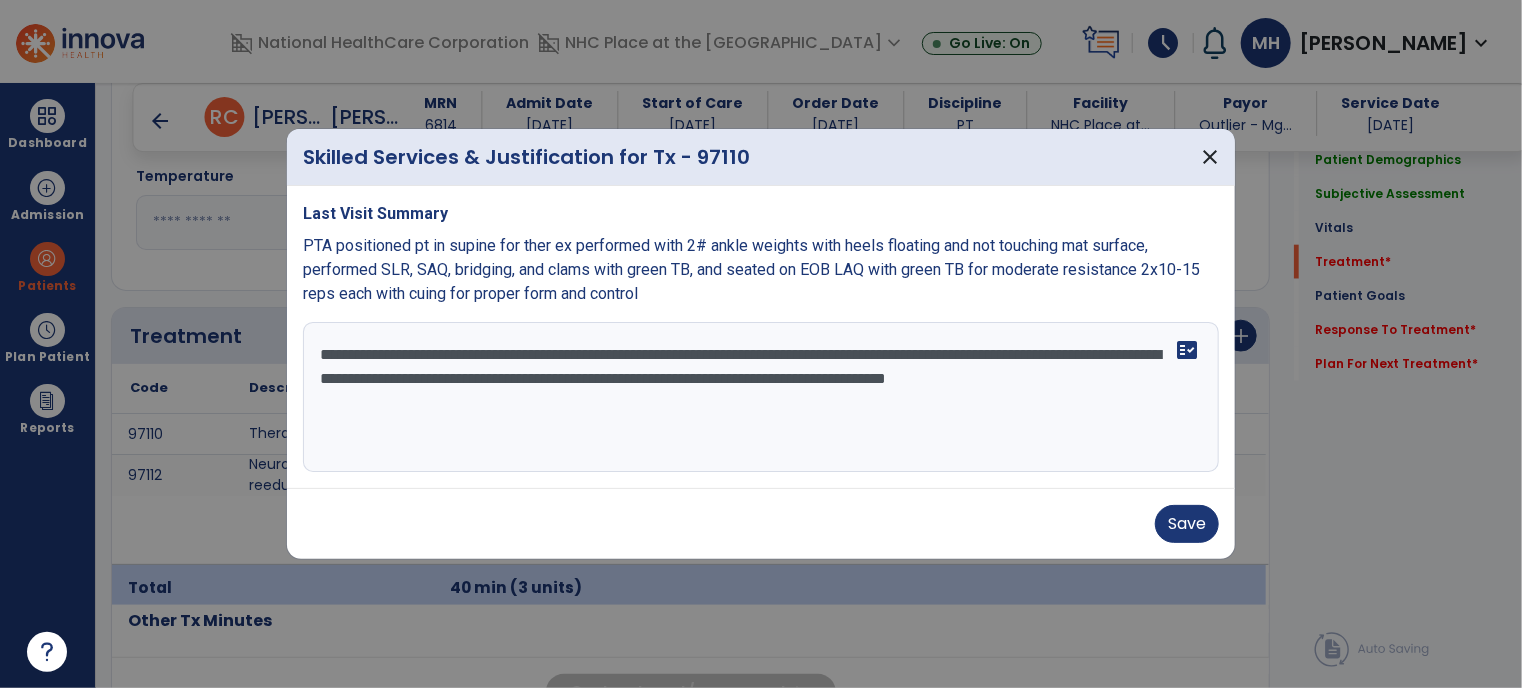 drag, startPoint x: 728, startPoint y: 361, endPoint x: 723, endPoint y: 381, distance: 20.615528 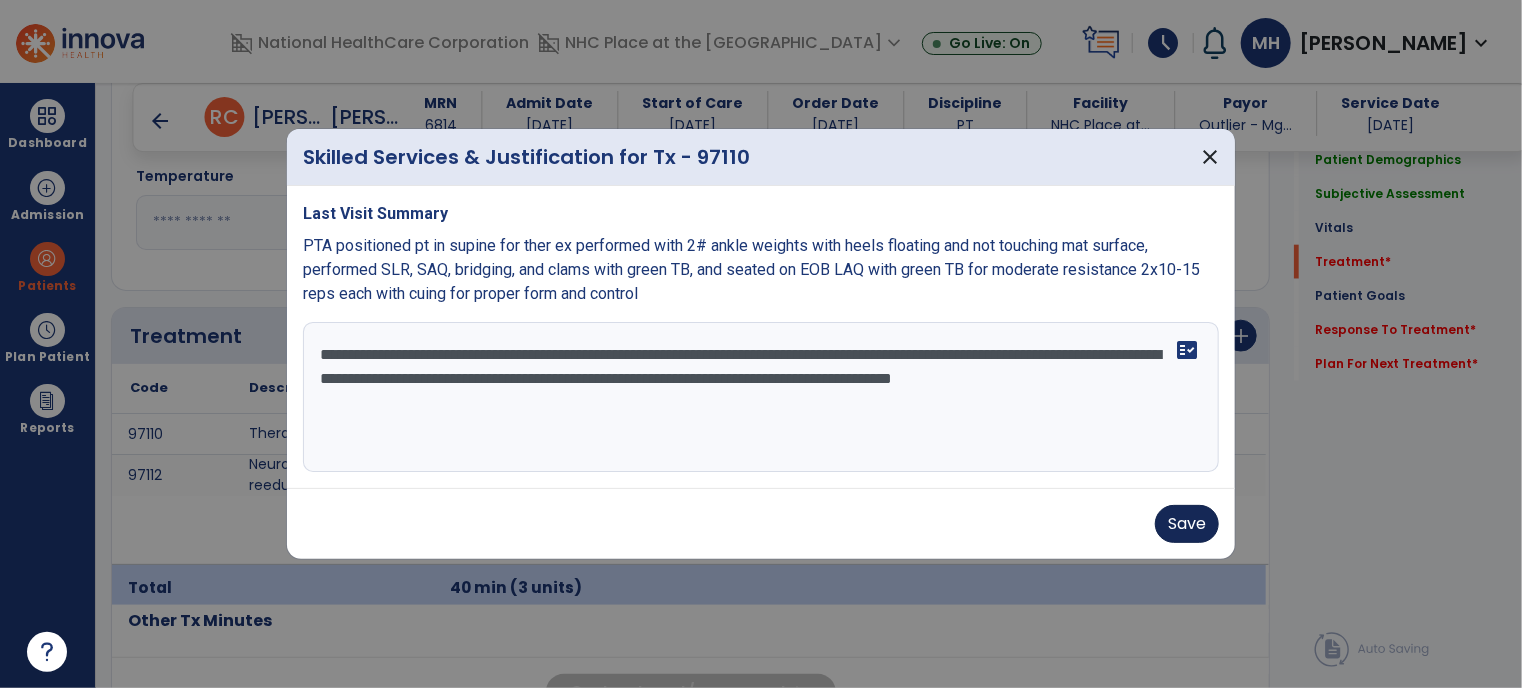 type on "**********" 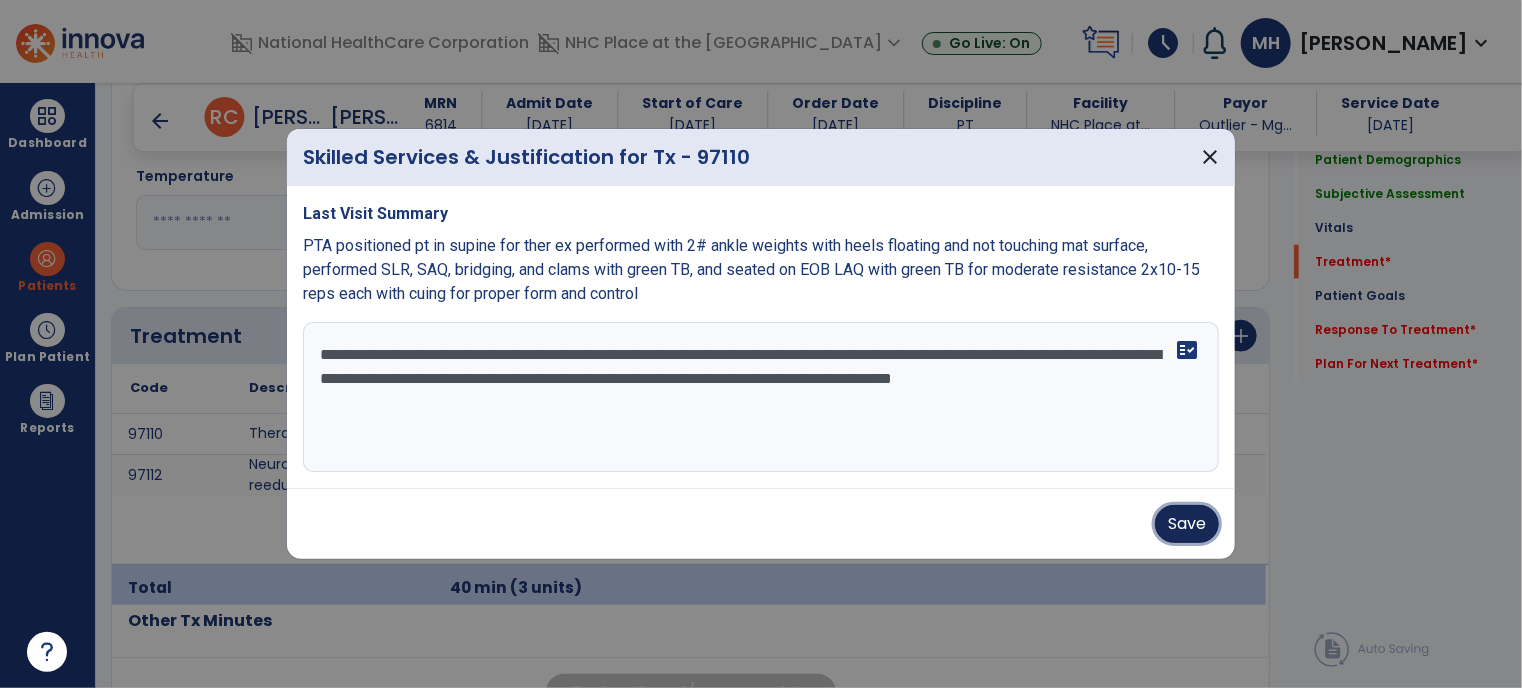 click on "Save" at bounding box center (1187, 524) 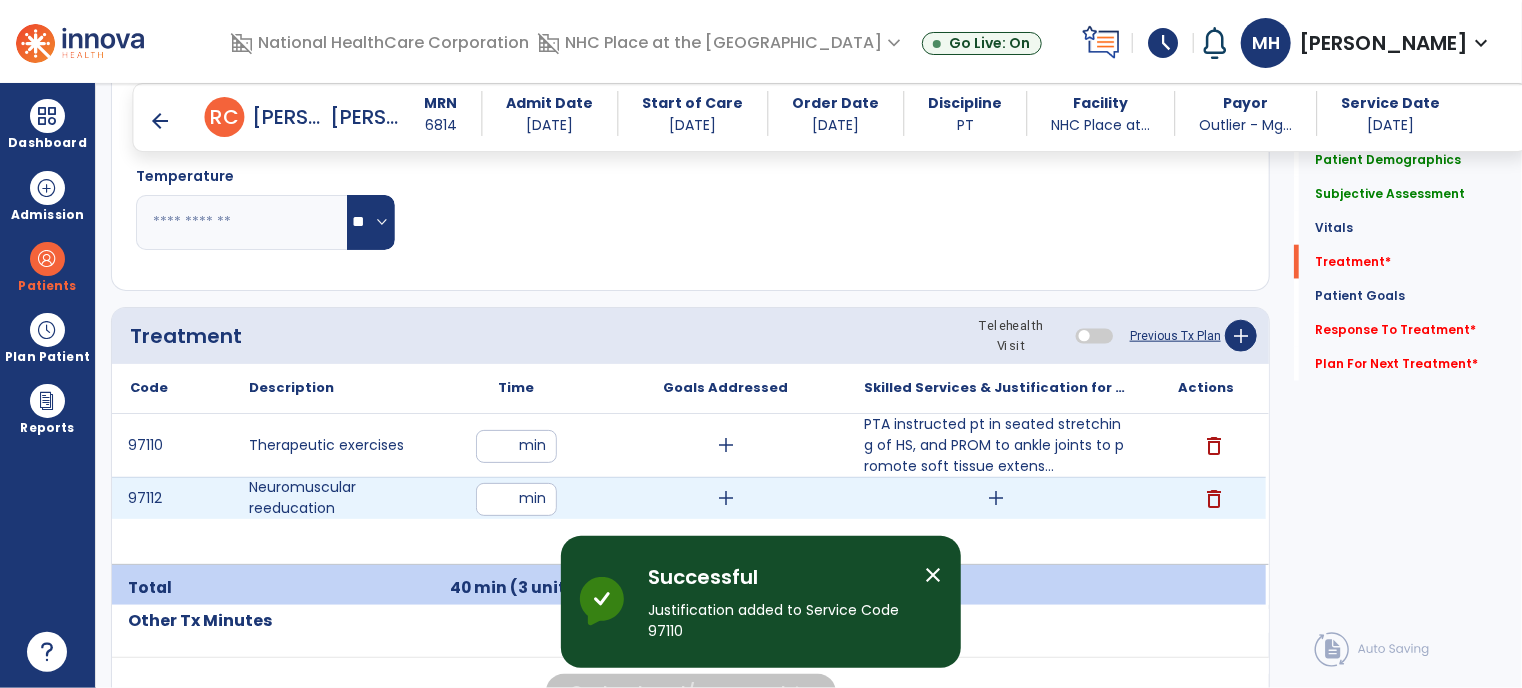 click on "add" at bounding box center [996, 498] 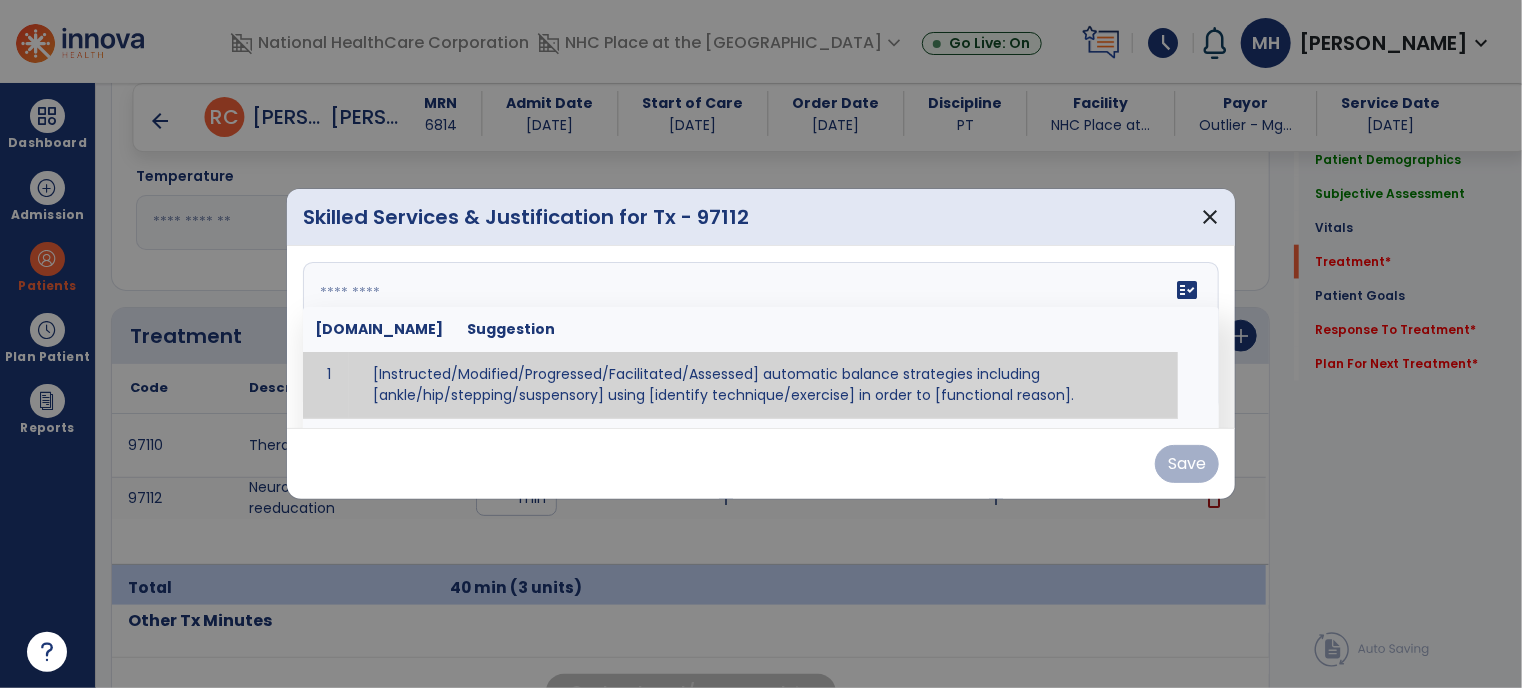 click on "fact_check  [DOMAIN_NAME] Suggestion 1 [Instructed/Modified/Progressed/Facilitated/Assessed] automatic balance strategies including [ankle/hip/stepping/suspensory] using [identify technique/exercise] in order to [functional reason]. 2 [Instructed/Modified/Progressed/Facilitated/Assessed] sensory integration techniques including [visual inhibition/somatosensory inhibition/visual excitatory/somatosensory excitatory/vestibular excitatory] using [identify technique/exercise] in order to [functional reason]. 3 [Instructed/Modified/Progressed/Facilitated/Assessed] visual input including [oculomotor exercises, smooth pursuits, saccades, visual field, other] in order to [functional reasons]. 4 [Instructed/Modified/Progressed/Assessed] somatosensory techniques including [joint compression, proprioceptive activities, other] in order to [functional reasons]. 5 [Instructed/Modified/Progressed/Assessed] vestibular techniques including [gaze stabilization, [PERSON_NAME]-Darhoff, Epley, other] in order to [functional reasons]. 6 7" at bounding box center [761, 337] 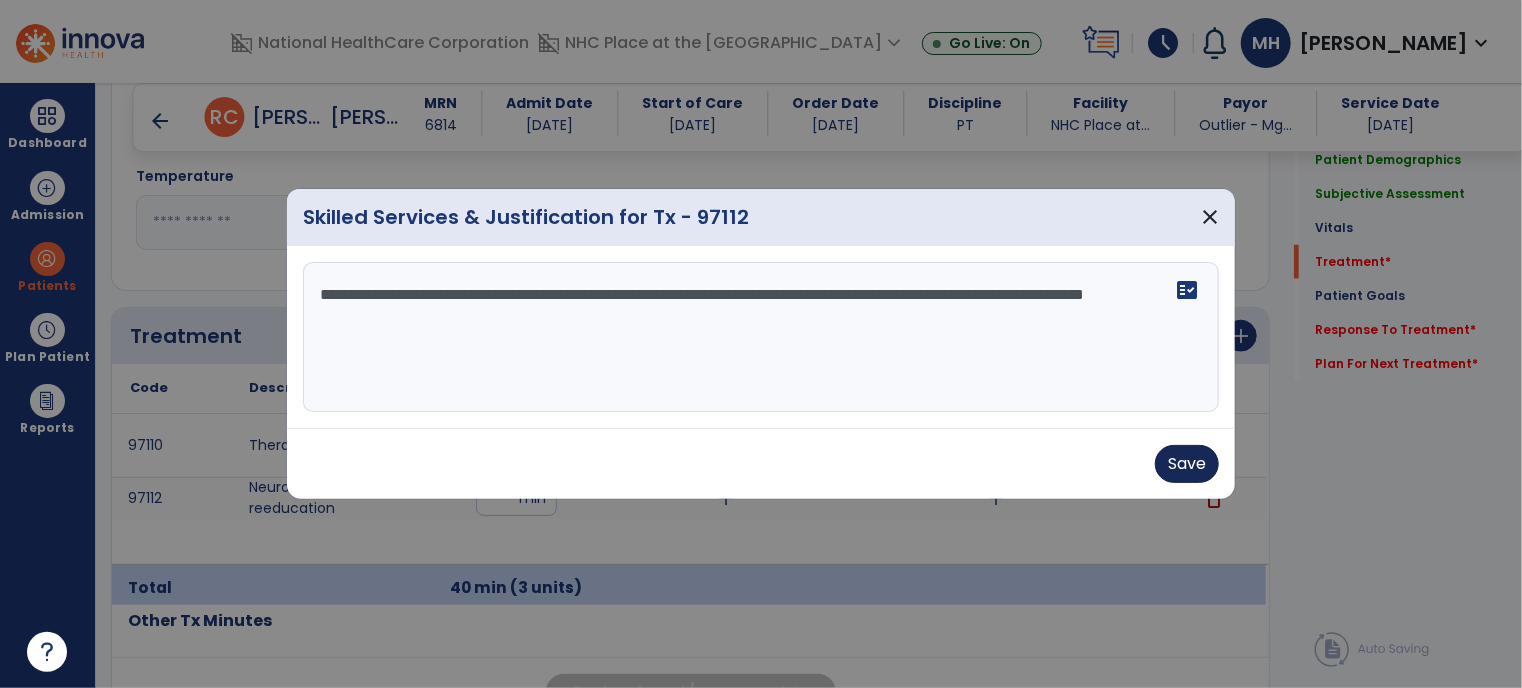type on "**********" 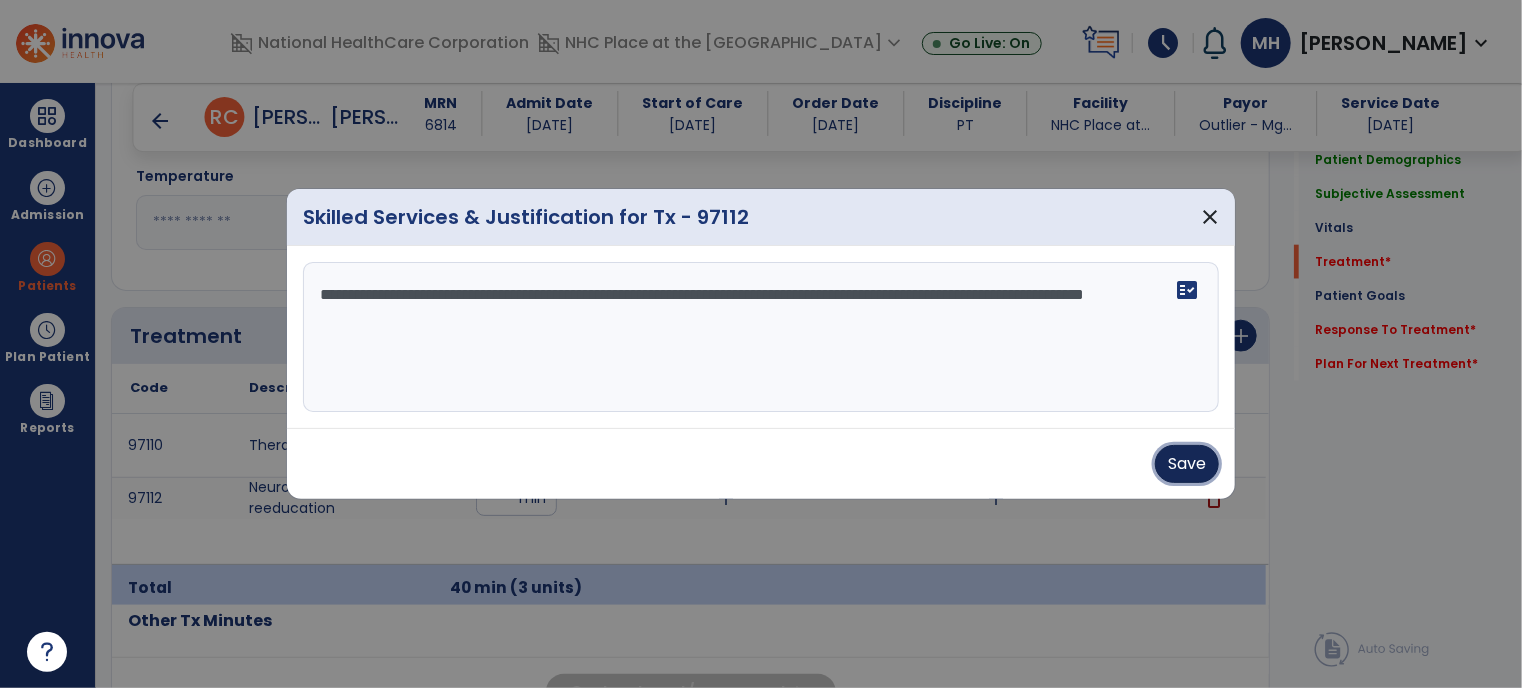 click on "Save" at bounding box center [1187, 464] 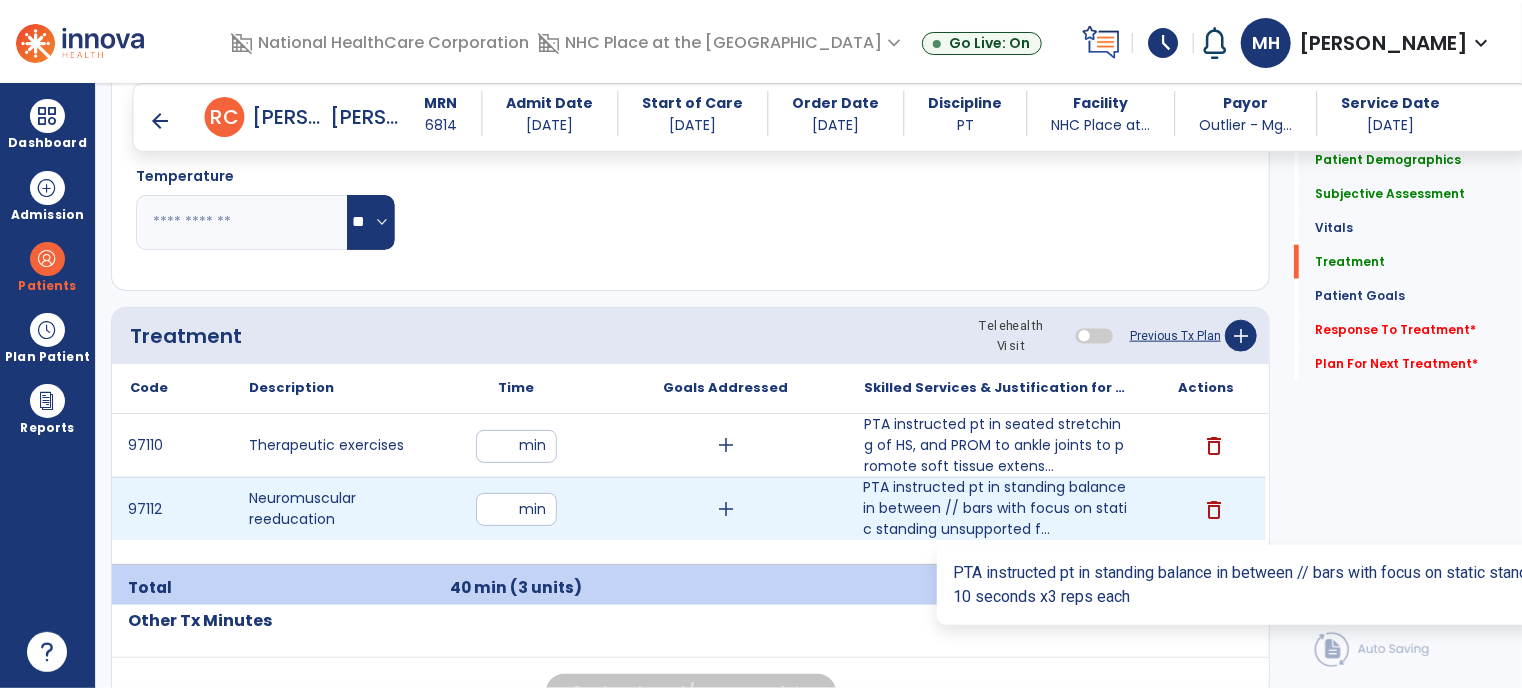 click on "PTA instructed pt in standing balance in between // bars with focus on static standing unsupported f..." at bounding box center [996, 508] 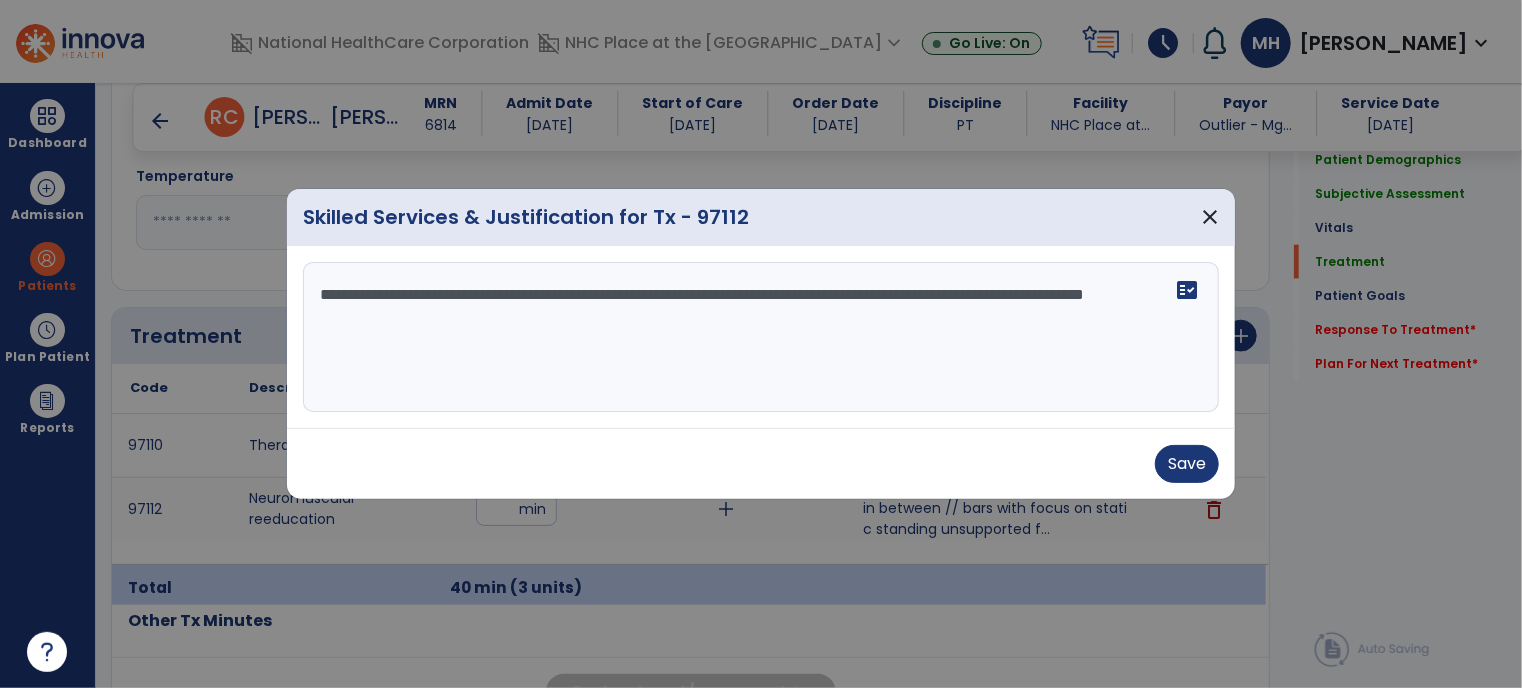 click on "**********" at bounding box center (761, 337) 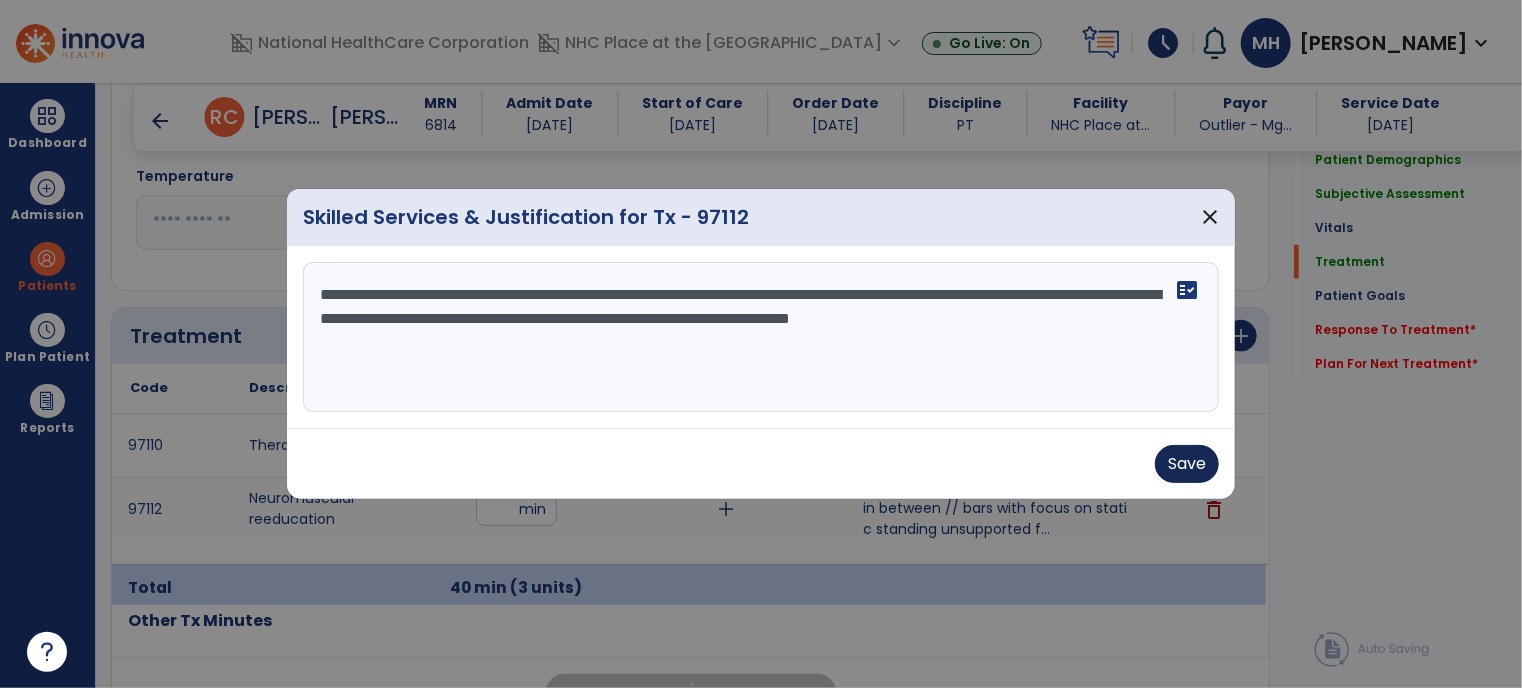 type on "**********" 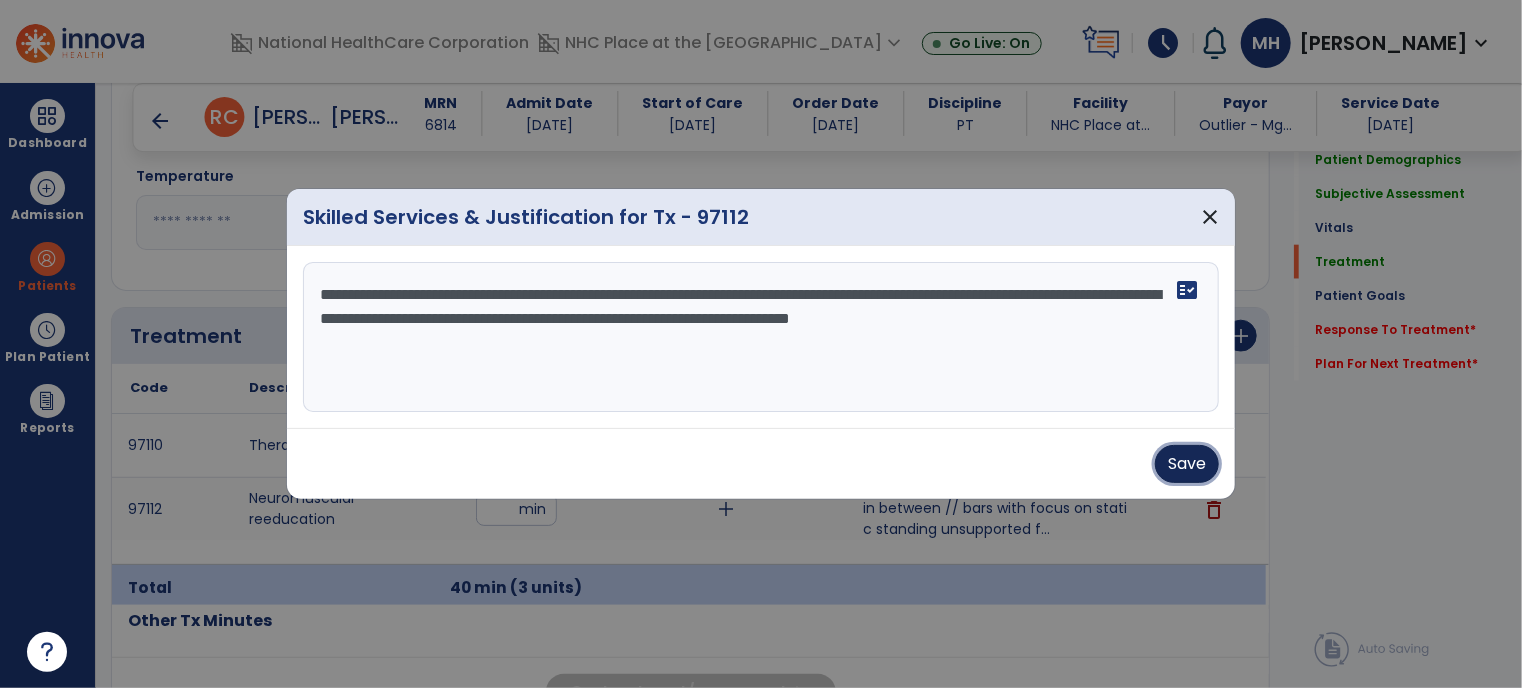 click on "Save" at bounding box center (1187, 464) 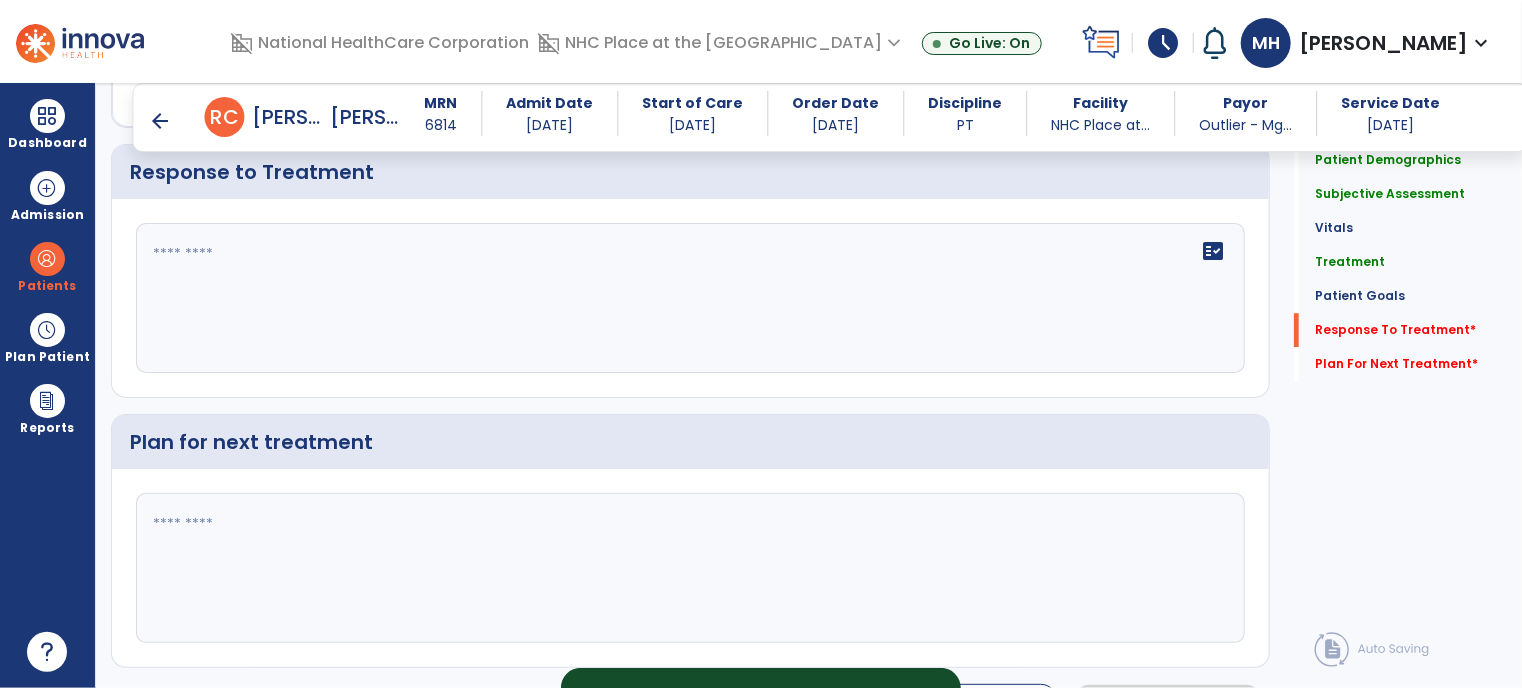 scroll, scrollTop: 2752, scrollLeft: 0, axis: vertical 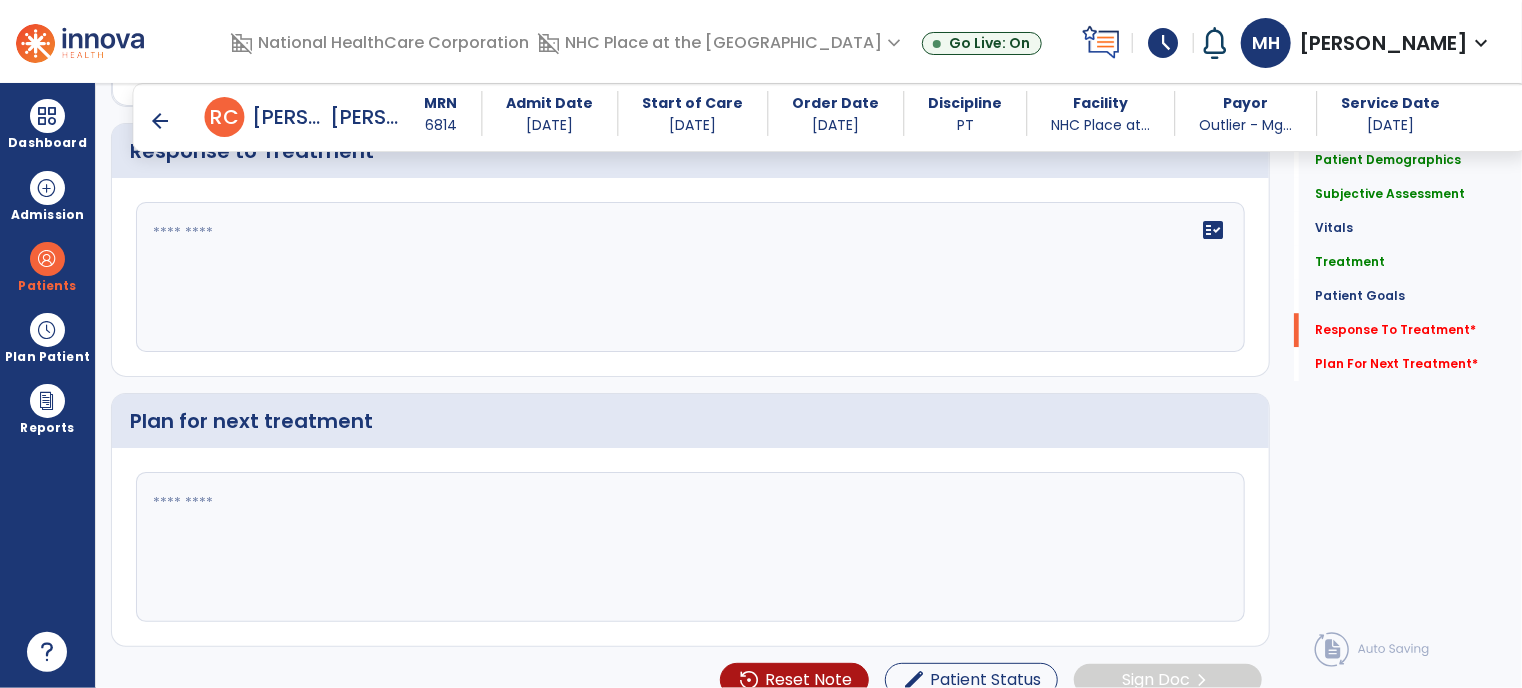 click on "fact_check" 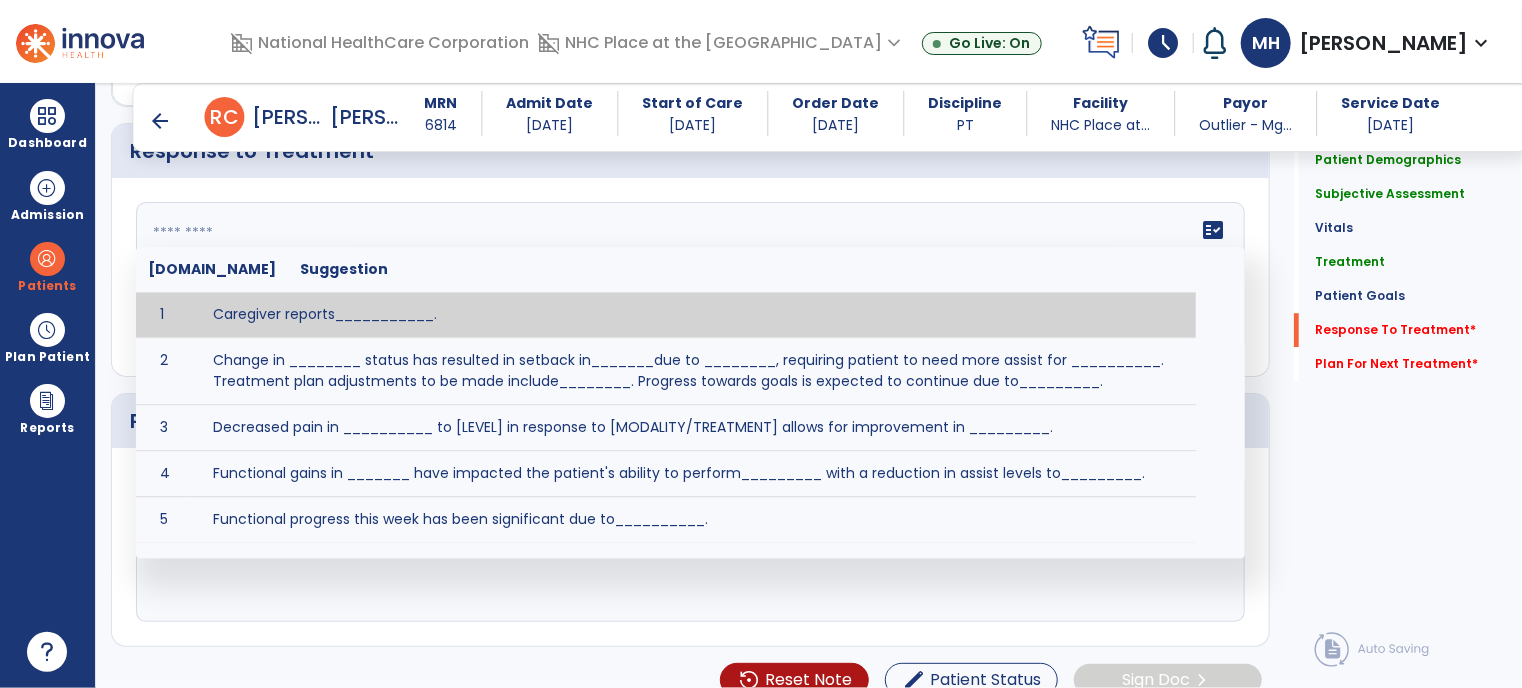 click on "fact_check  [DOMAIN_NAME] Suggestion 1 Caregiver reports___________. 2 Change in ________ status has resulted in setback in_______due to ________, requiring patient to need more assist for __________.   Treatment plan adjustments to be made include________.  Progress towards goals is expected to continue due to_________. 3 Decreased pain in __________ to [LEVEL] in response to [MODALITY/TREATMENT] allows for improvement in _________. 4 Functional gains in _______ have impacted the patient's ability to perform_________ with a reduction in assist levels to_________. 5 Functional progress this week has been significant due to__________. 6 Gains in ________ have improved the patient's ability to perform ______with decreased levels of assist to___________. 7 Improvement in ________allows patient to tolerate higher levels of challenges in_________. 8 Pain in [AREA] has decreased to [LEVEL] in response to [TREATMENT/MODALITY], allowing fore ease in completing__________. 9 10 11 12 13 14 15 16 17 18 19 20 21" 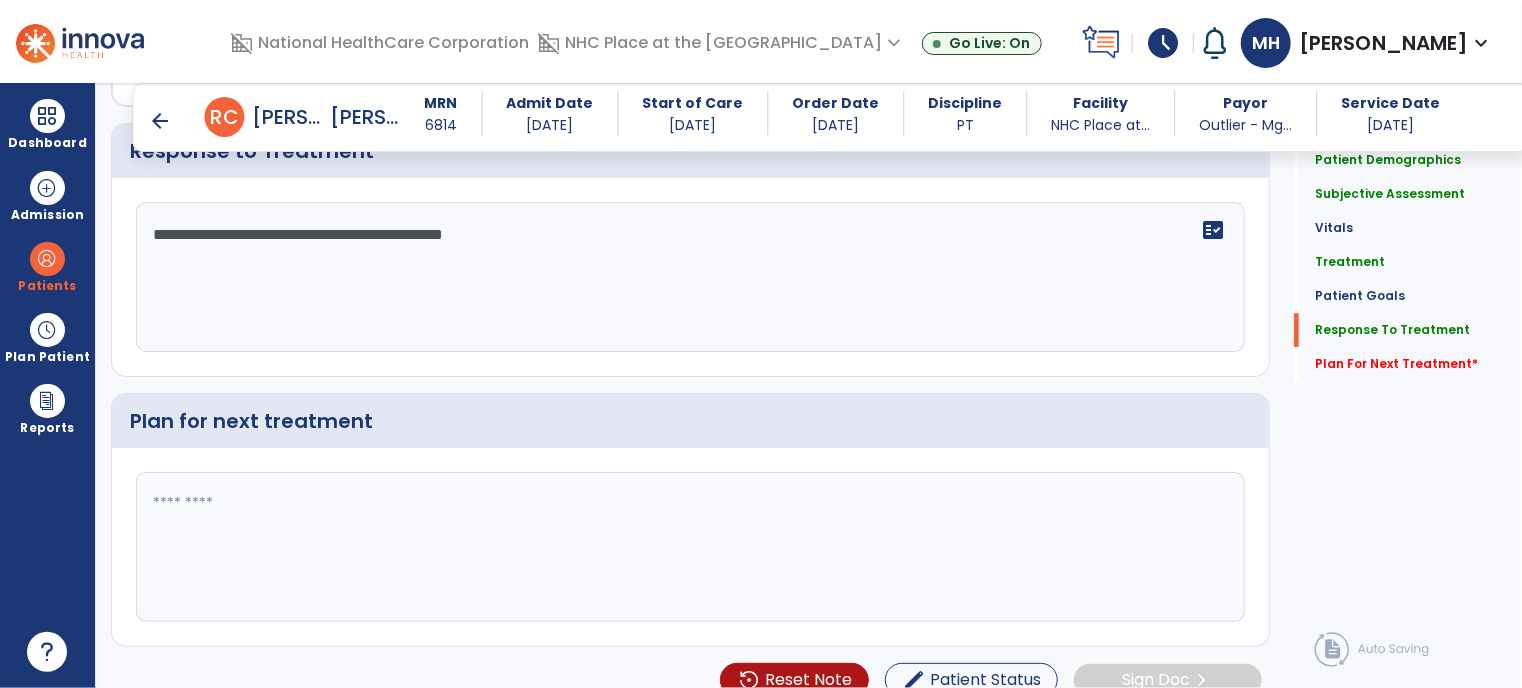 type on "**********" 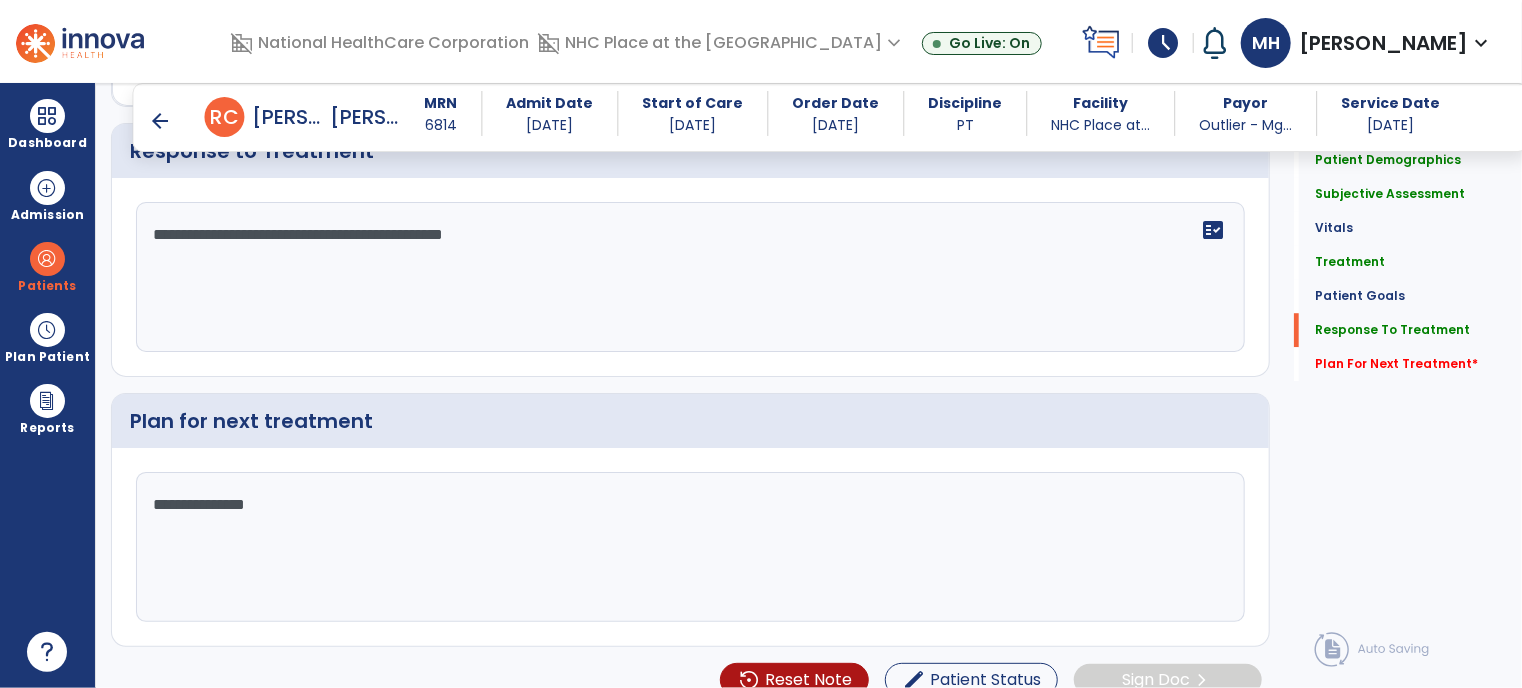type on "**********" 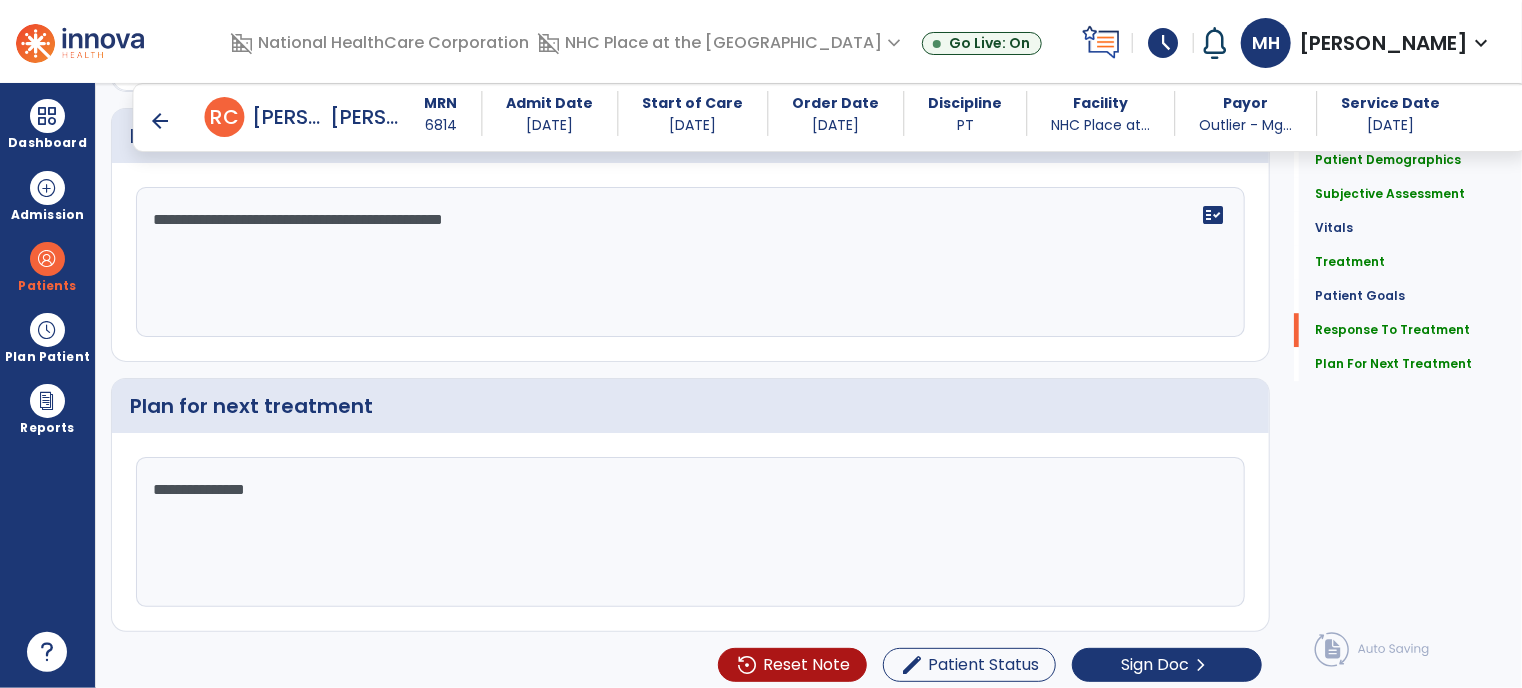 scroll, scrollTop: 2770, scrollLeft: 0, axis: vertical 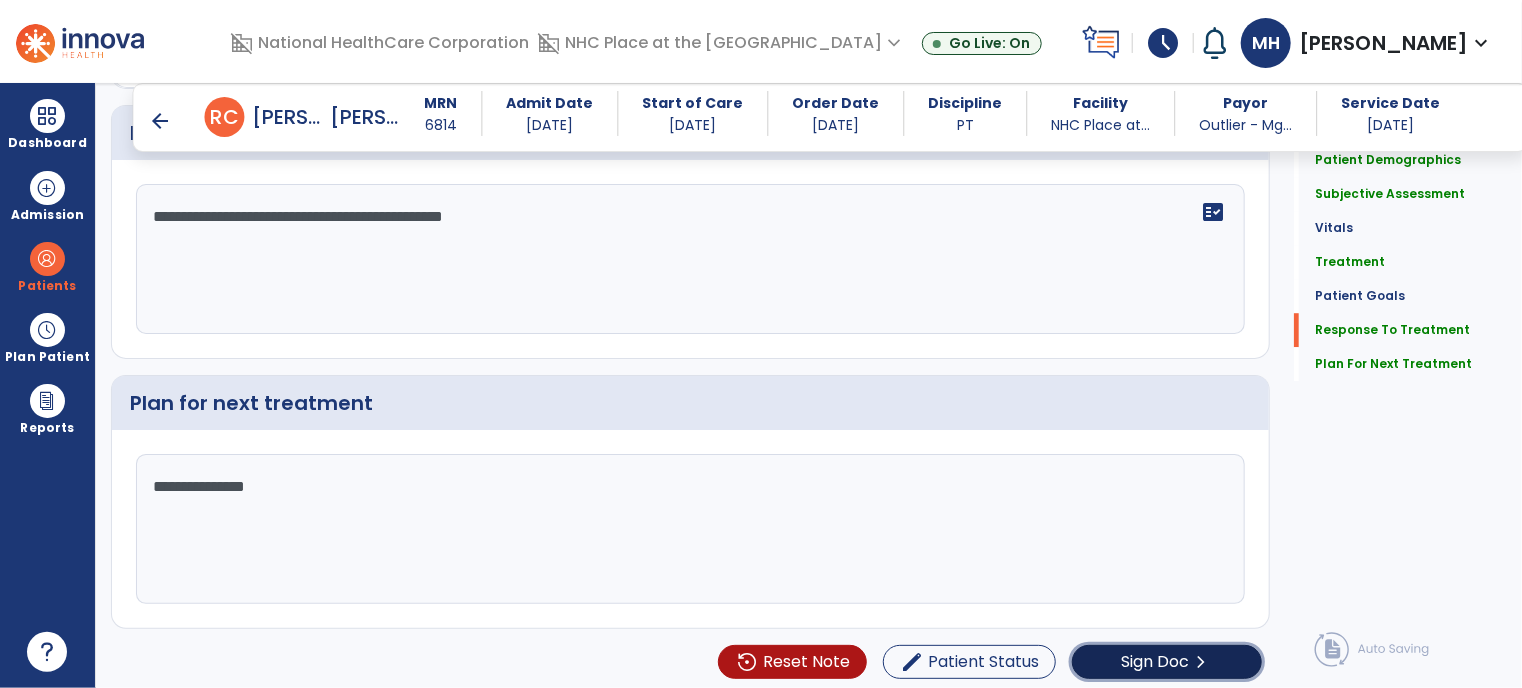 click on "Sign Doc" 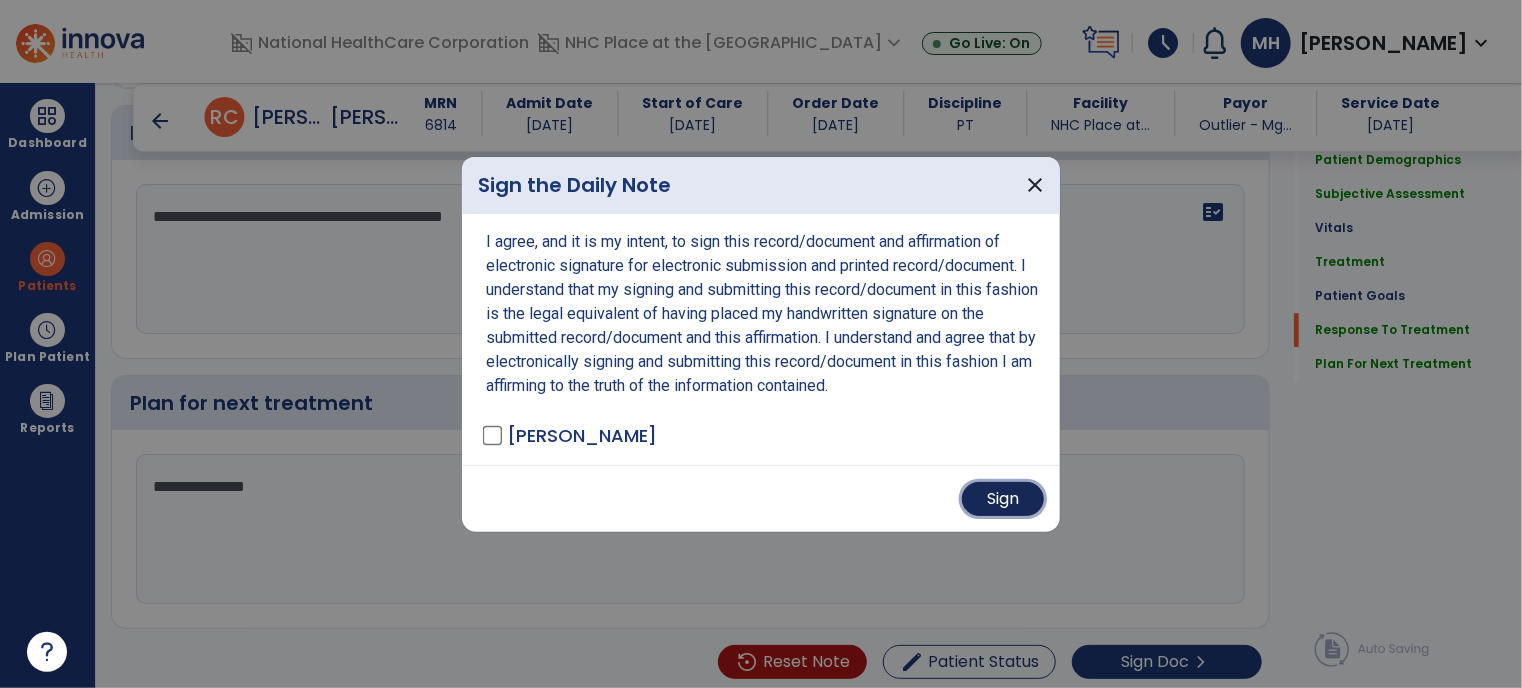 click on "Sign" at bounding box center (1003, 499) 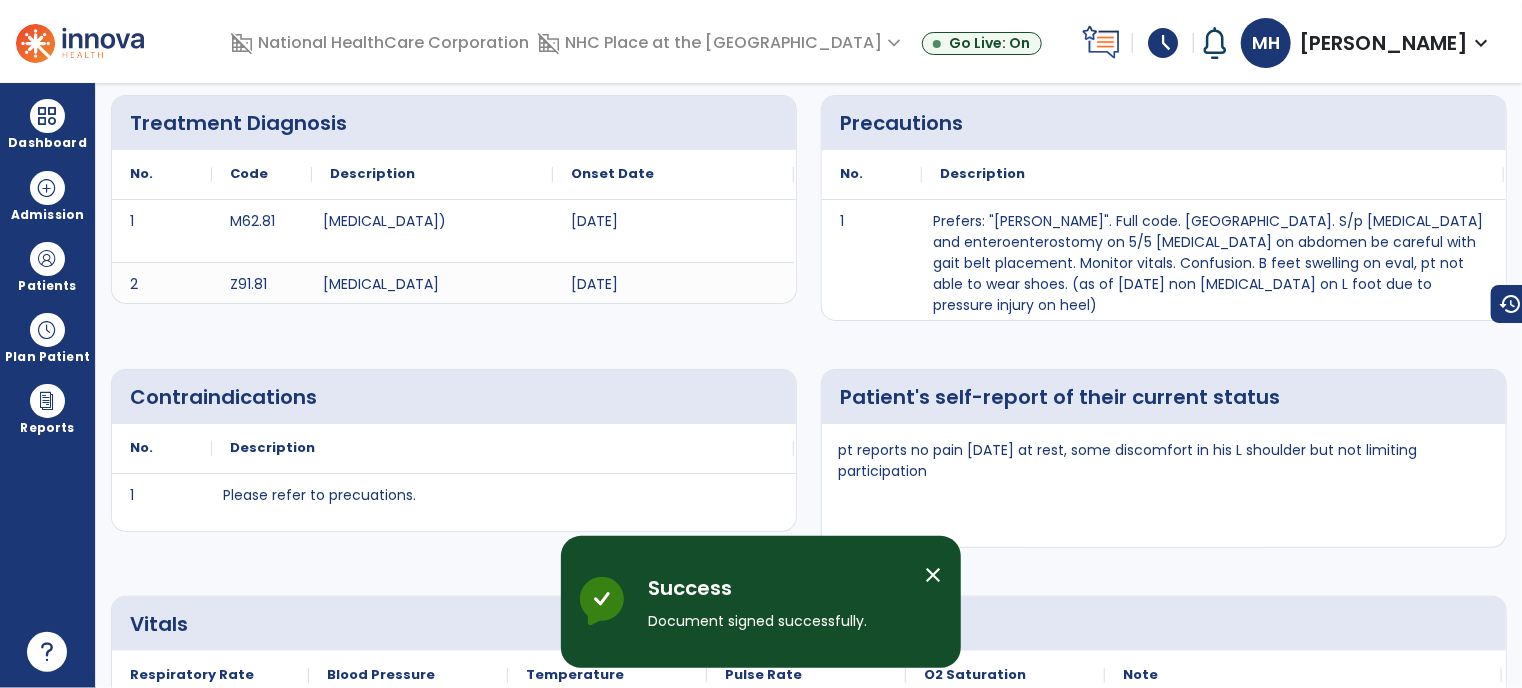 scroll, scrollTop: 0, scrollLeft: 0, axis: both 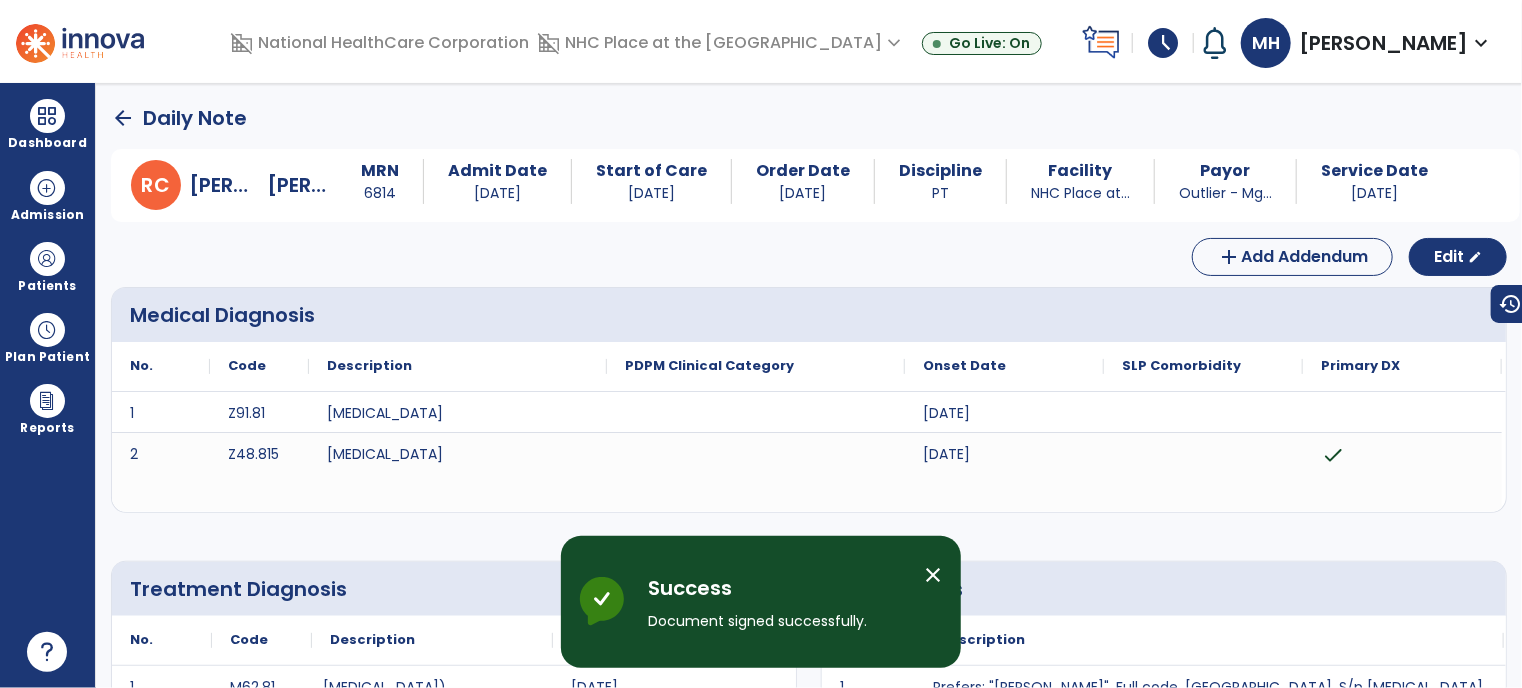 click on "arrow_back" 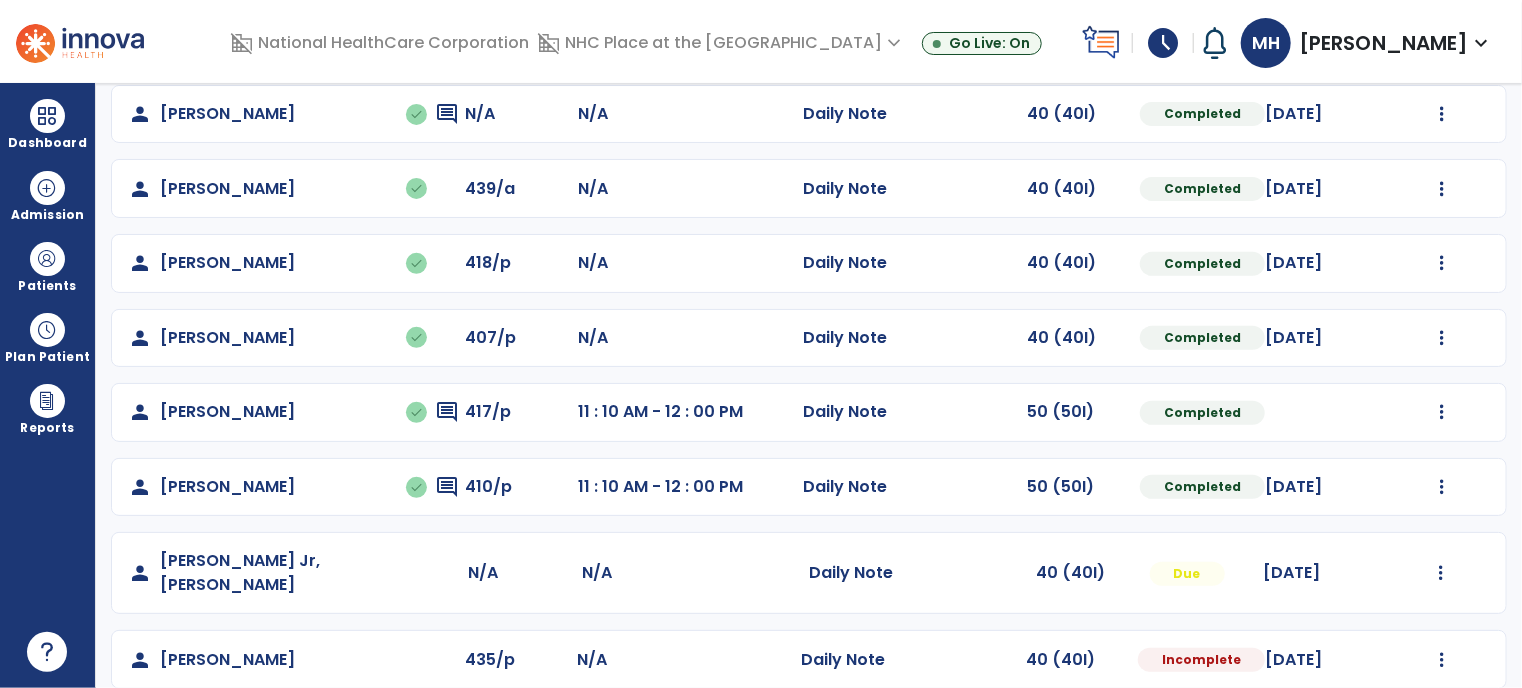 scroll, scrollTop: 326, scrollLeft: 0, axis: vertical 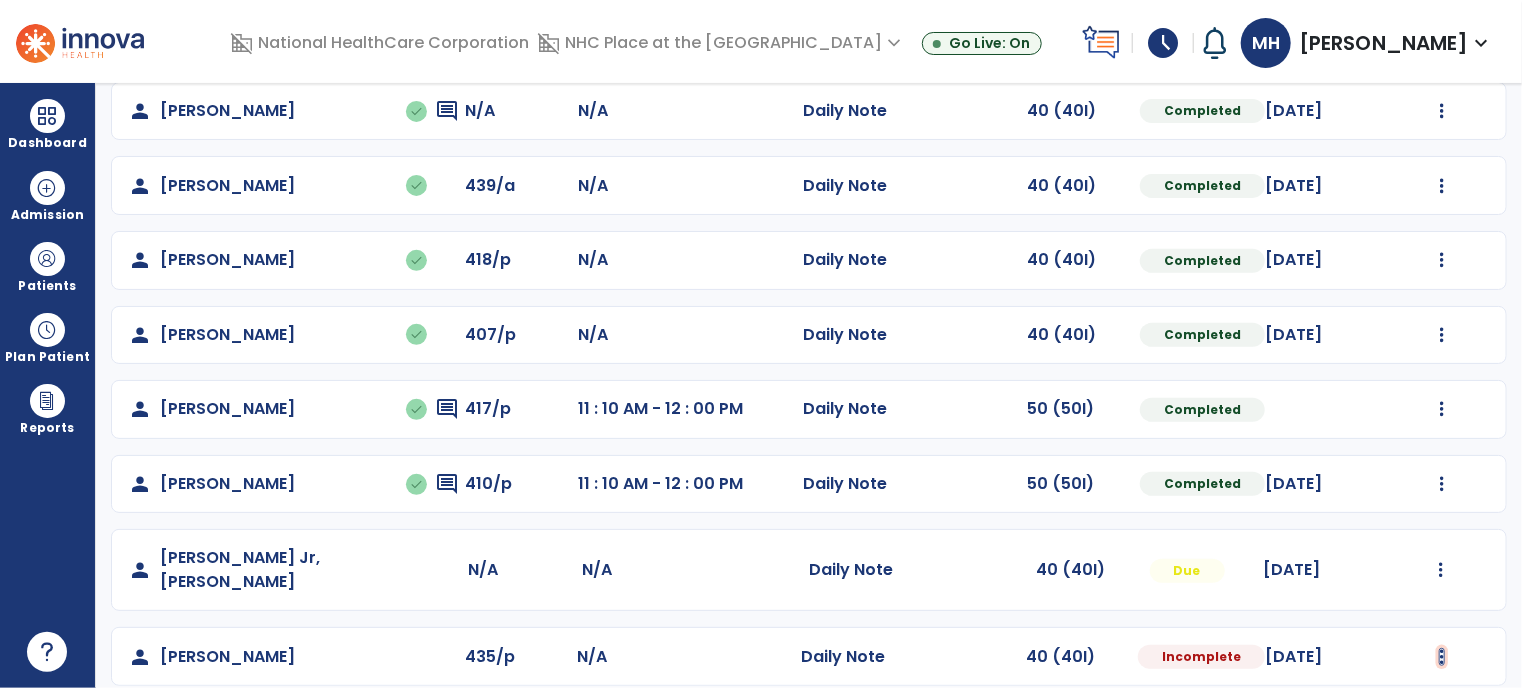 click at bounding box center [1442, -38] 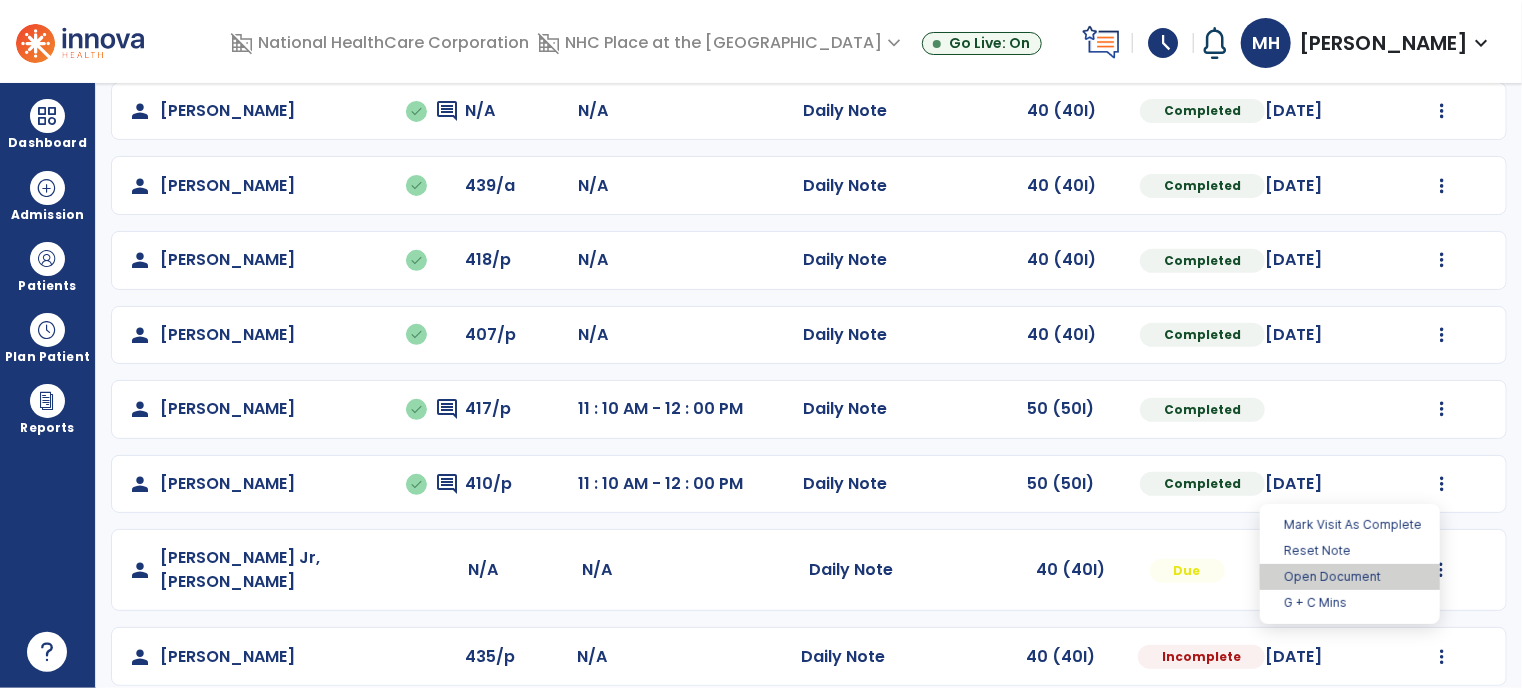 click on "Open Document" at bounding box center [1350, 577] 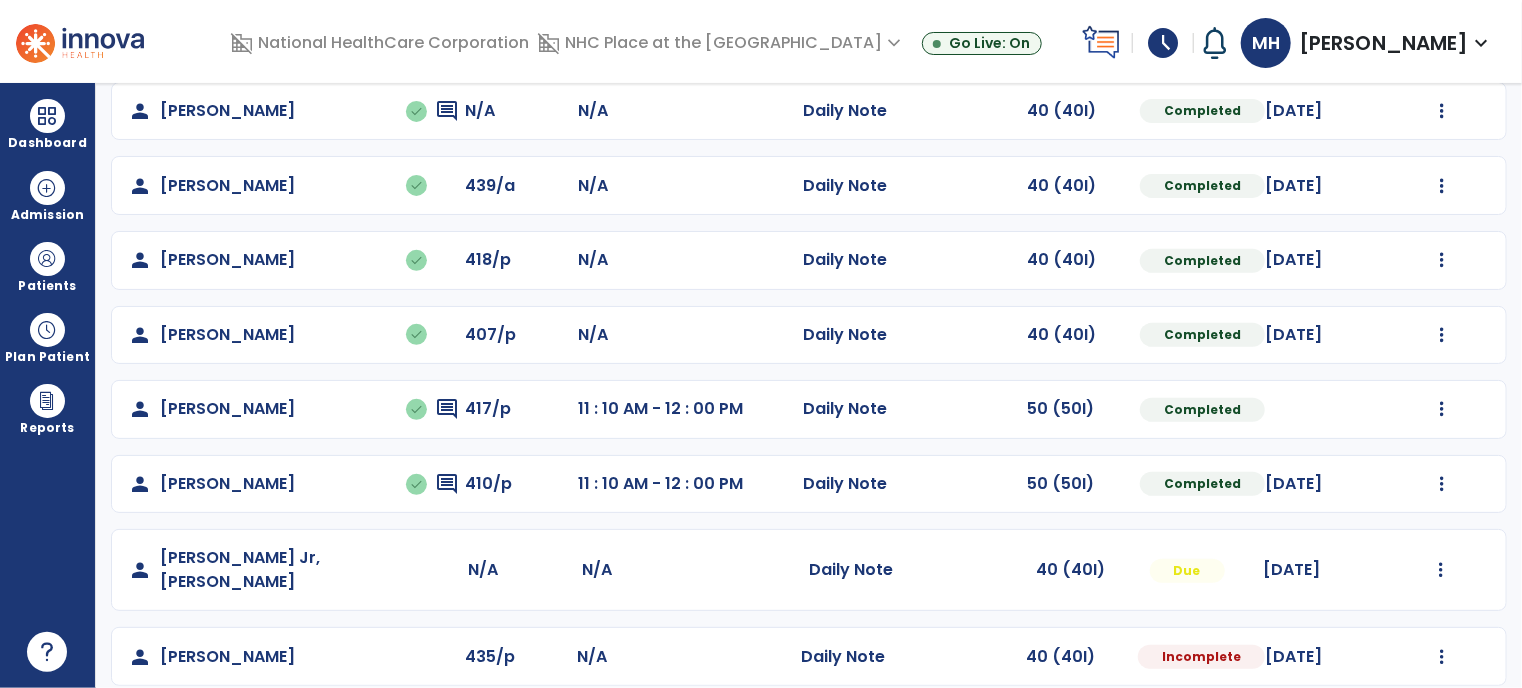 select on "*" 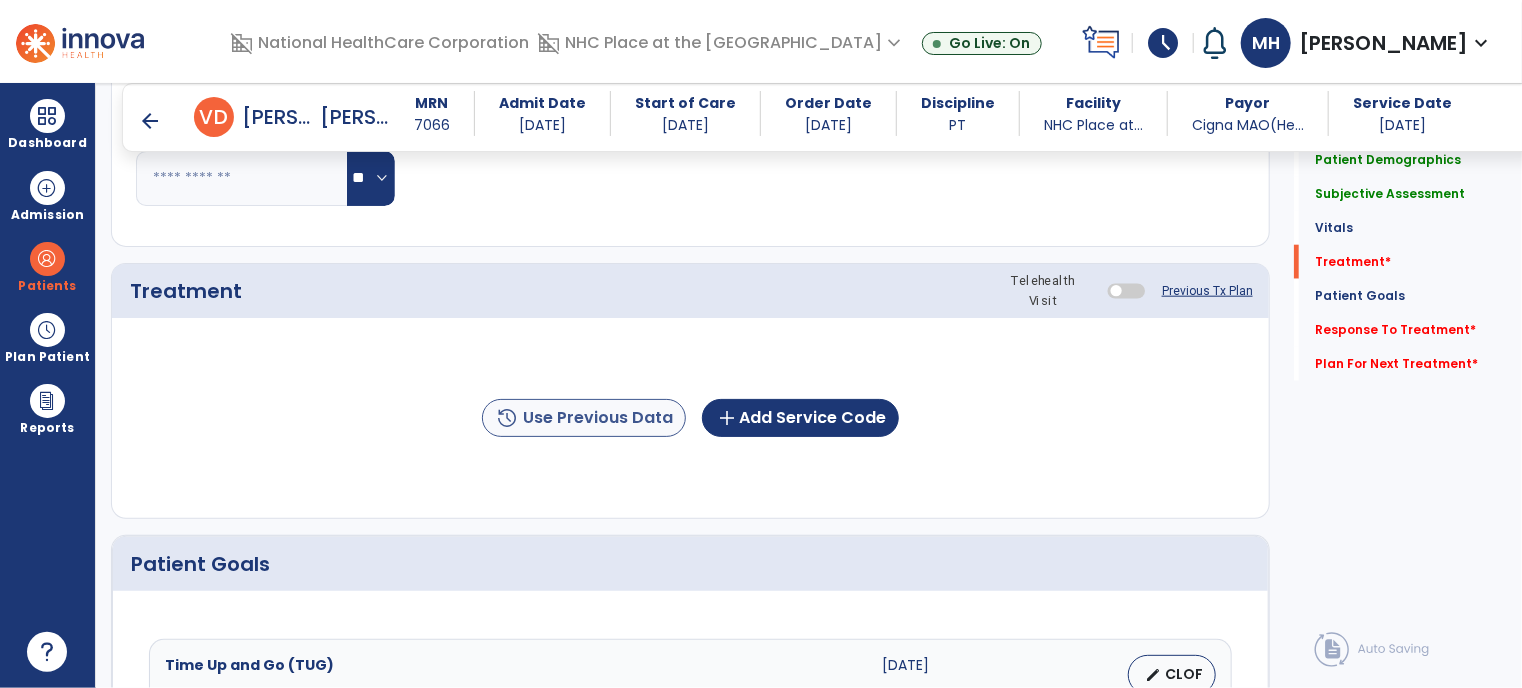 scroll, scrollTop: 1126, scrollLeft: 0, axis: vertical 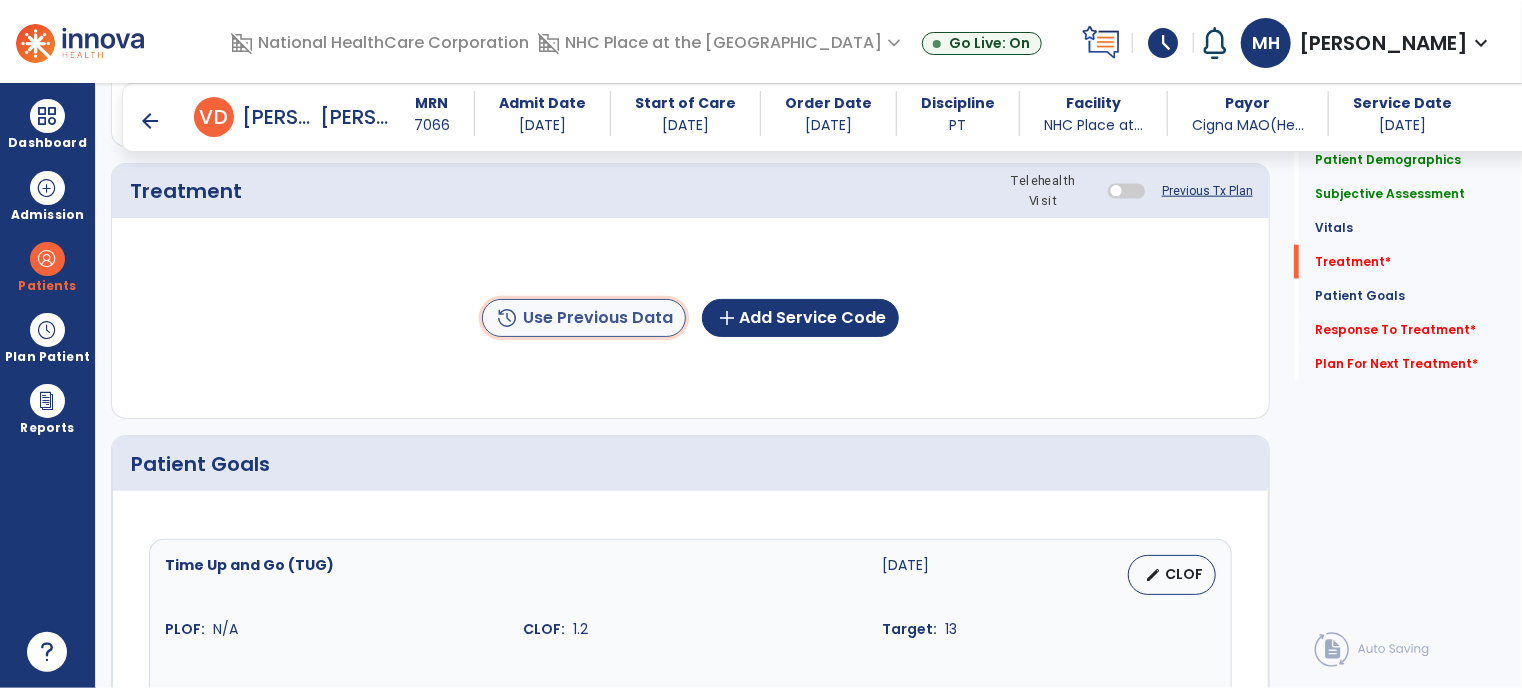 click on "history  Use Previous Data" 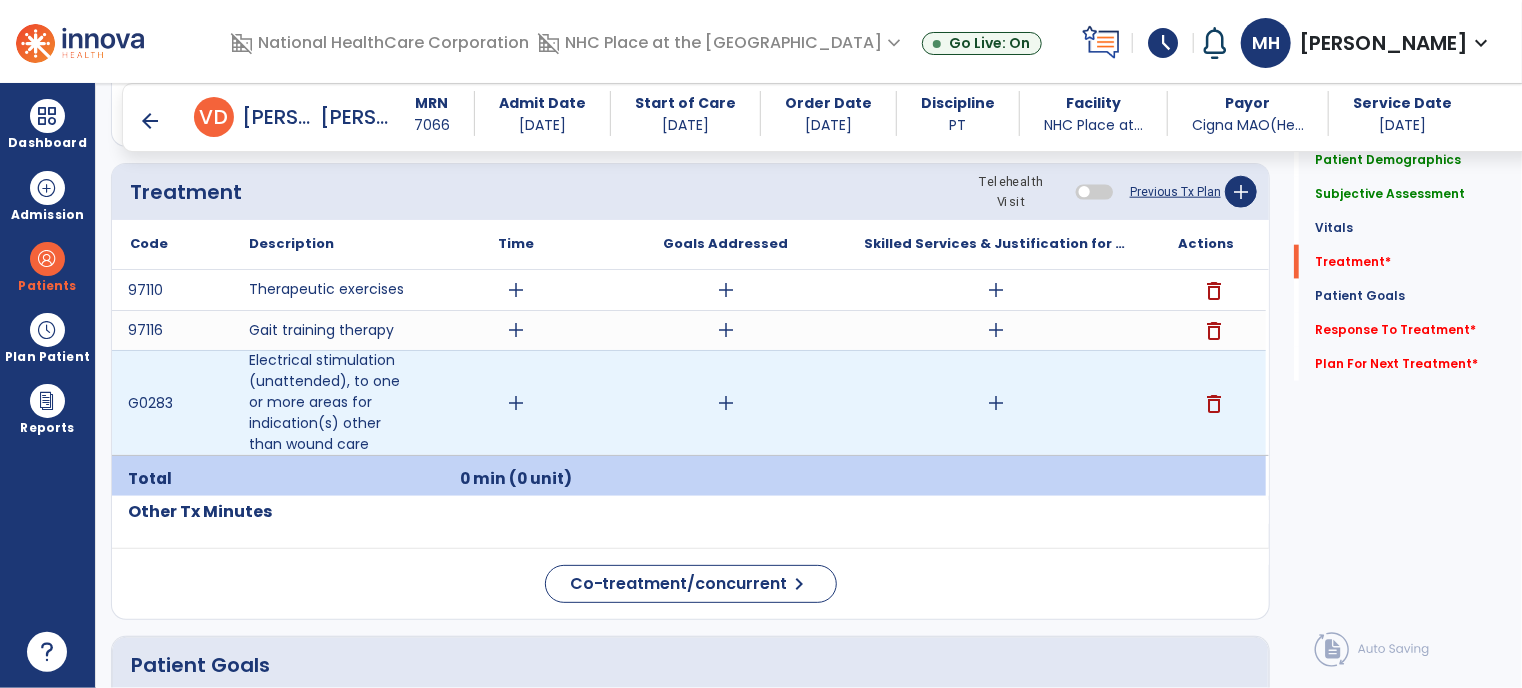 click on "add" at bounding box center [516, 403] 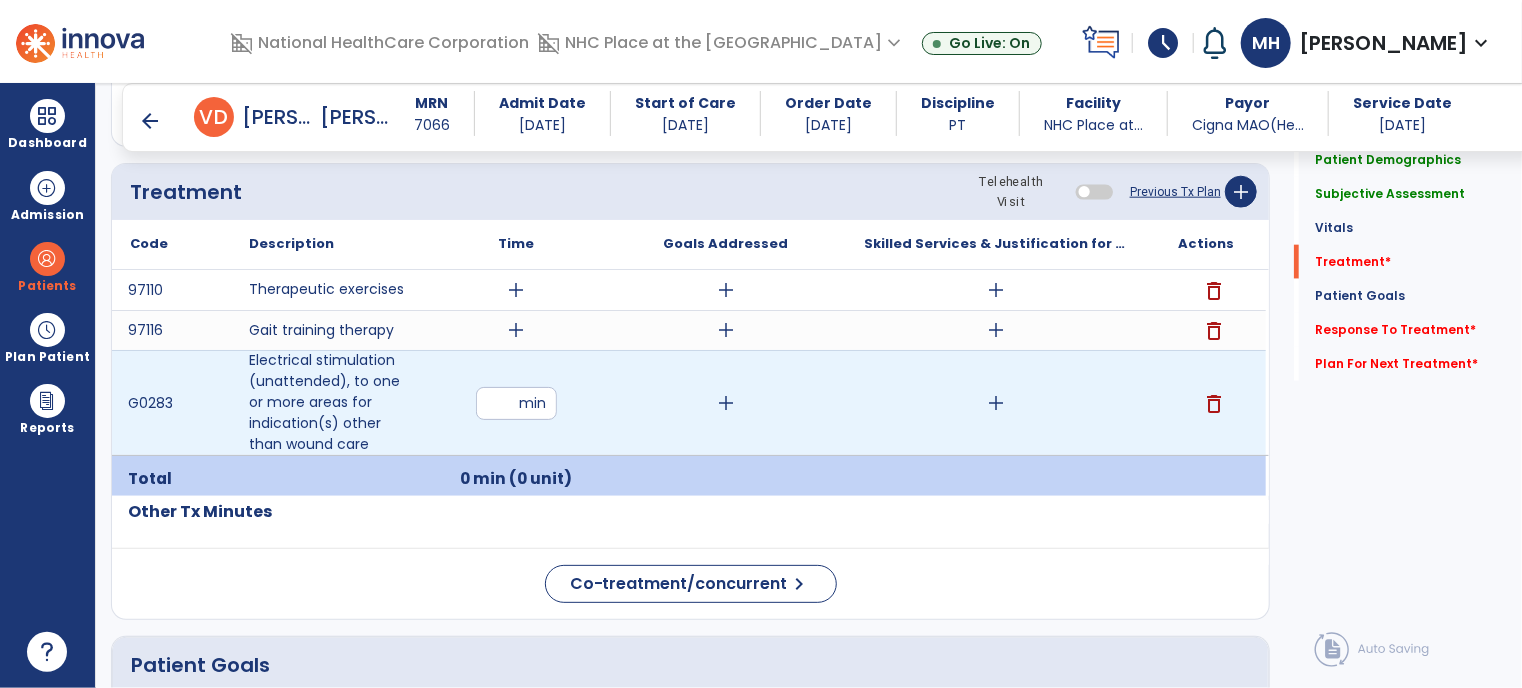 type on "*" 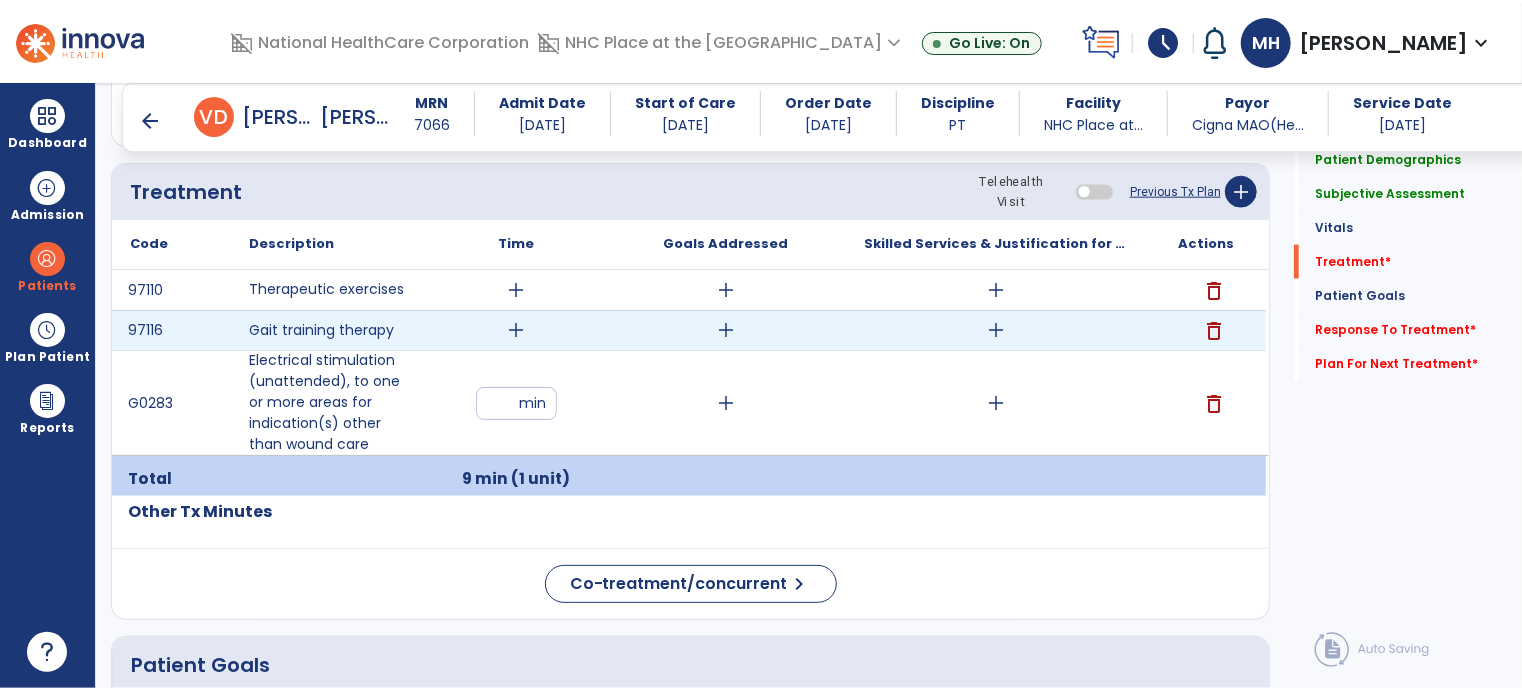 click on "add" at bounding box center (516, 330) 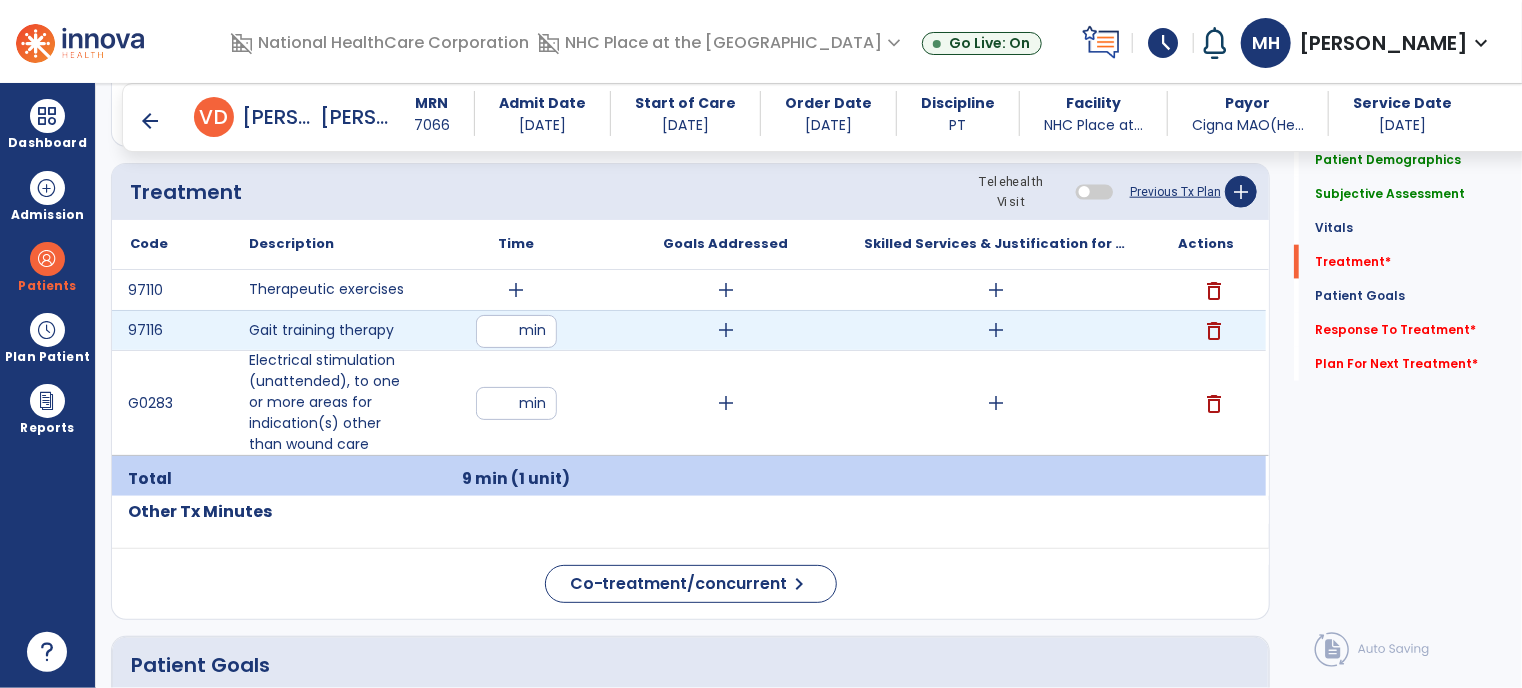 type on "**" 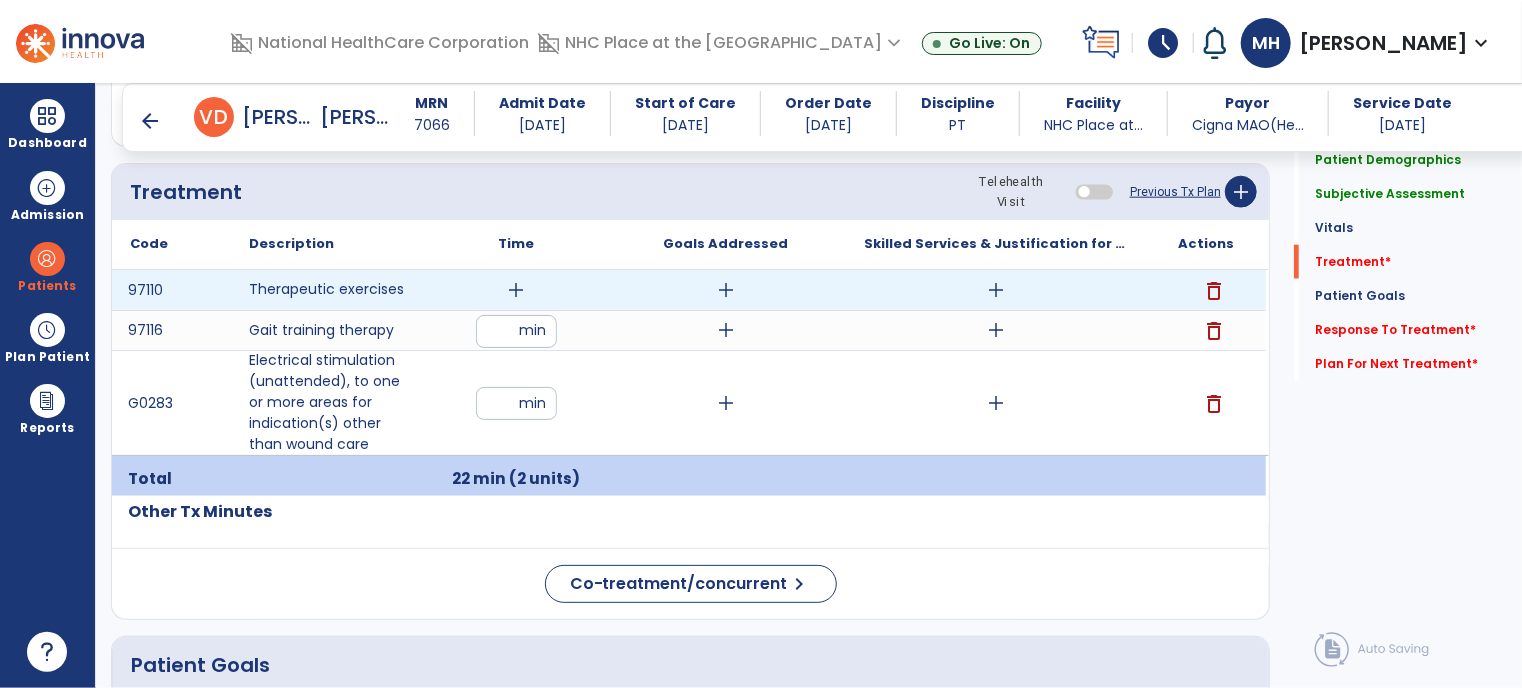 click on "add" at bounding box center [516, 290] 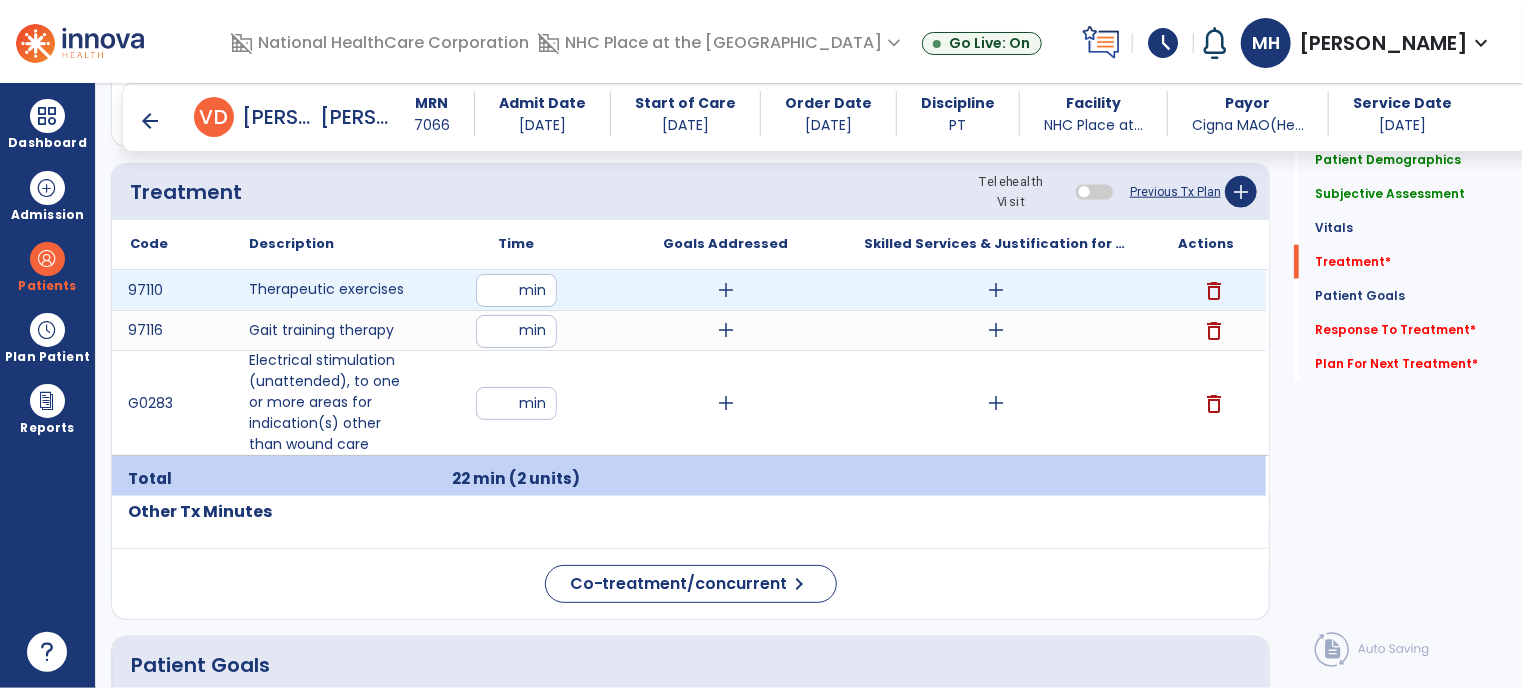 type on "**" 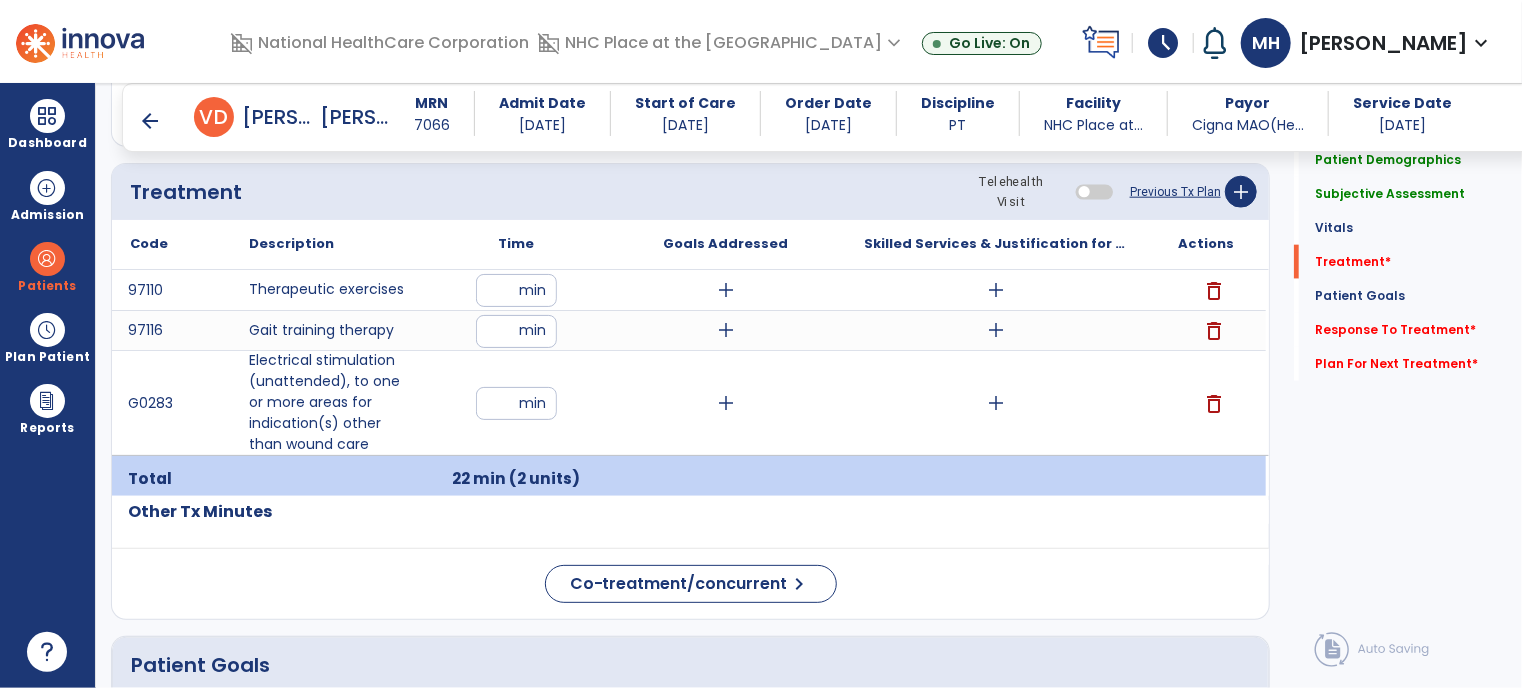 click on "Treatment Telehealth Visit  Previous Tx Plan   add" 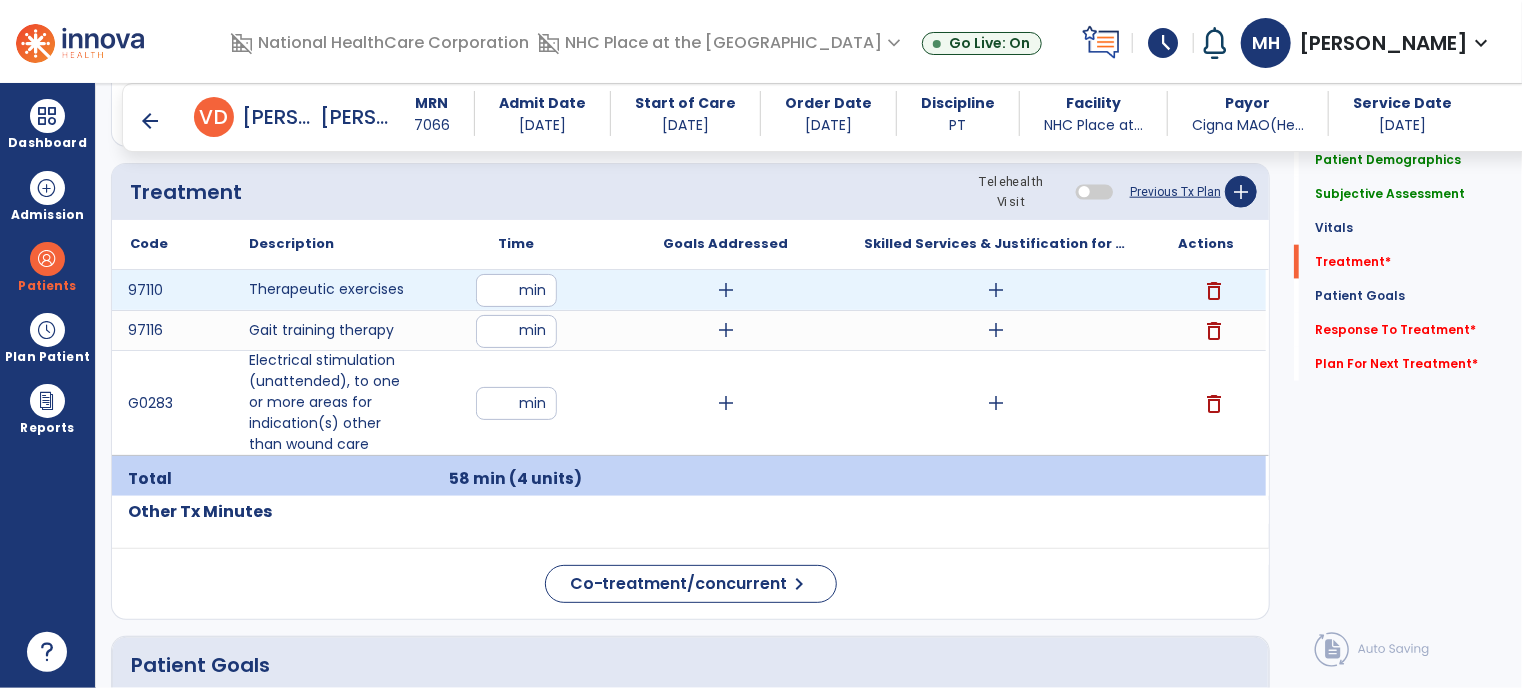 click on "add" at bounding box center [996, 290] 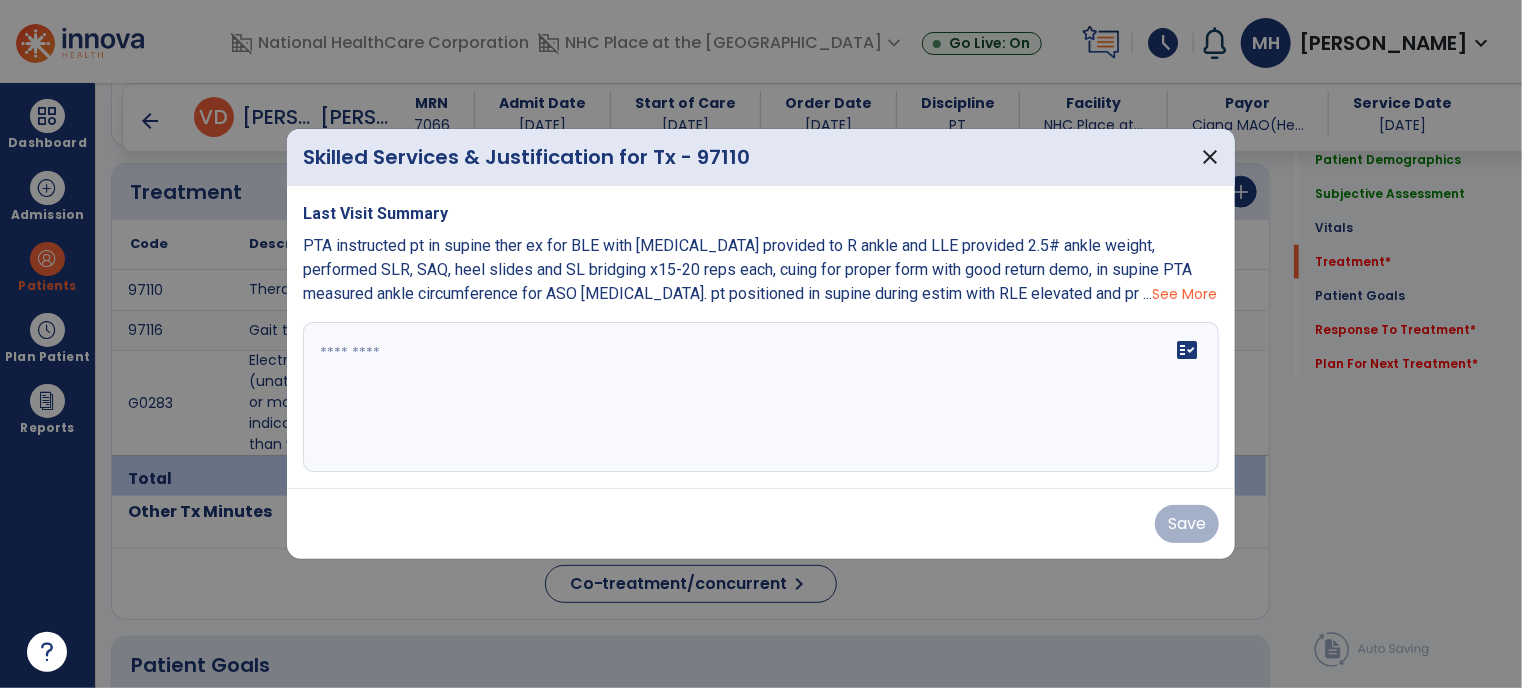 click on "See More" at bounding box center (1184, 294) 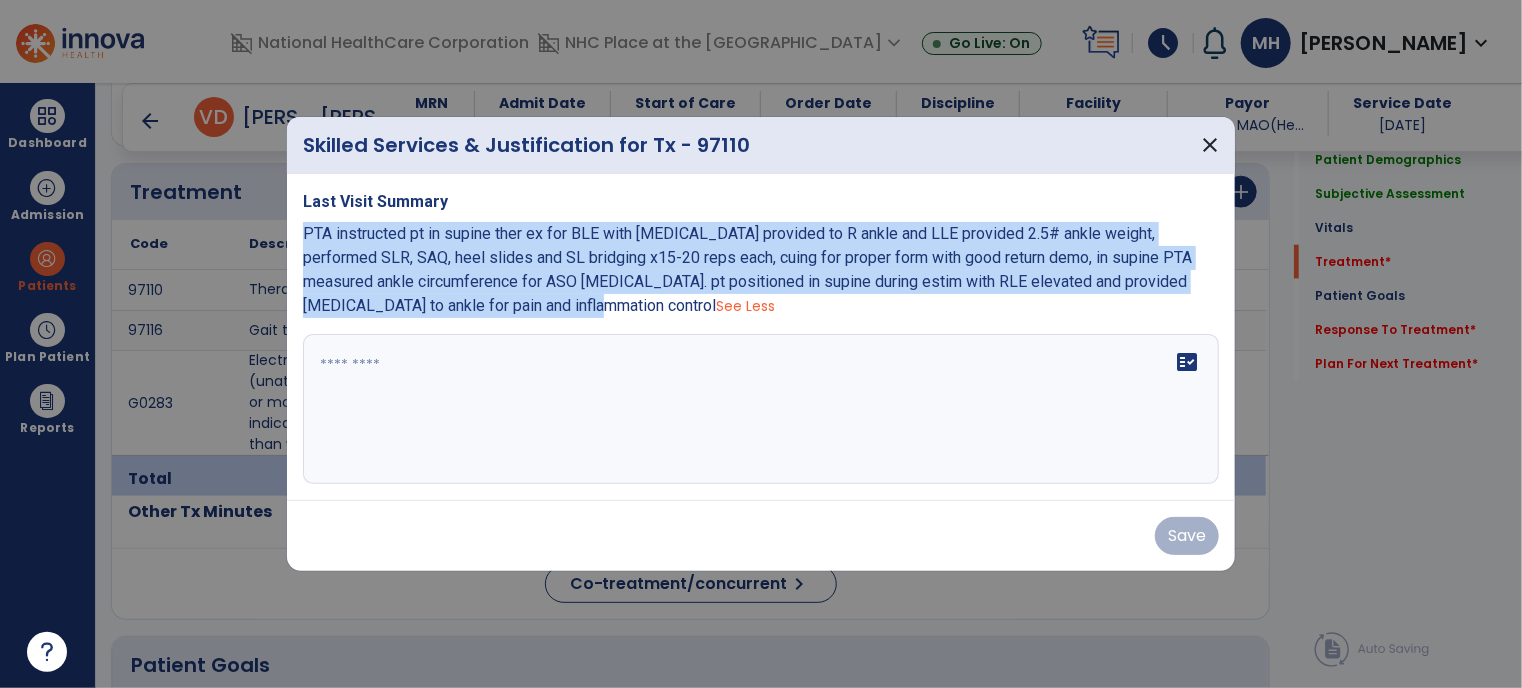 drag, startPoint x: 301, startPoint y: 231, endPoint x: 478, endPoint y: 316, distance: 196.35173 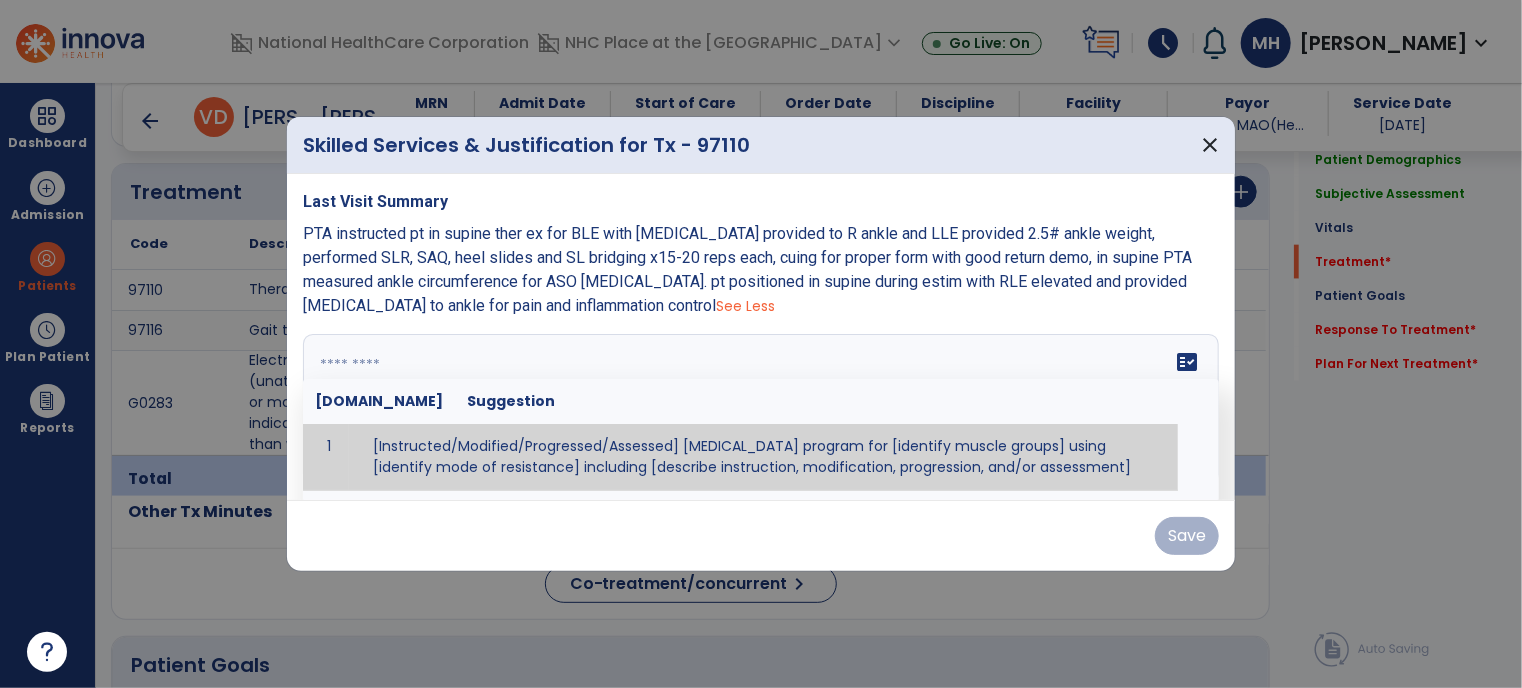 click on "fact_check  [DOMAIN_NAME] Suggestion 1 [Instructed/Modified/Progressed/Assessed] [MEDICAL_DATA] program for [identify muscle groups] using [identify mode of resistance] including [describe instruction, modification, progression, and/or assessment] 2 [Instructed/Modified/Progressed/Assessed] aerobic exercise program using [identify equipment/mode] including [describe instruction, modification,progression, and/or assessment] 3 [Instructed/Modified/Progressed/Assessed] [PROM/A/AROM/AROM] program for [identify joint movements] using [contract-relax, over-pressure, inhibitory techniques, other] 4 [Assessed/Tested] aerobic capacity with administration of [aerobic capacity test]" at bounding box center (761, 409) 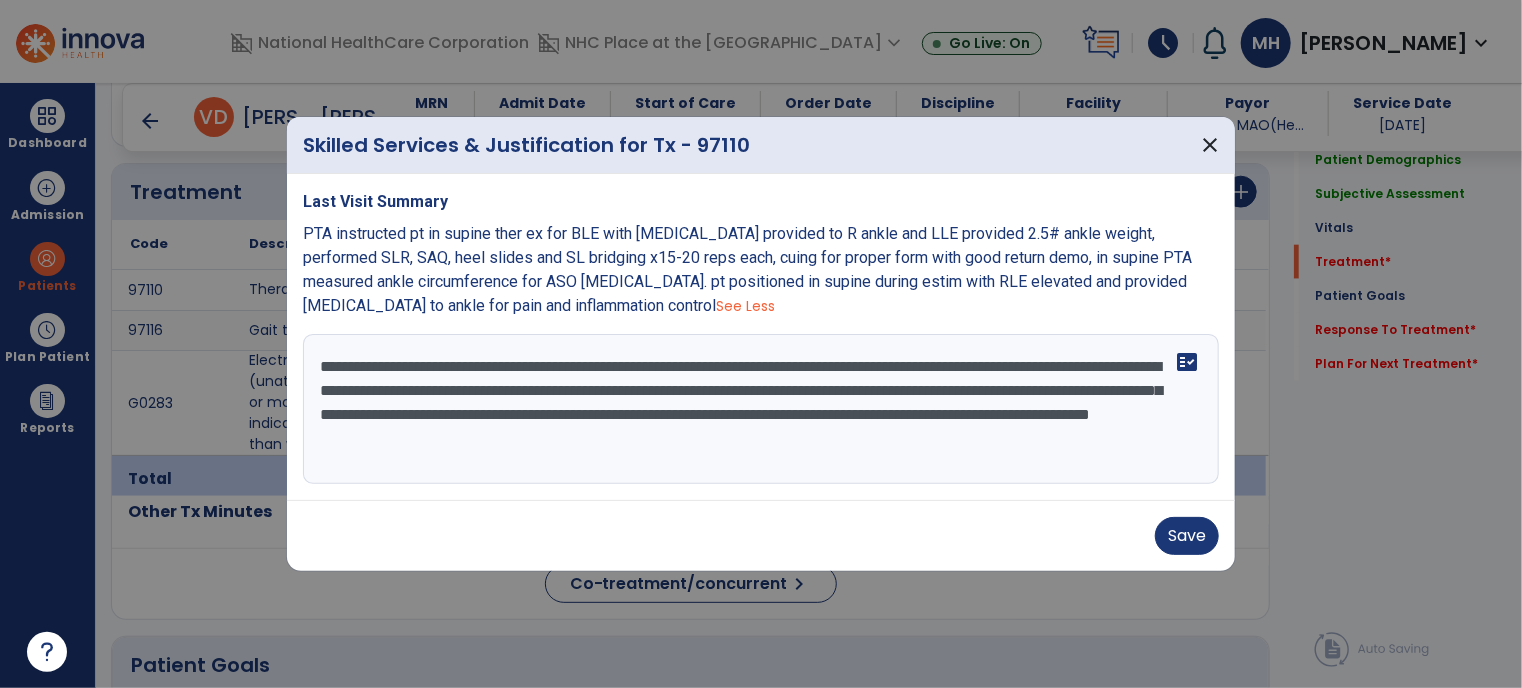 drag, startPoint x: 477, startPoint y: 367, endPoint x: 527, endPoint y: 371, distance: 50.159744 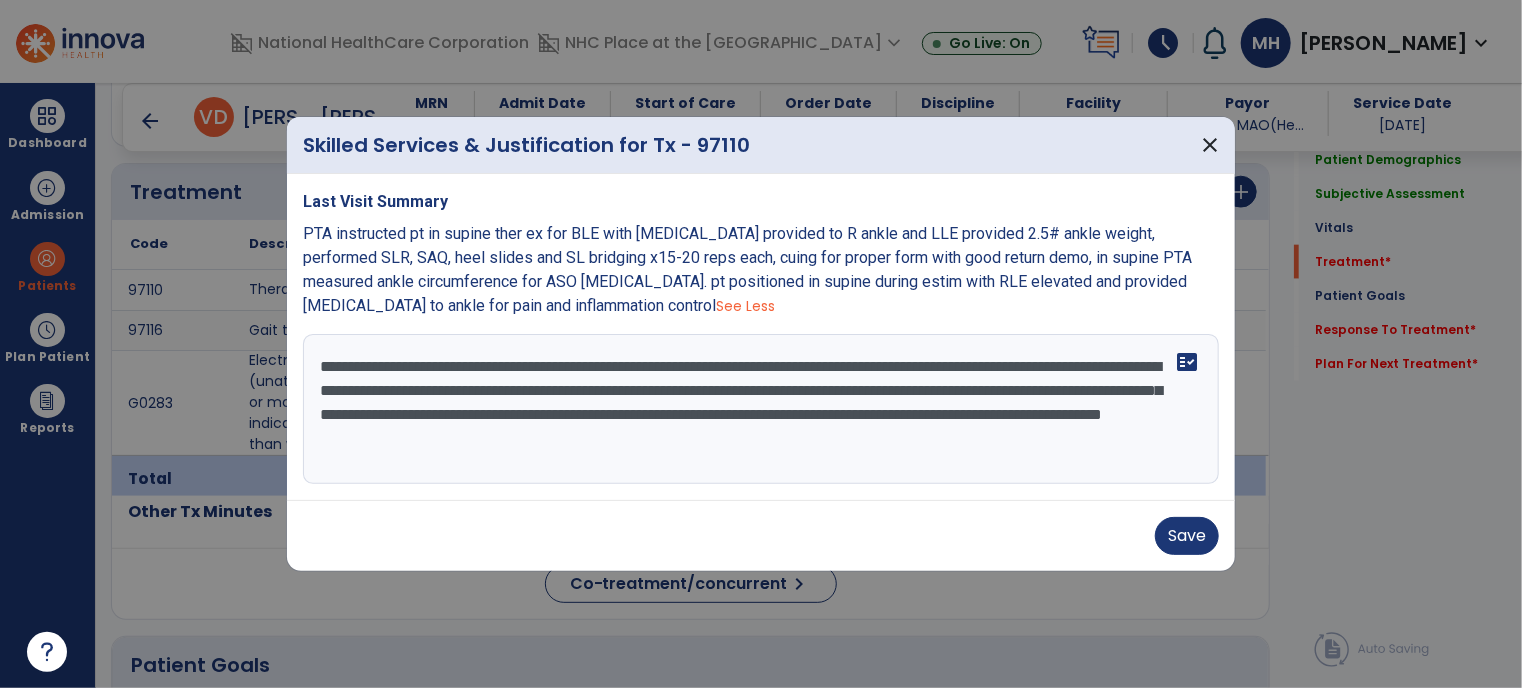 drag, startPoint x: 666, startPoint y: 365, endPoint x: 905, endPoint y: 395, distance: 240.87549 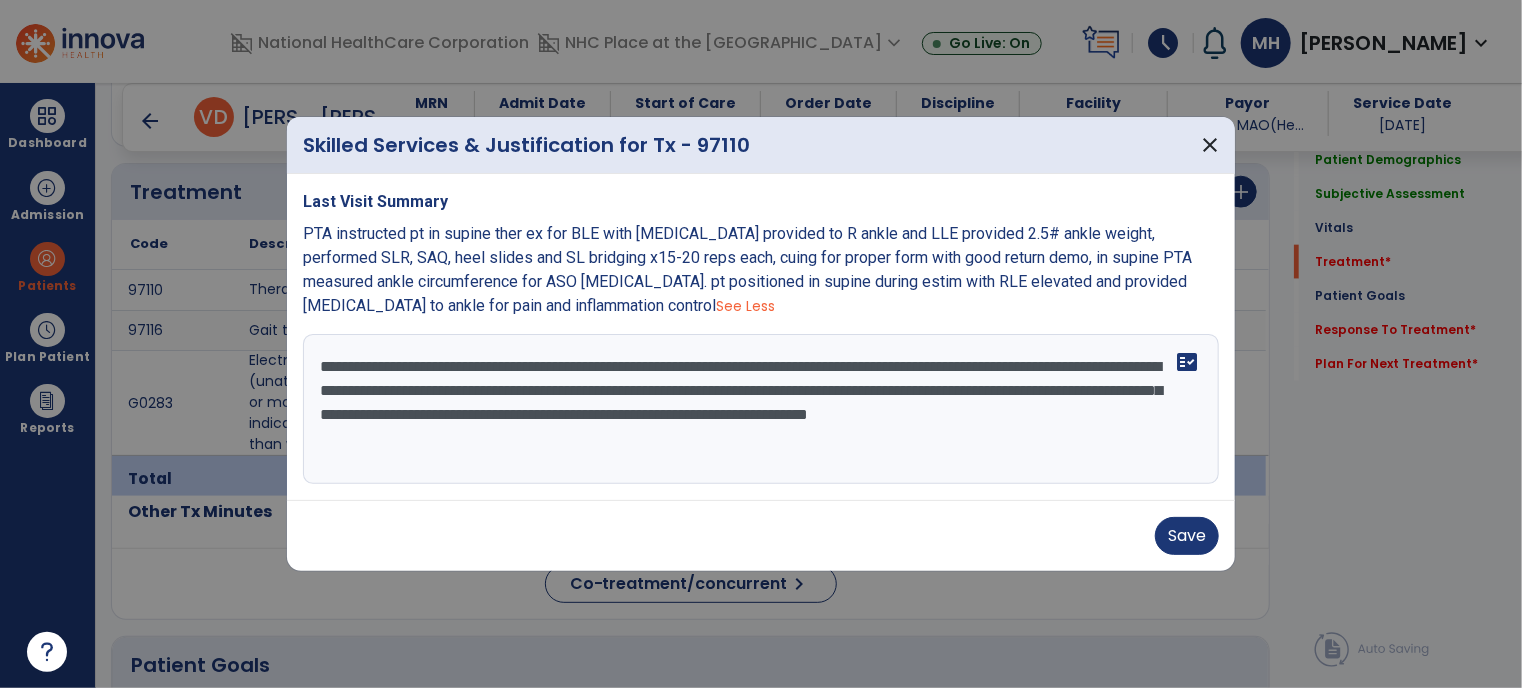 click on "**********" at bounding box center (761, 409) 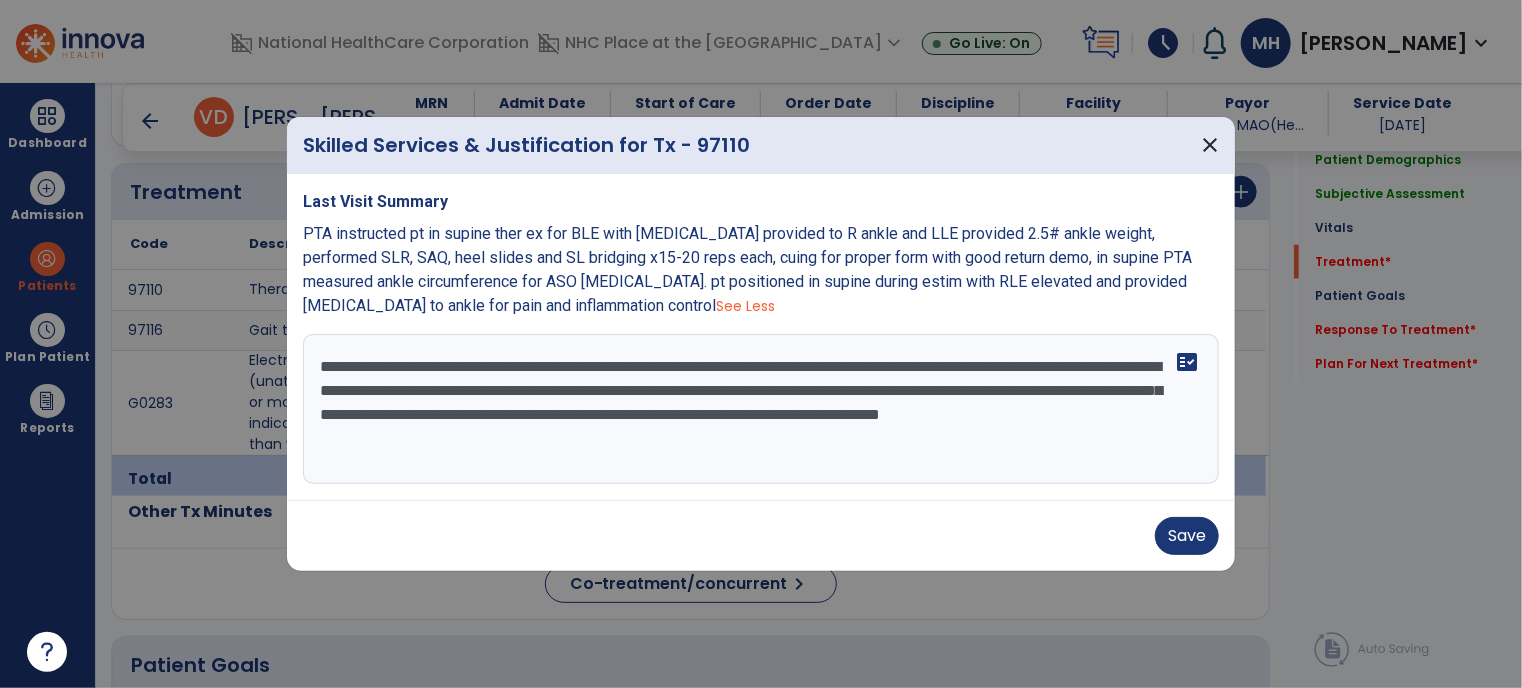 drag, startPoint x: 1063, startPoint y: 391, endPoint x: 1064, endPoint y: 447, distance: 56.008926 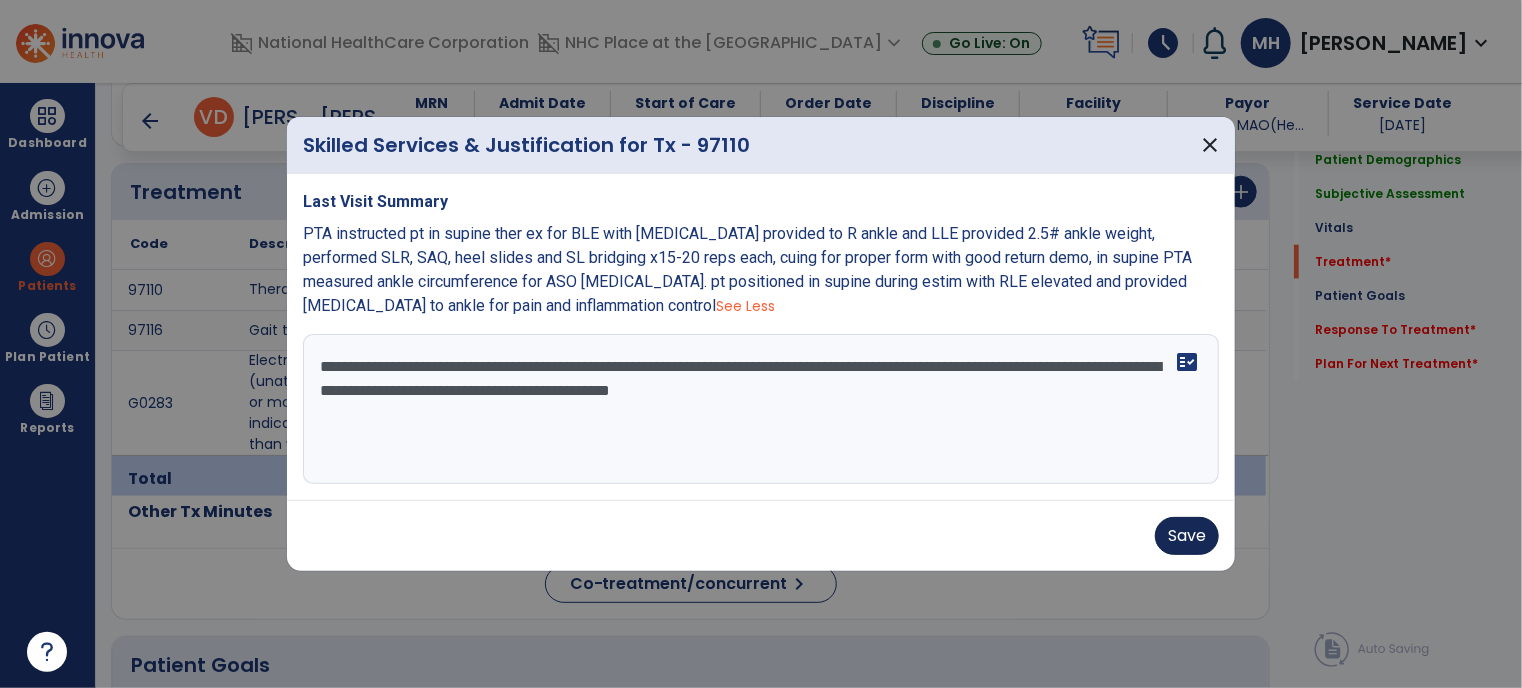 type on "**********" 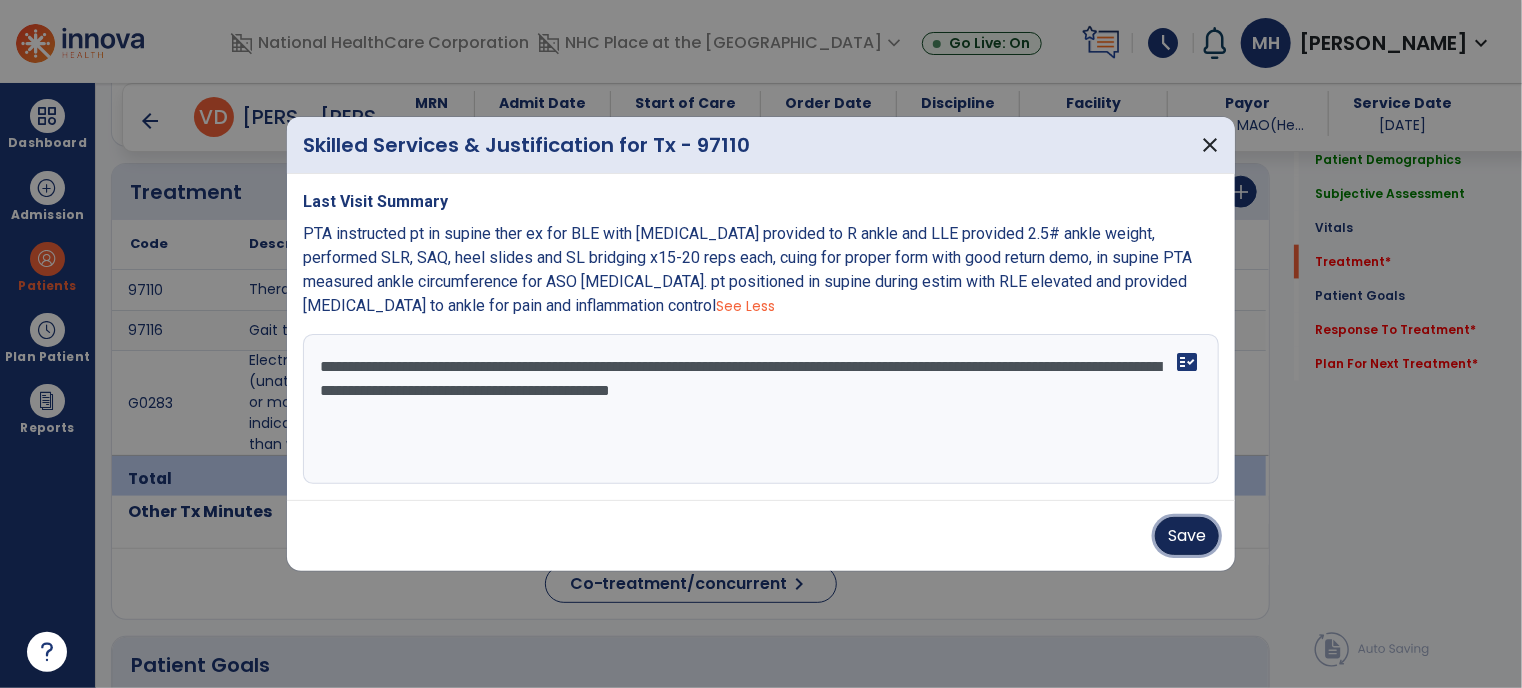 click on "Save" at bounding box center (1187, 536) 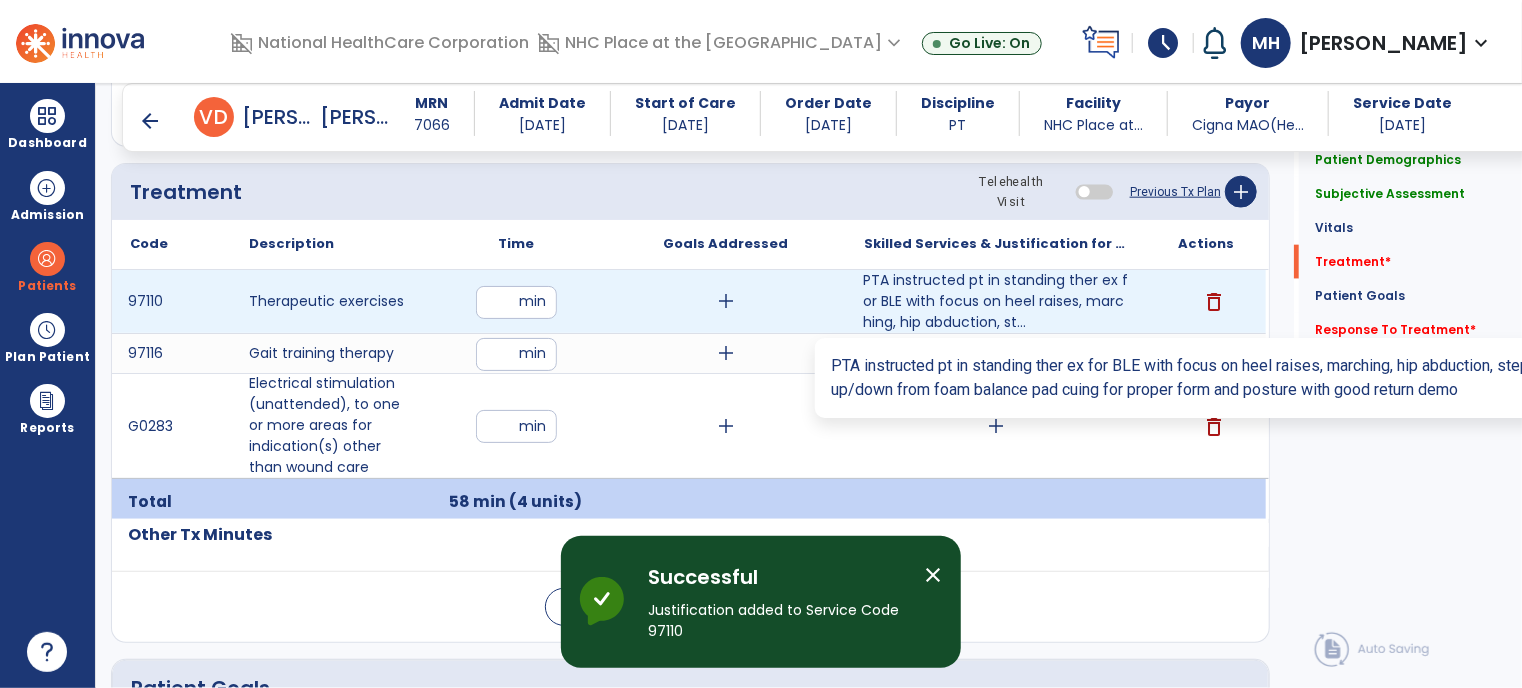click on "PTA instructed pt in standing ther ex for BLE with focus on heel raises, marching, hip abduction, st..." at bounding box center (996, 301) 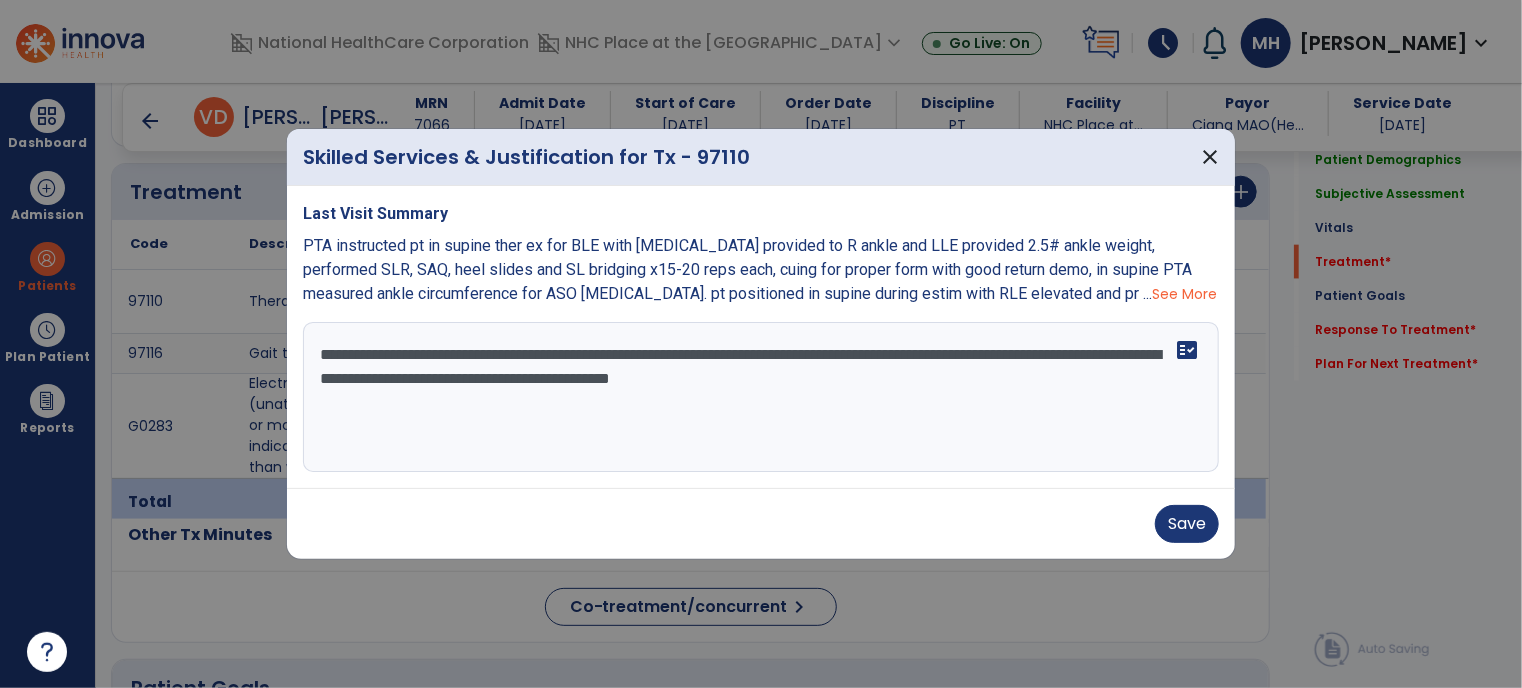 click on "**********" at bounding box center (761, 397) 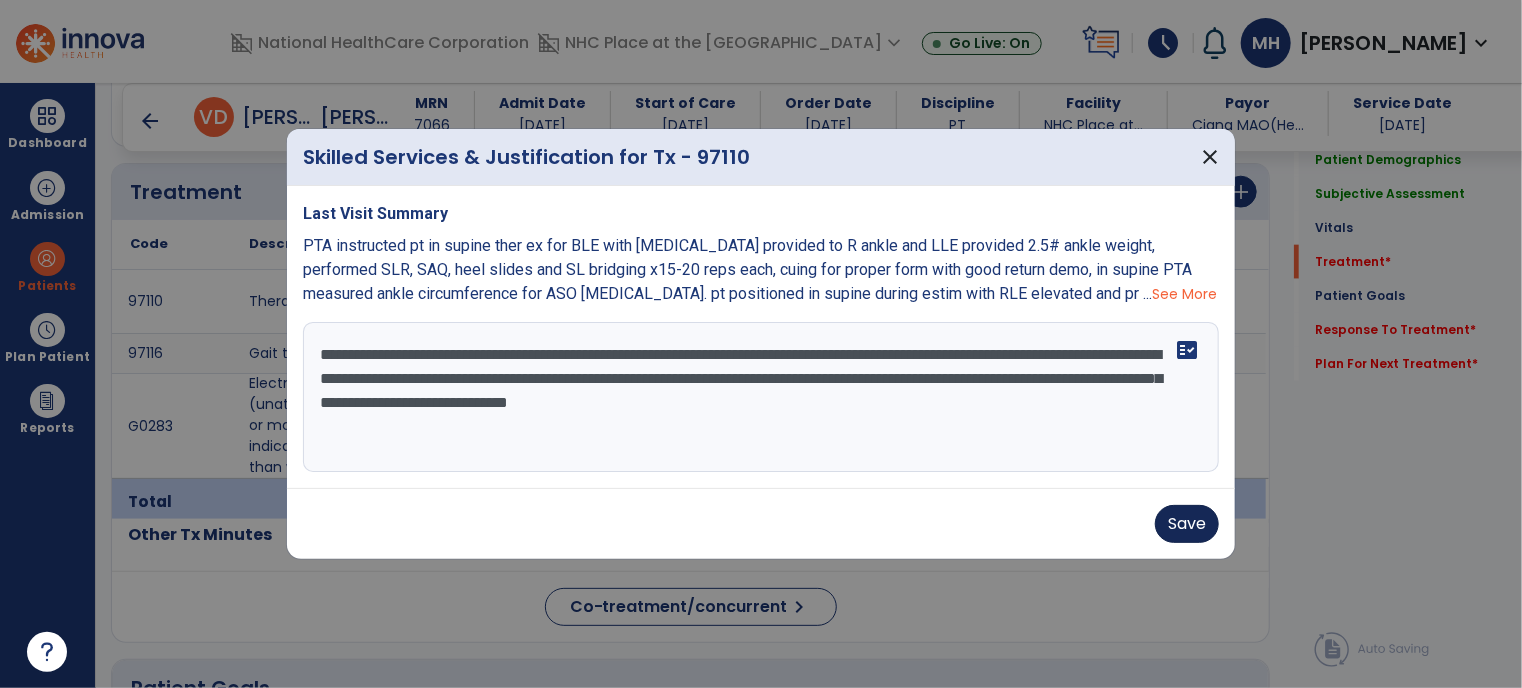 type on "**********" 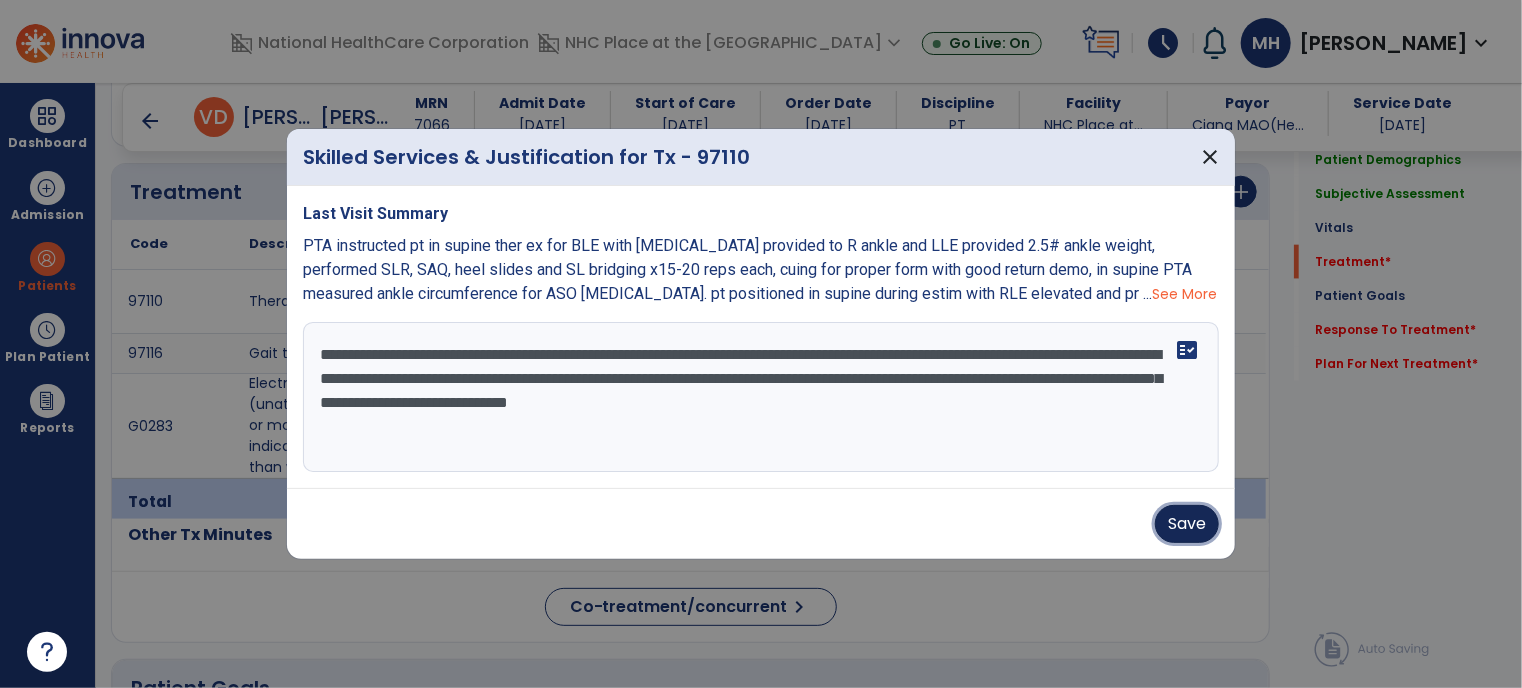 click on "Save" at bounding box center [1187, 524] 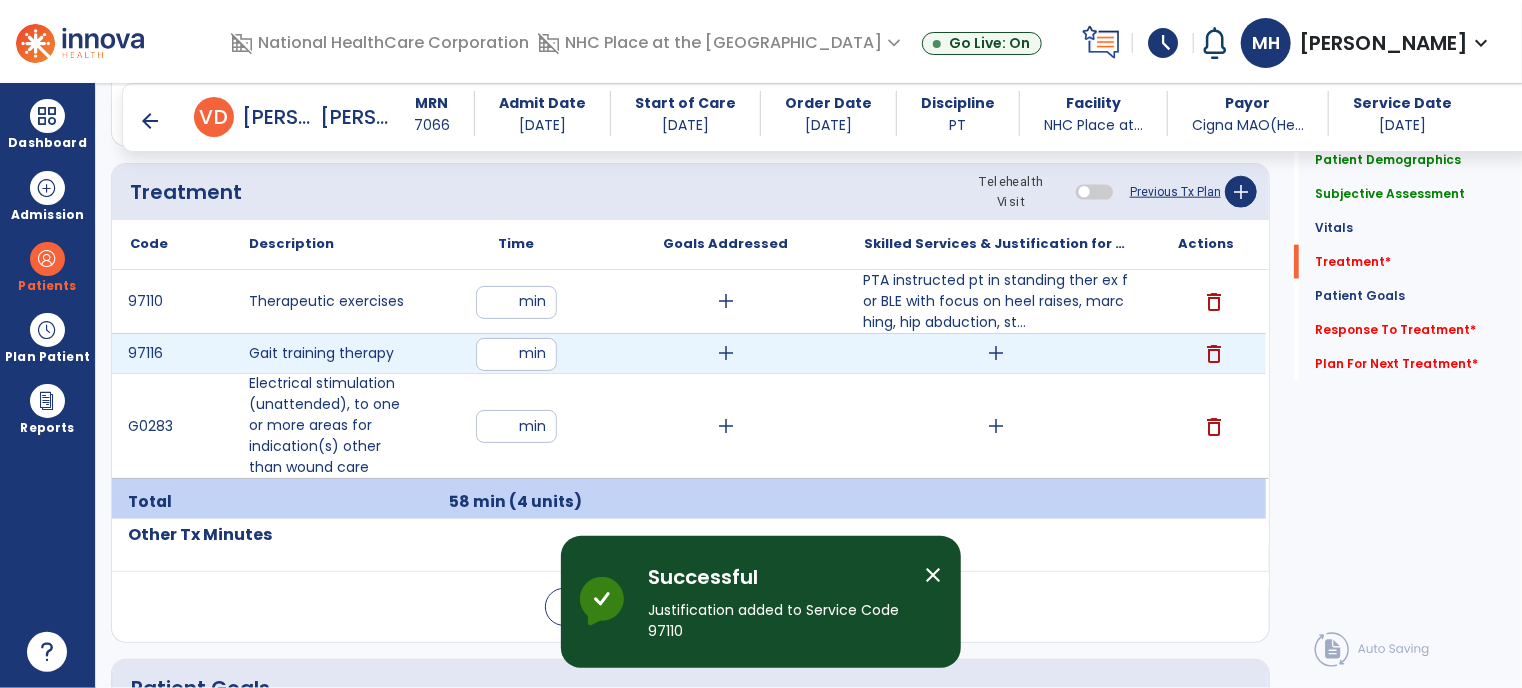 click on "add" at bounding box center [996, 353] 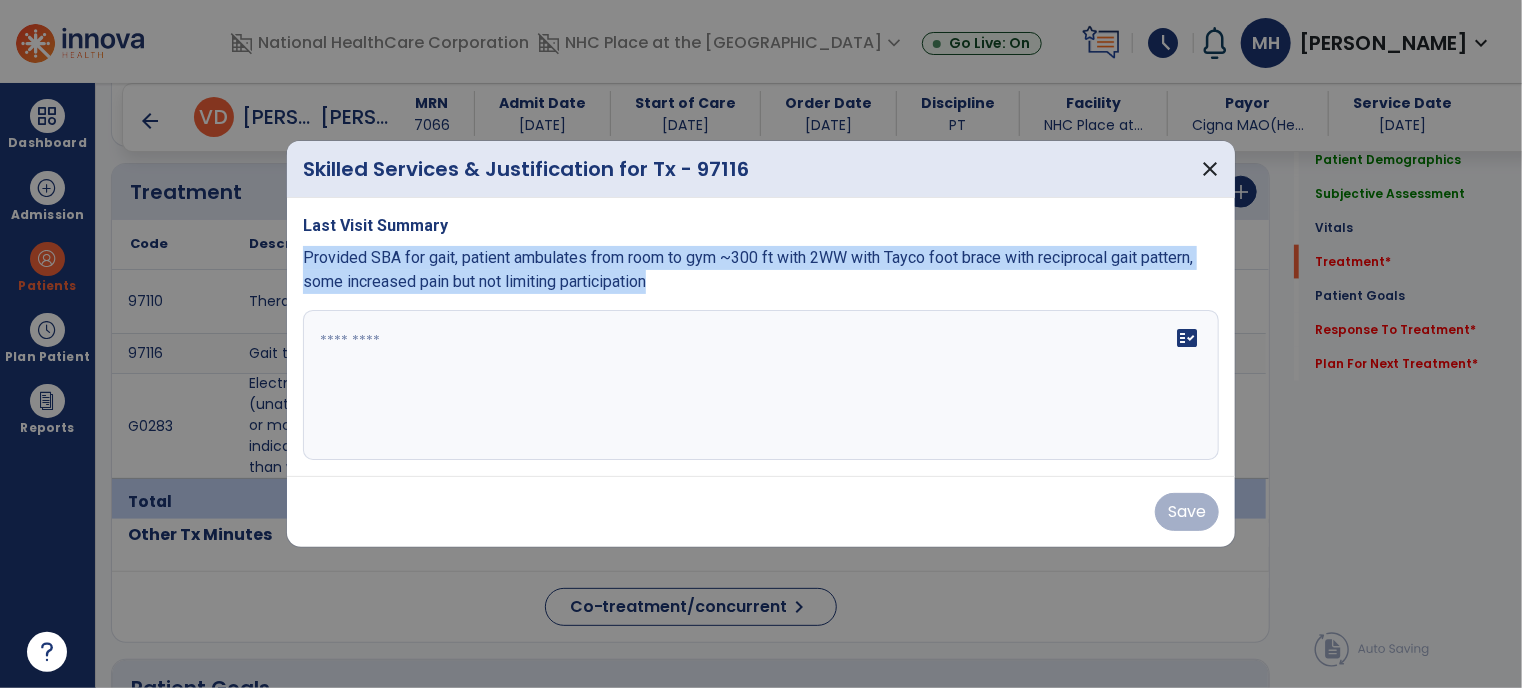 drag, startPoint x: 300, startPoint y: 254, endPoint x: 713, endPoint y: 334, distance: 420.67685 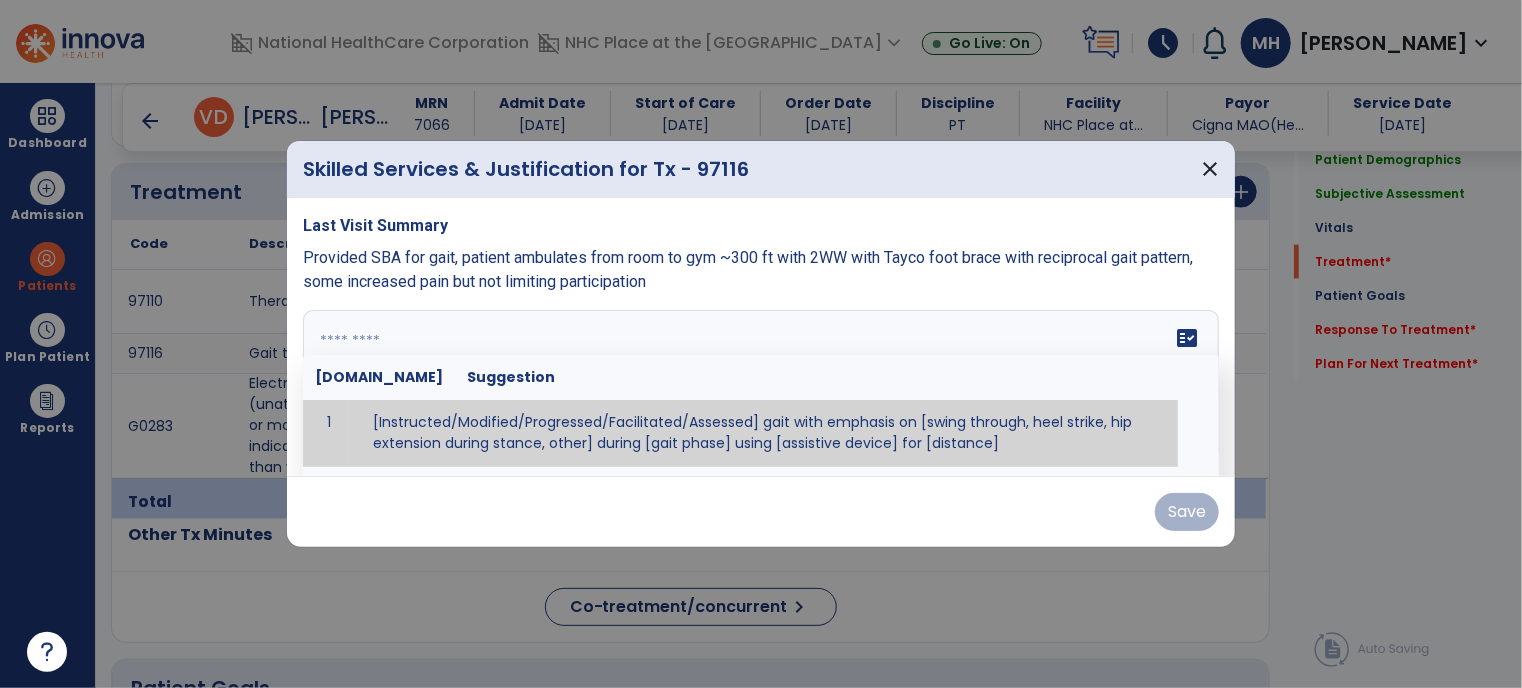paste on "**********" 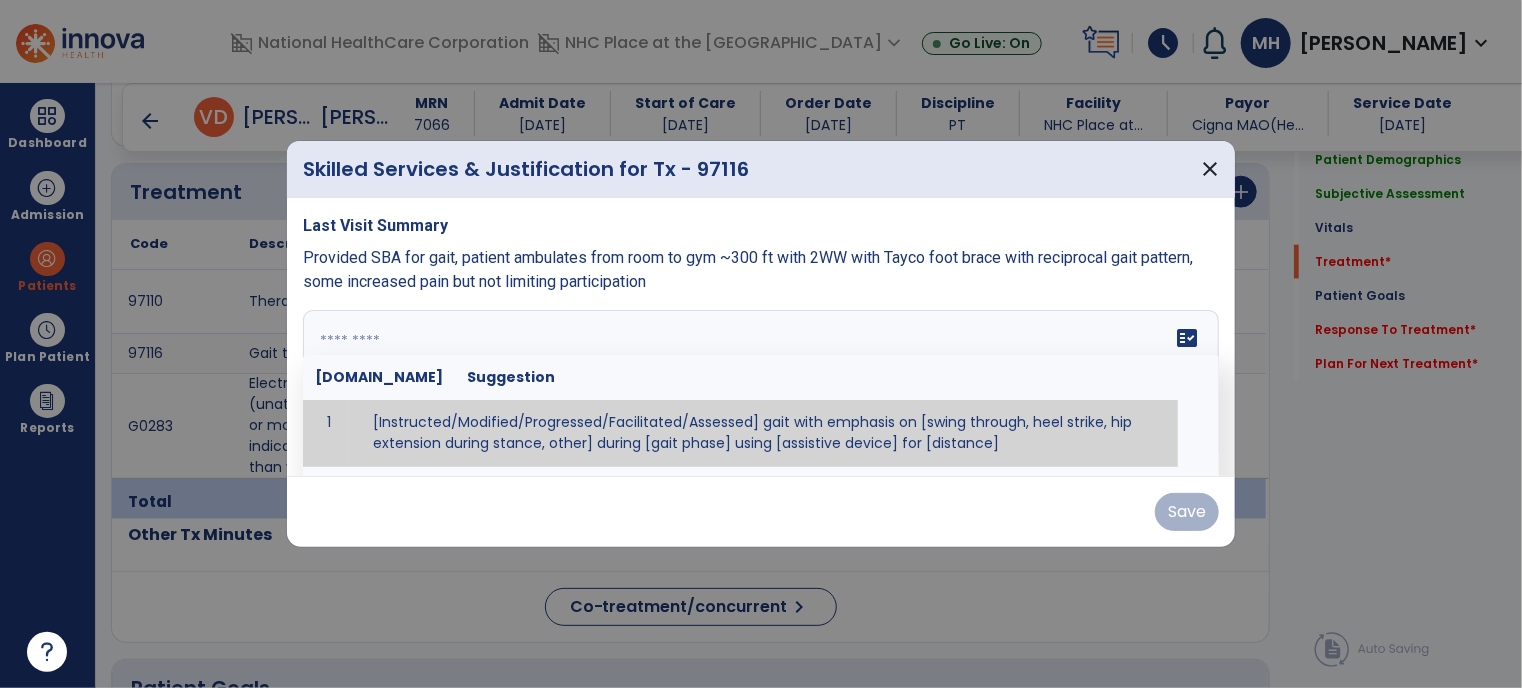 click on "fact_check  [DOMAIN_NAME] Suggestion 1 [Instructed/Modified/Progressed/Facilitated/Assessed] gait with emphasis on [swing through, heel strike, hip extension during stance, other] during [gait phase] using [assistive device] for [distance] 2 [Instructed/Modified/Progressed/Facilitated/Assessed] use of [assistive device] and [NWB, PWB, step-to gait pattern, step through gait pattern] 3 [Instructed/Modified/Progressed/Facilitated/Assessed] patient's ability to [ascend/descend # of steps, perform directional changes, walk on even/uneven surfaces, pick-up objects off floor, velocity changes, other] using [assistive device]. 4 [Instructed/Modified/Progressed/Facilitated/Assessed] pre-gait activities including [identify exercise] in order to prepare for gait training. 5" at bounding box center [761, 385] 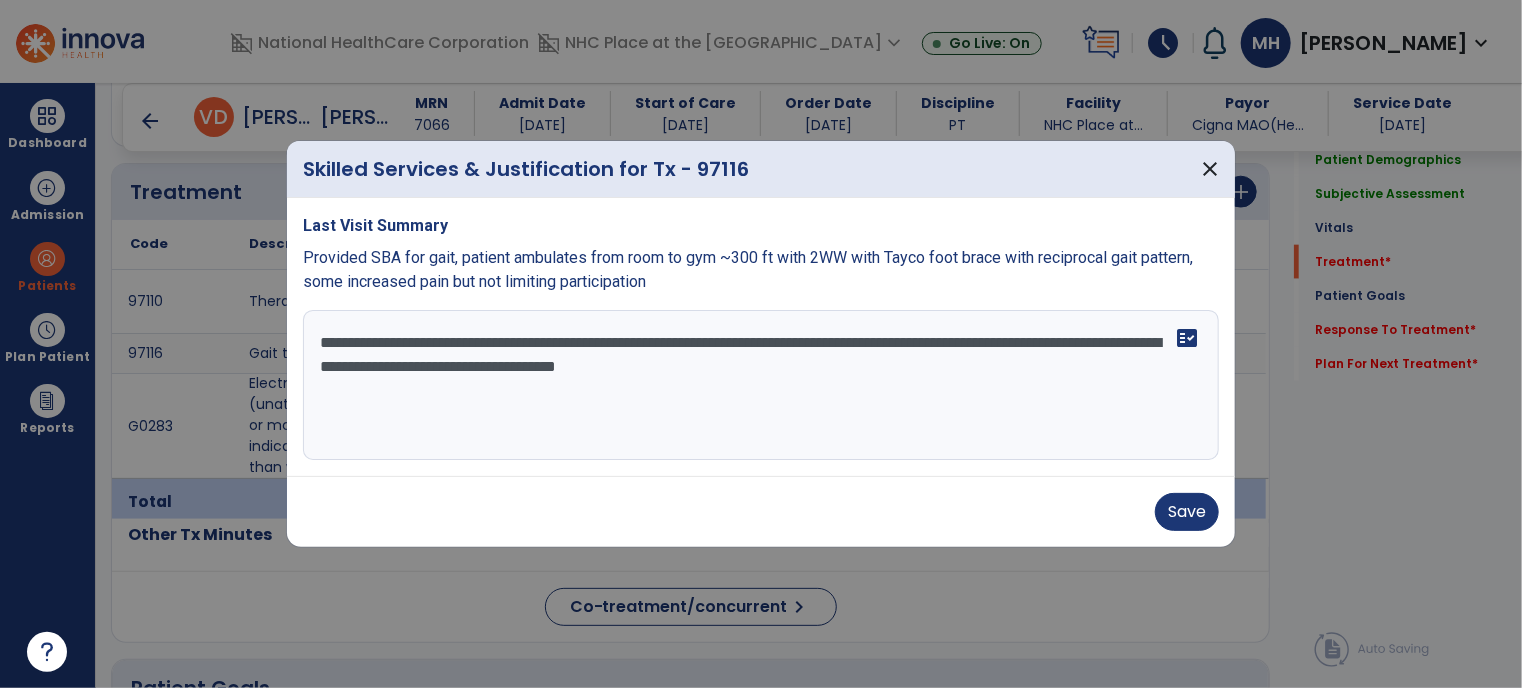 click on "**********" at bounding box center (761, 385) 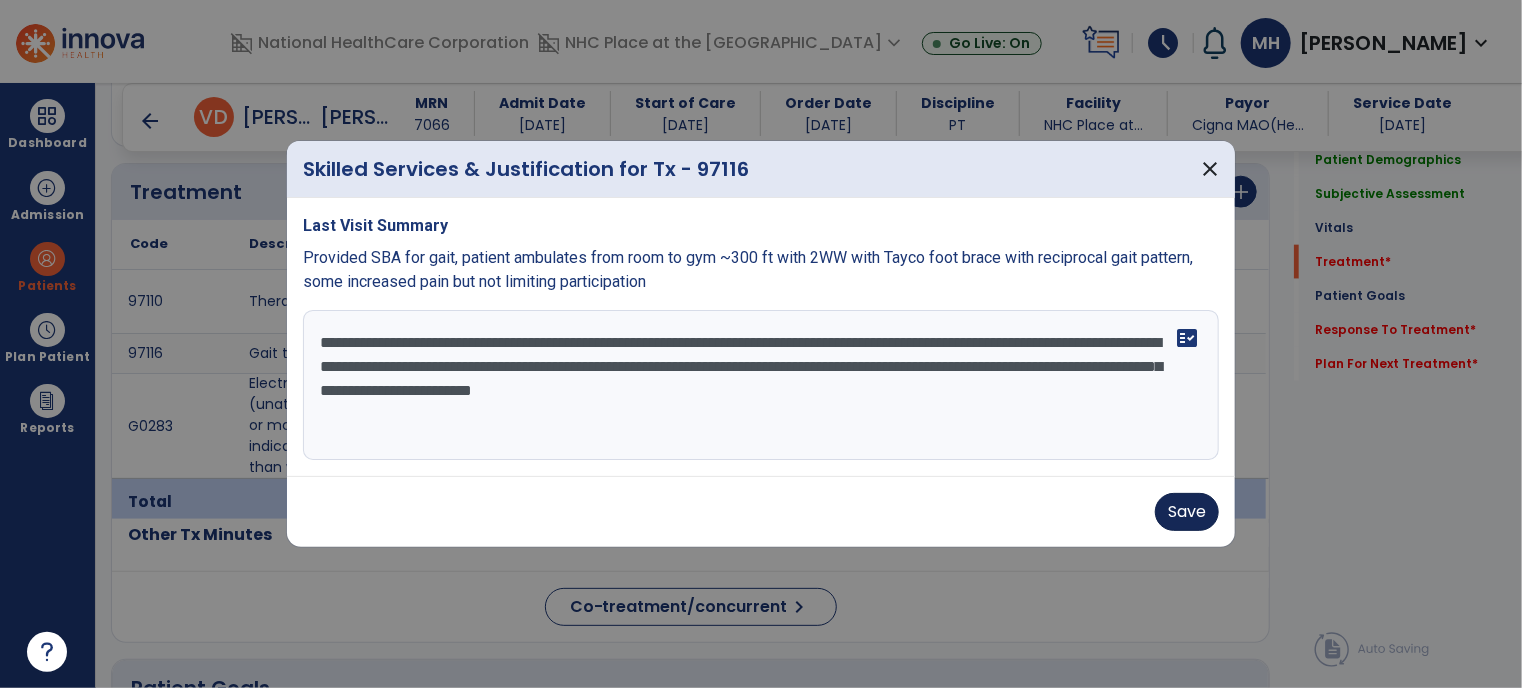 type on "**********" 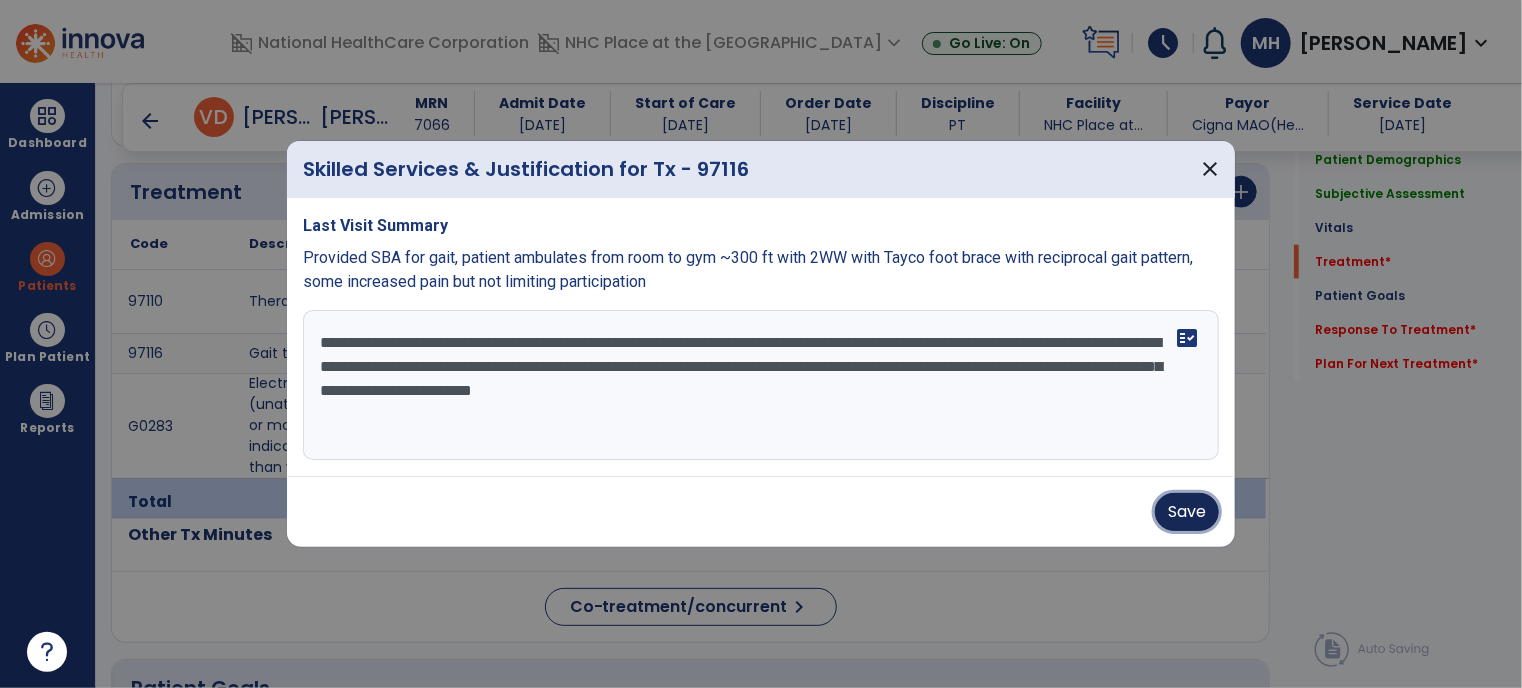 click on "Save" at bounding box center (1187, 512) 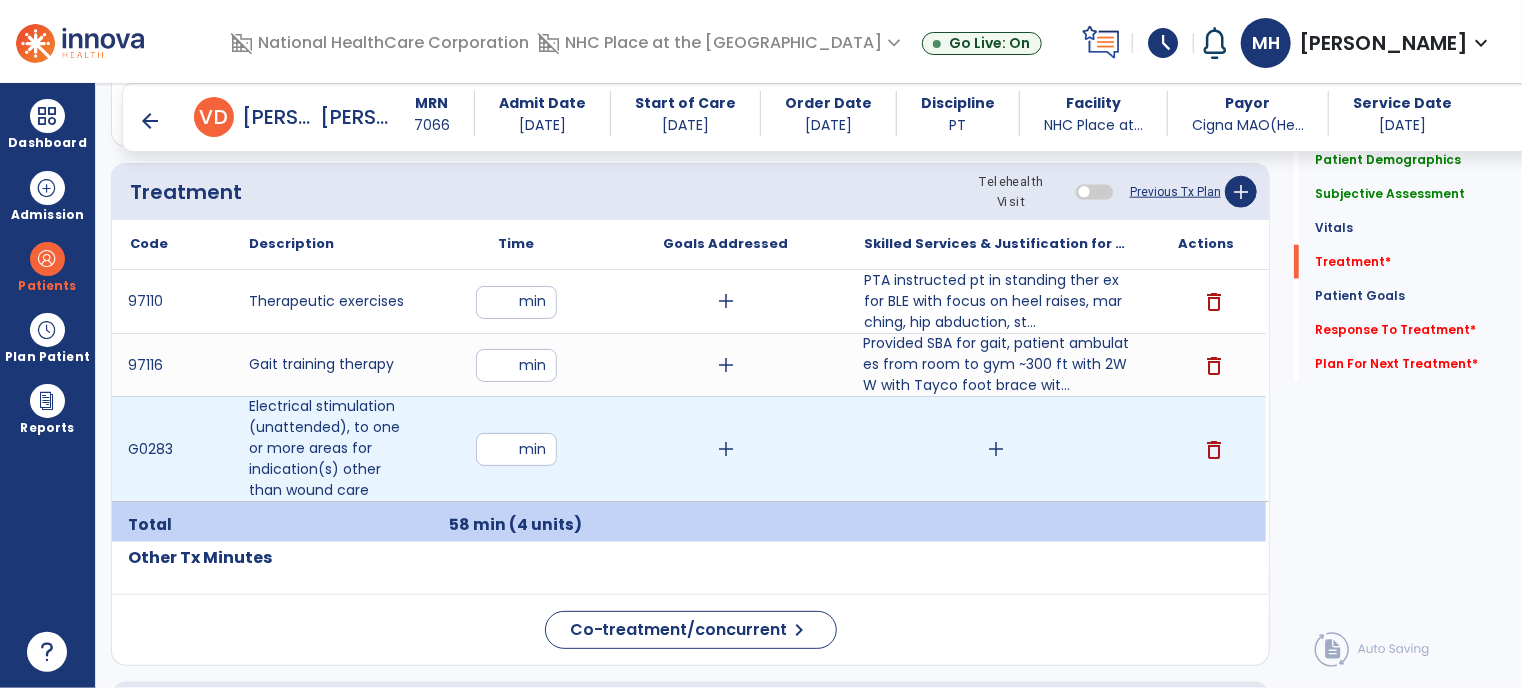click on "add" at bounding box center (996, 449) 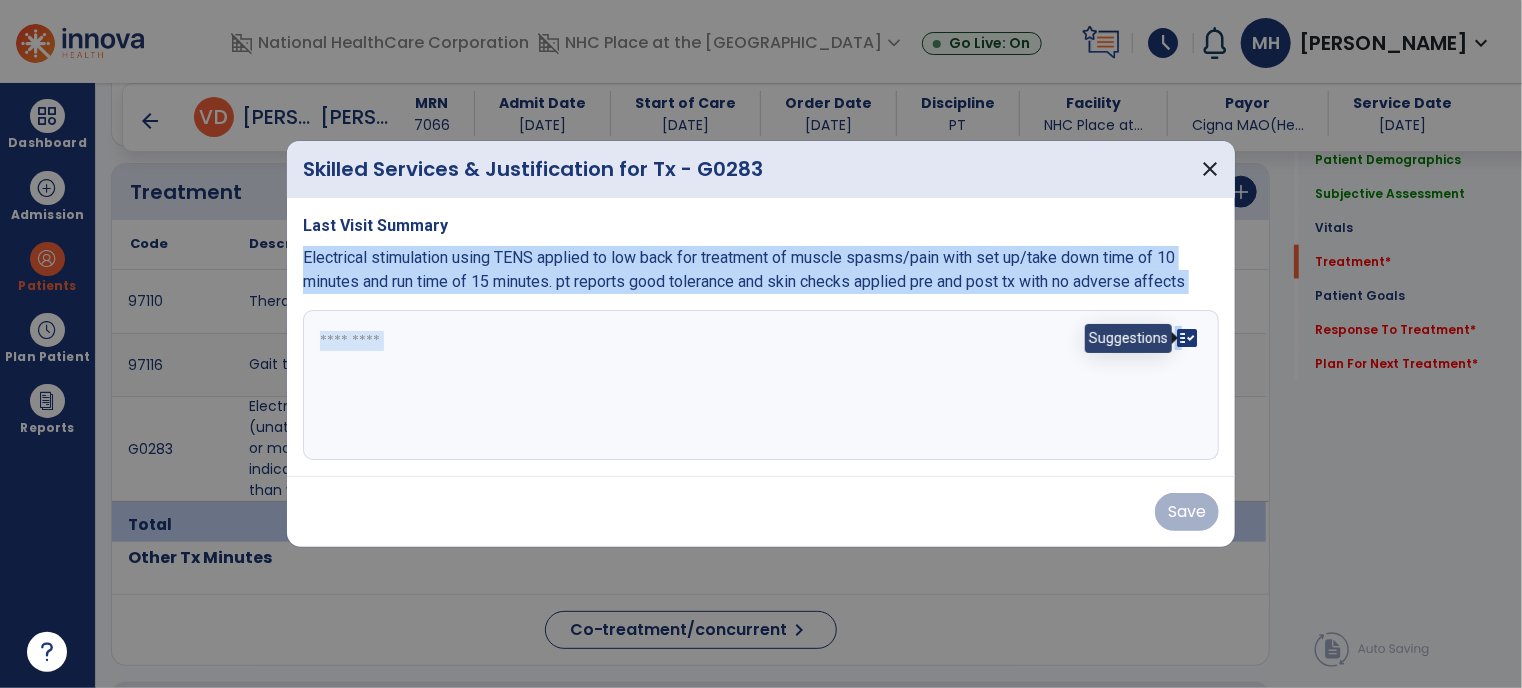 drag, startPoint x: 304, startPoint y: 256, endPoint x: 1180, endPoint y: 337, distance: 879.7369 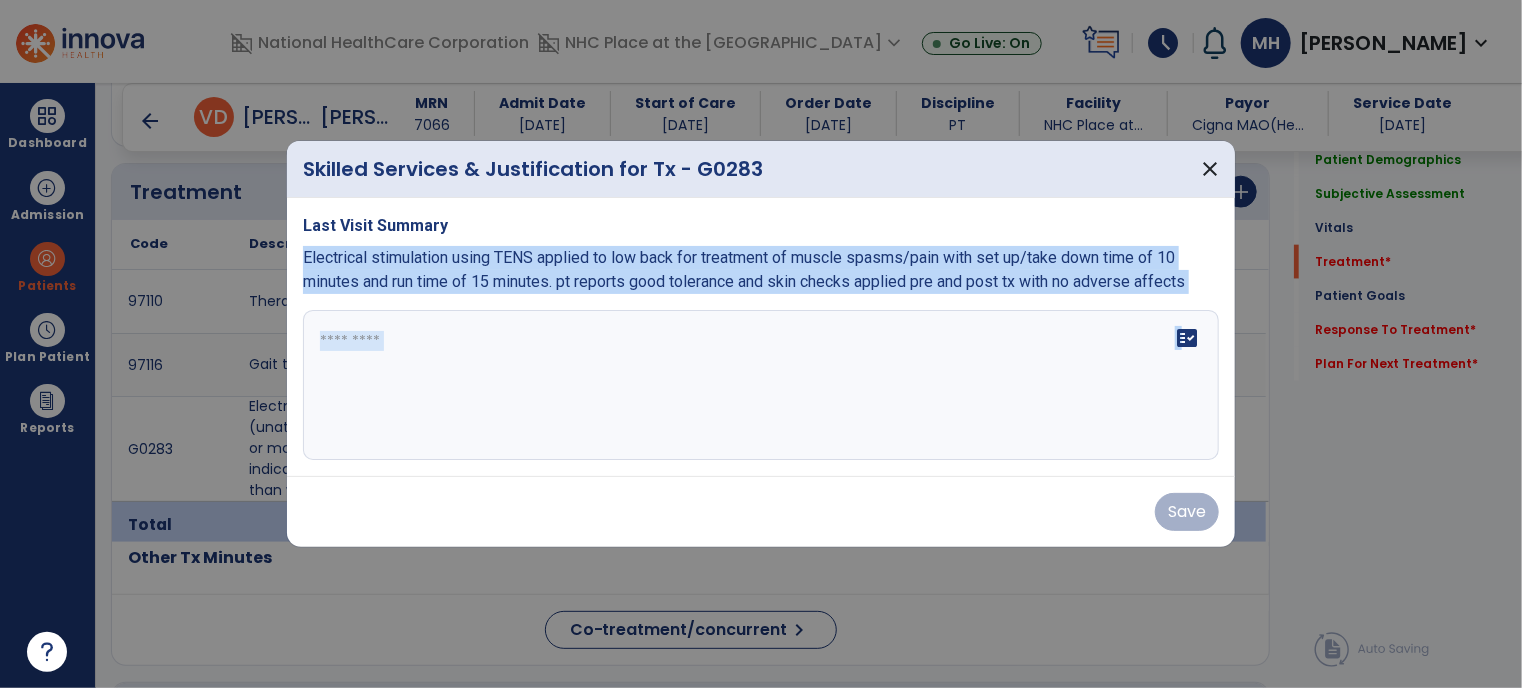 click on "Last Visit Summary Electrical stimulation using TENS applied to low back for treatment of muscle spasms/pain with set up/take down time of 10 minutes and run time of 15 minutes. pt reports good tolerance and skin checks applied pre and post tx with no adverse affects
fact_check" at bounding box center (761, 337) 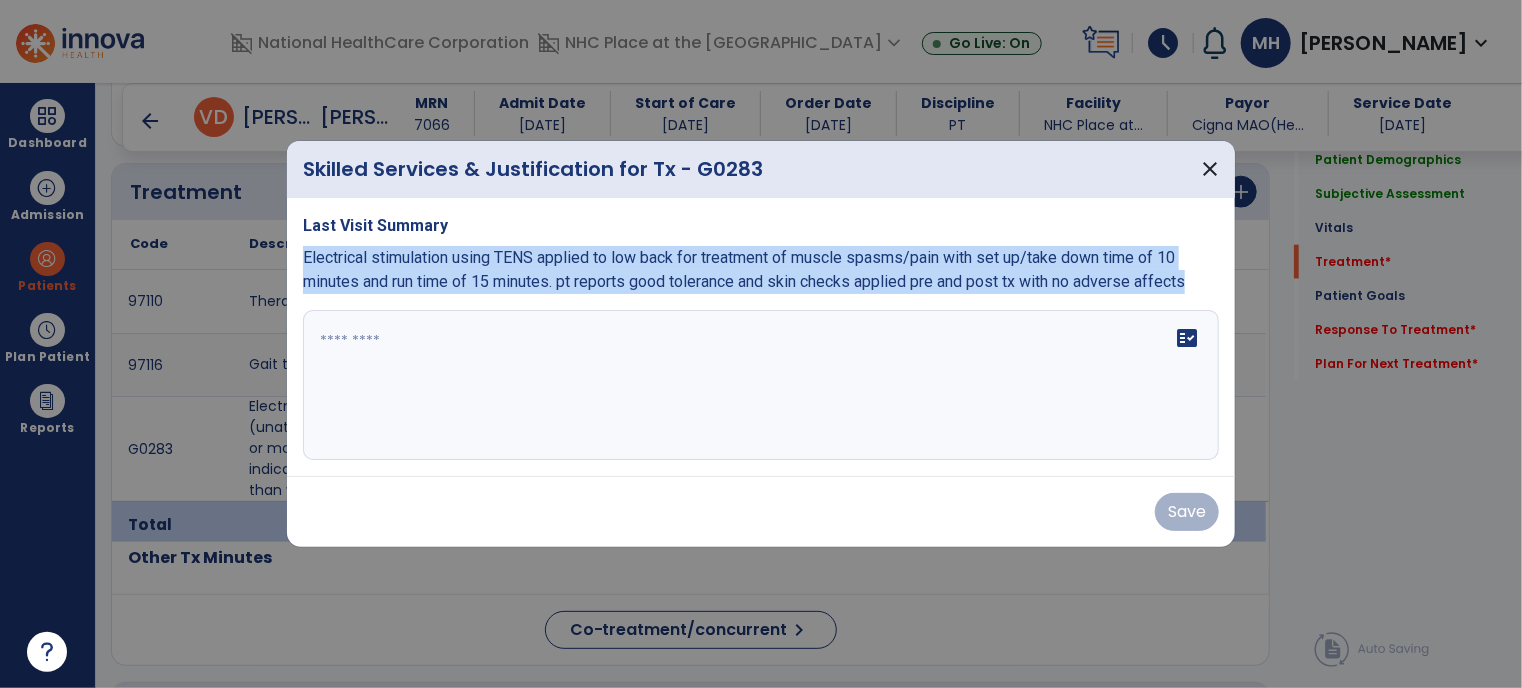 drag, startPoint x: 302, startPoint y: 255, endPoint x: 1208, endPoint y: 275, distance: 906.2207 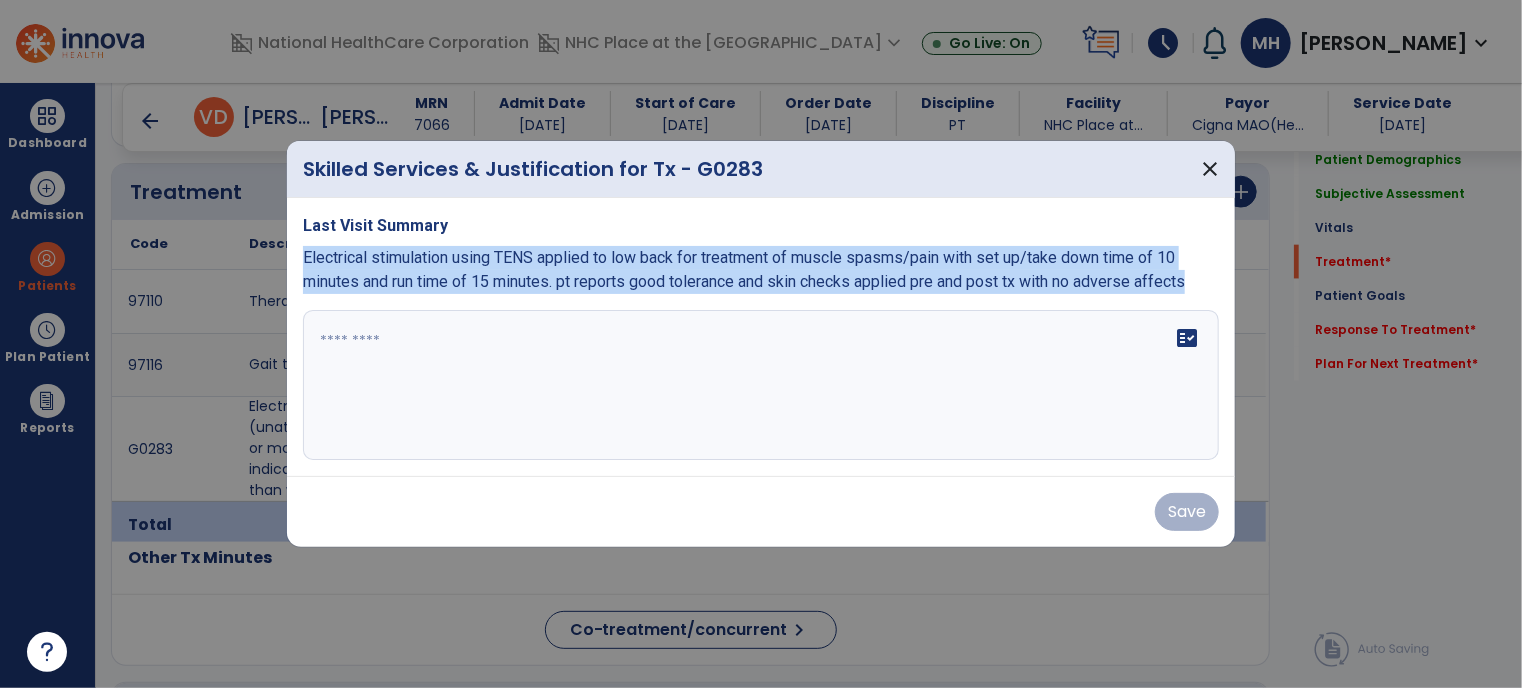 click on "Electrical stimulation using TENS applied to low back for treatment of muscle spasms/pain with set up/take down time of 10 minutes and run time of 15 minutes. pt reports good tolerance and skin checks applied pre and post tx with no adverse affects" at bounding box center [761, 270] 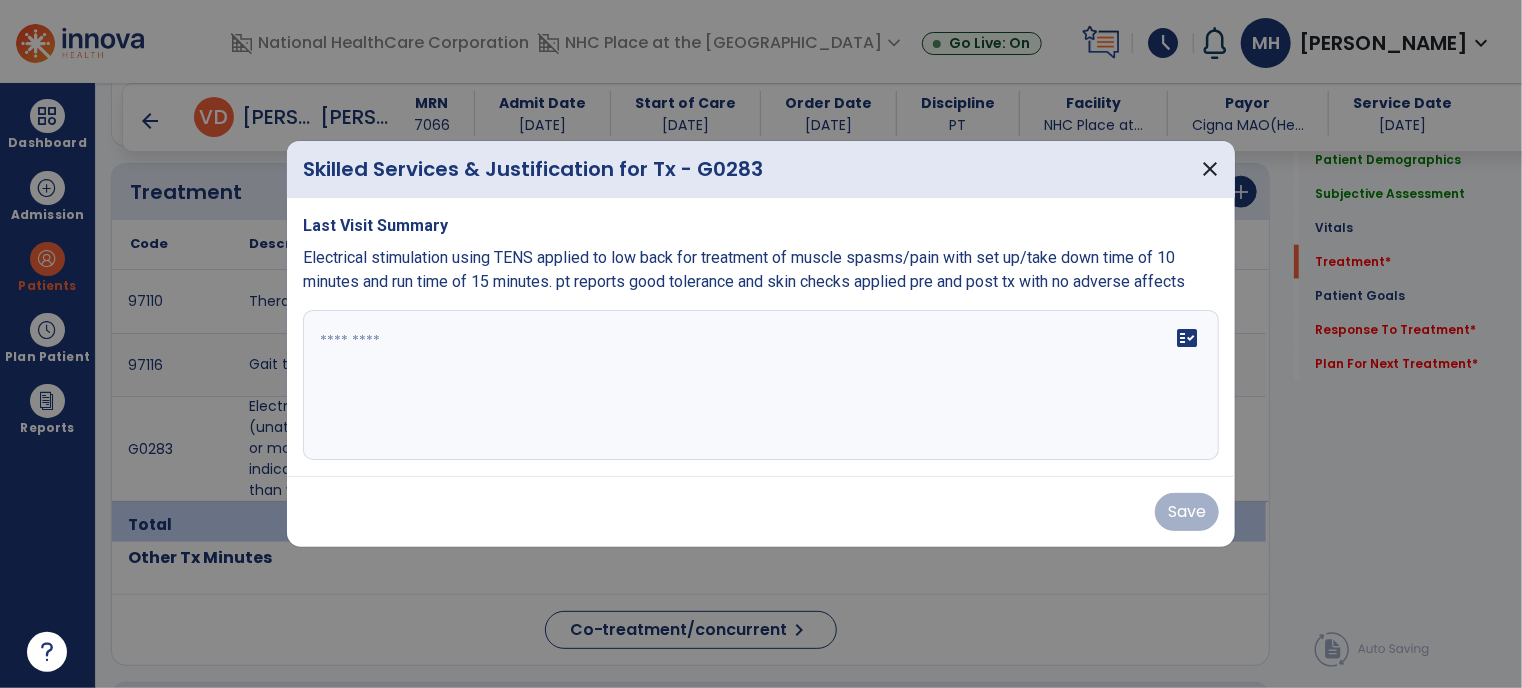 click on "fact_check" at bounding box center (761, 385) 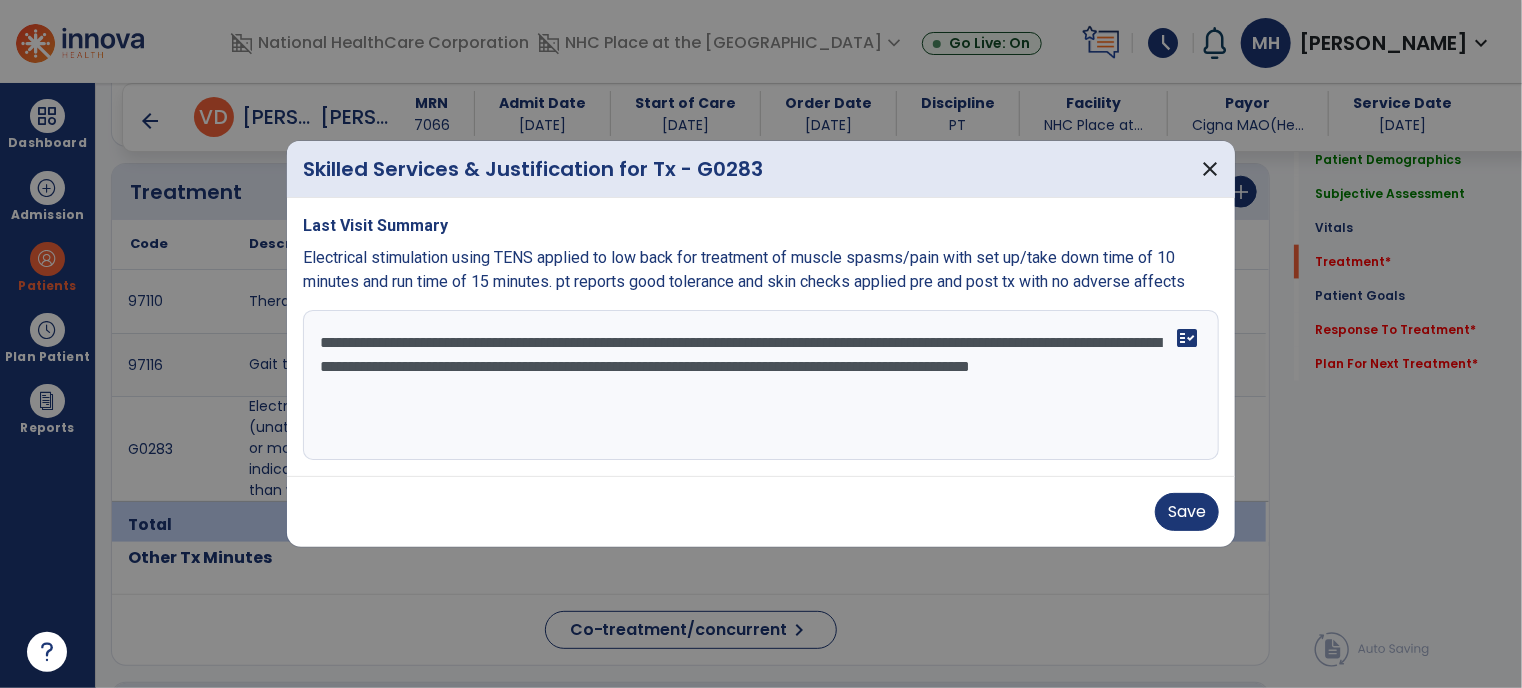 scroll, scrollTop: 0, scrollLeft: 0, axis: both 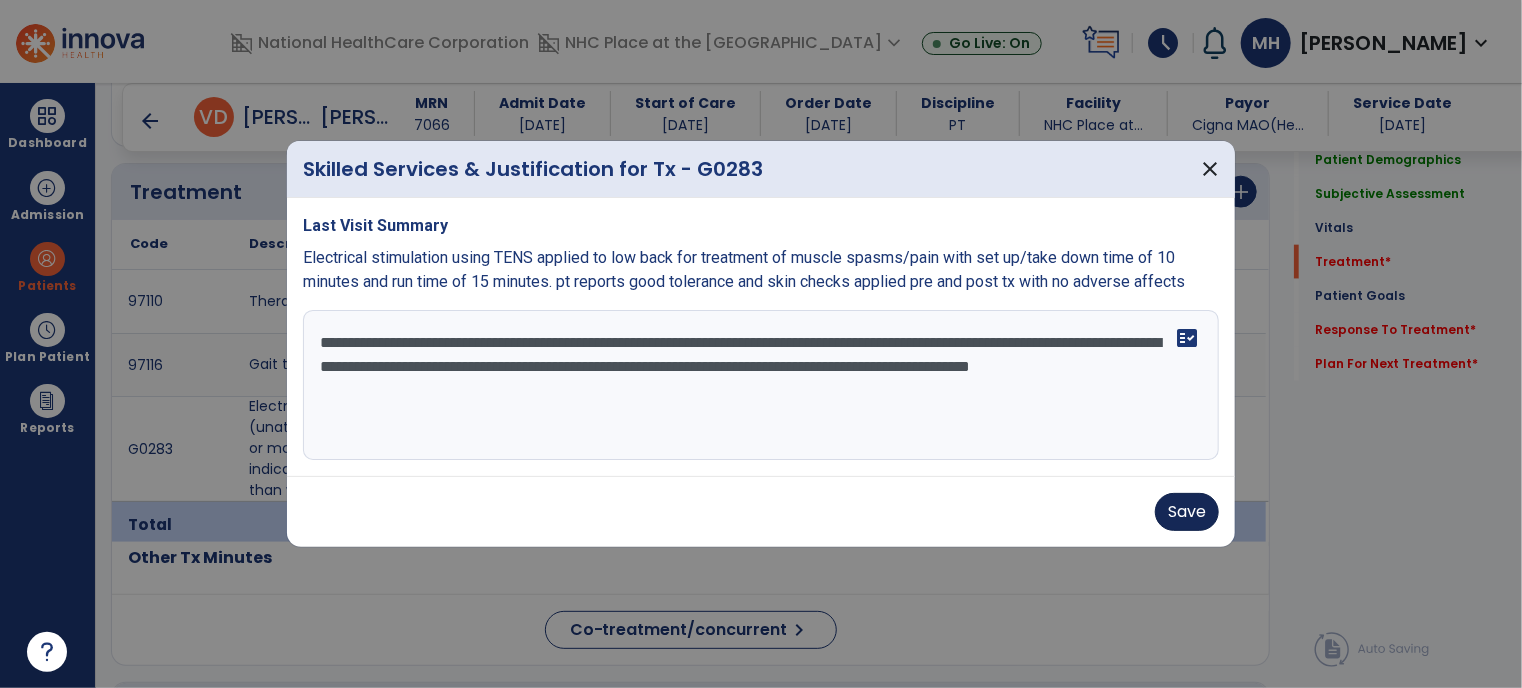type on "**********" 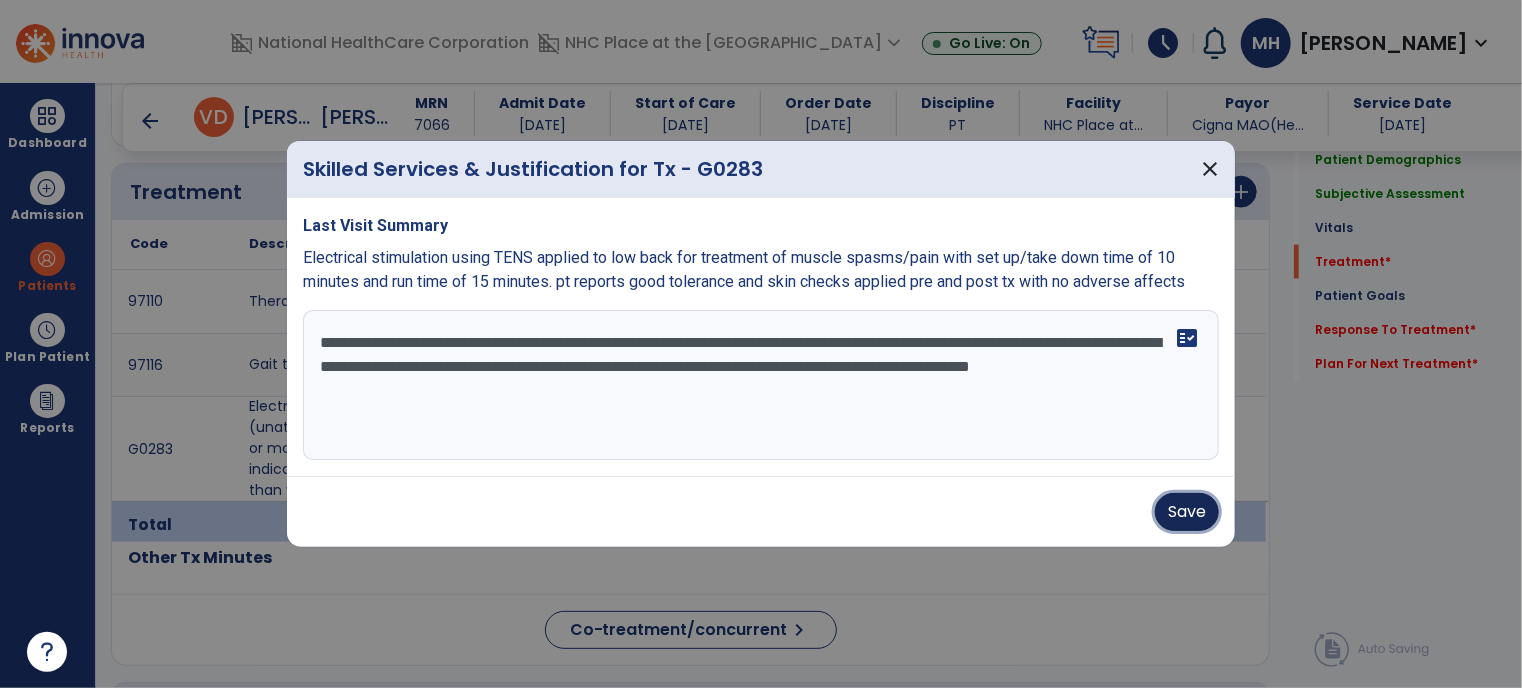 click on "Save" at bounding box center (1187, 512) 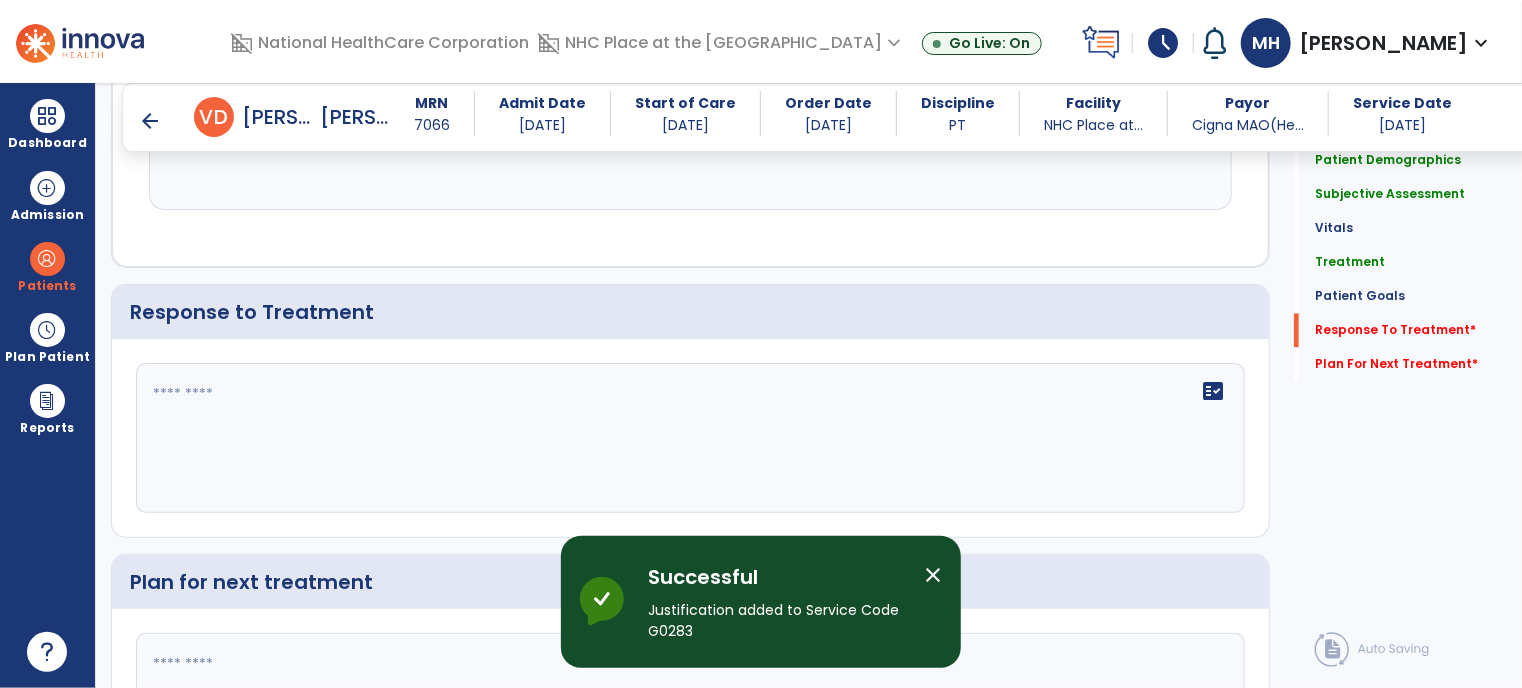 scroll, scrollTop: 2220, scrollLeft: 0, axis: vertical 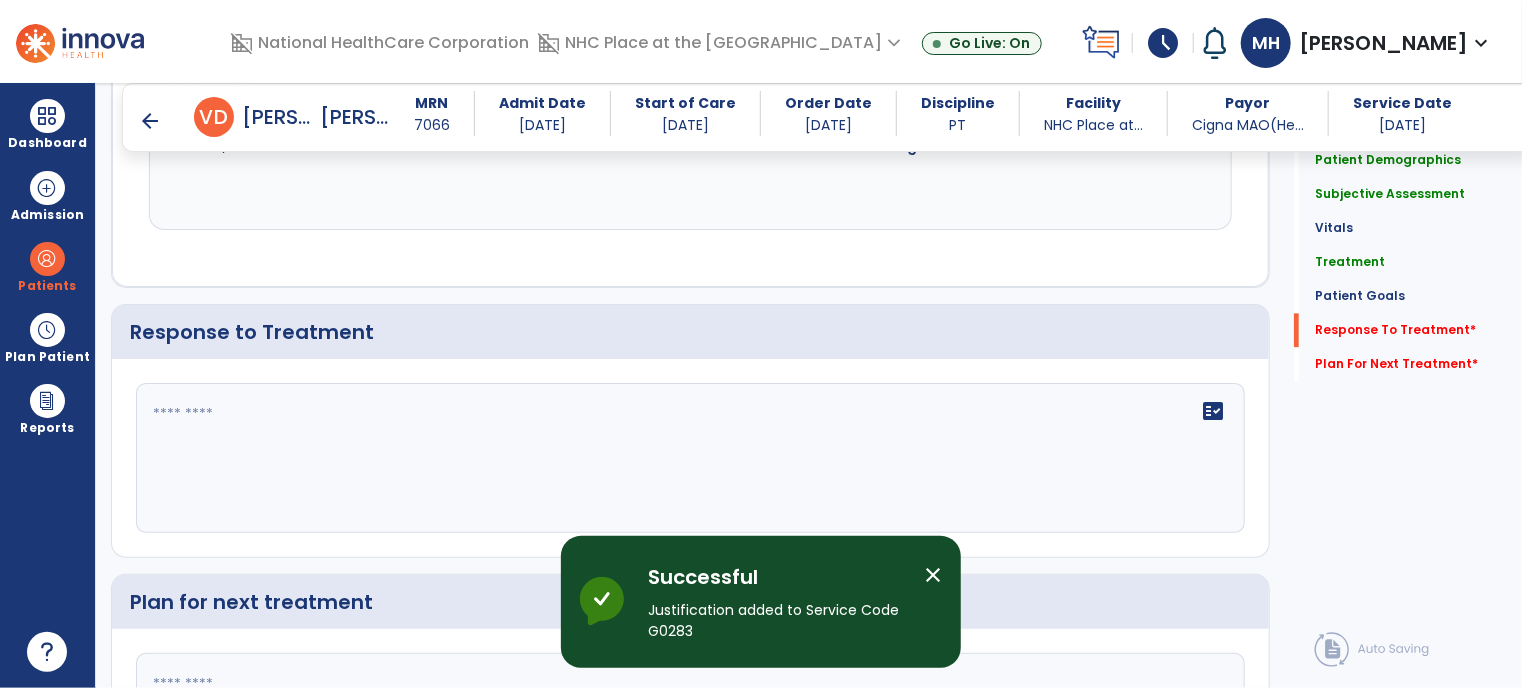 click 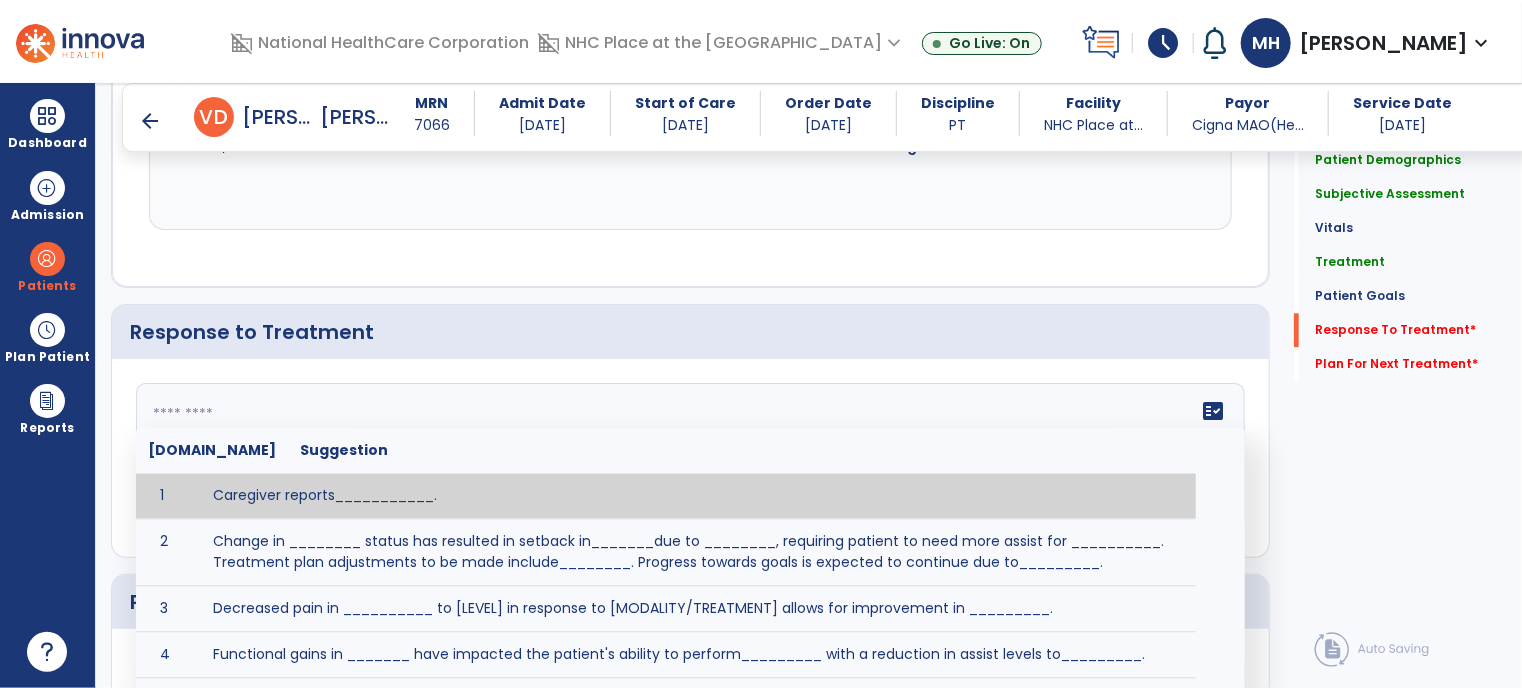 type on "*" 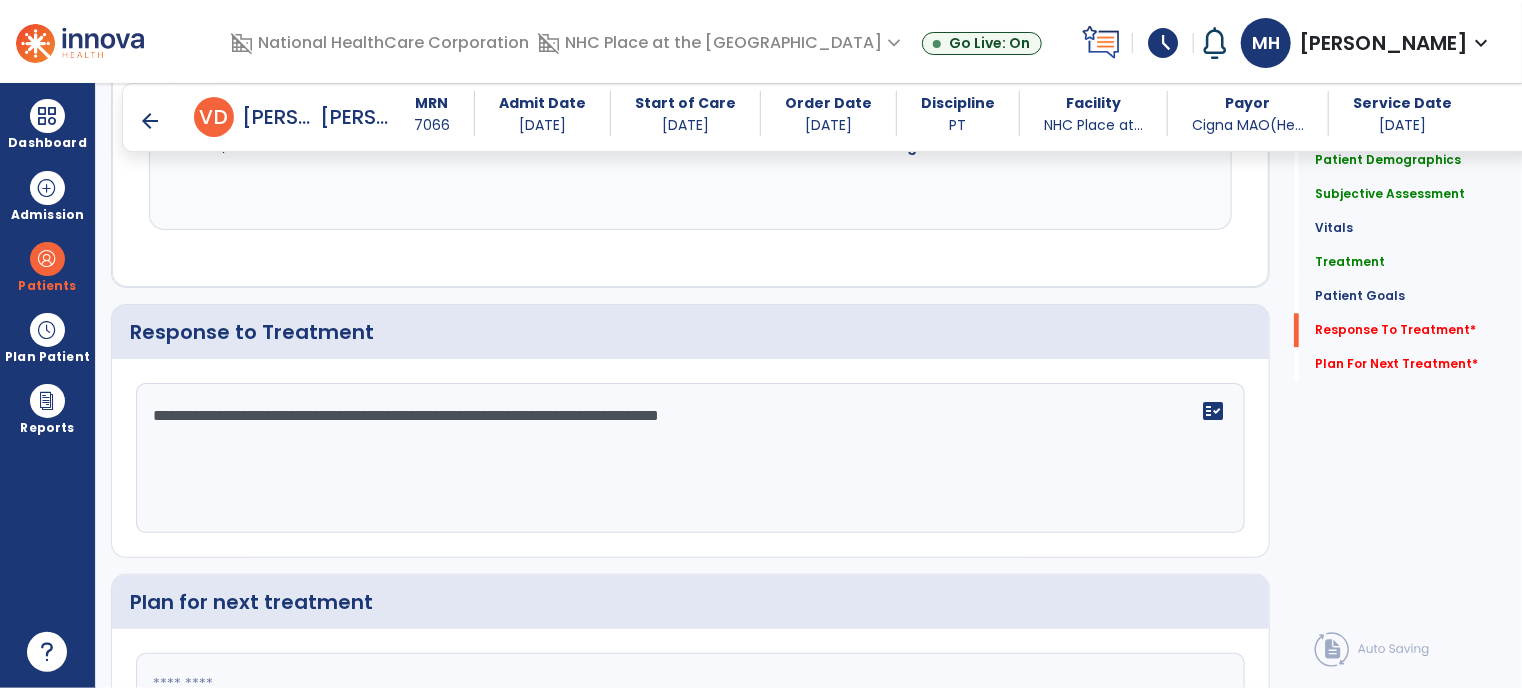 click on "**********" 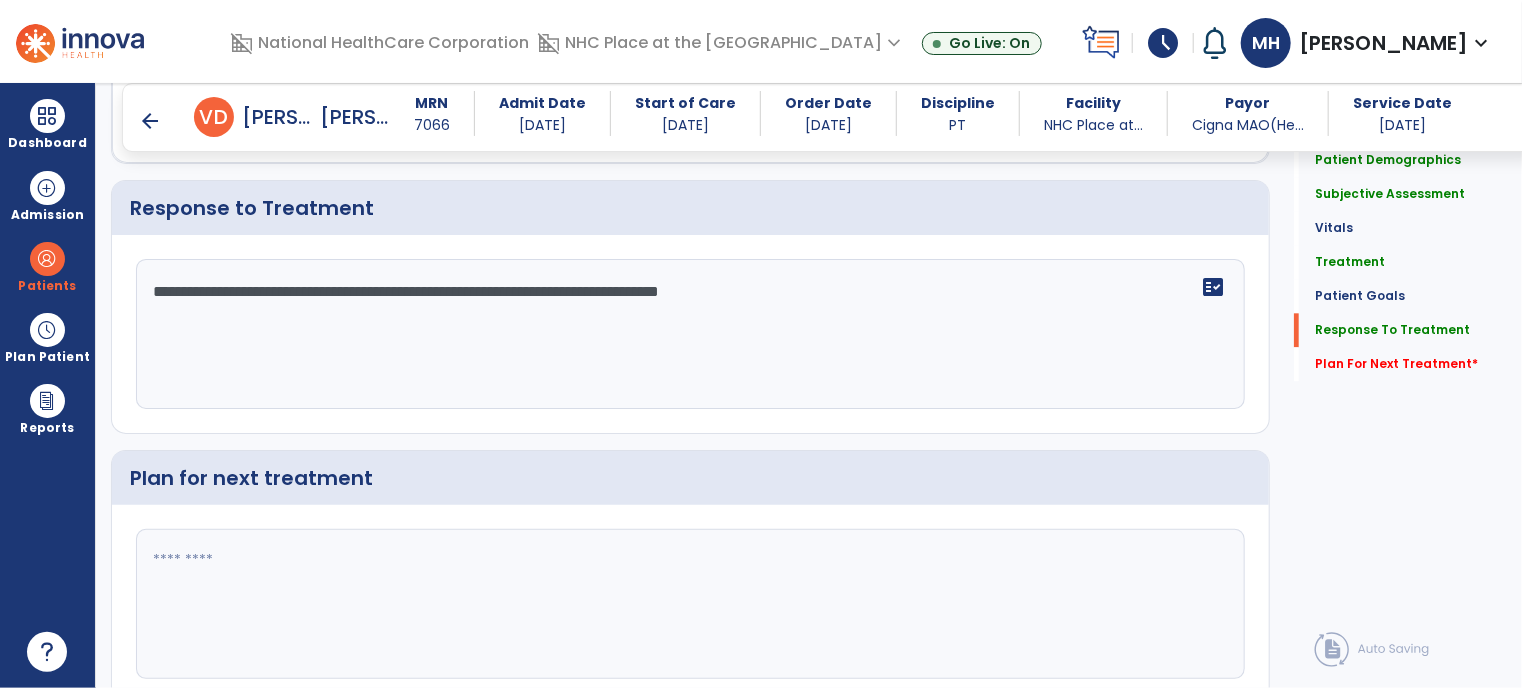 scroll, scrollTop: 2420, scrollLeft: 0, axis: vertical 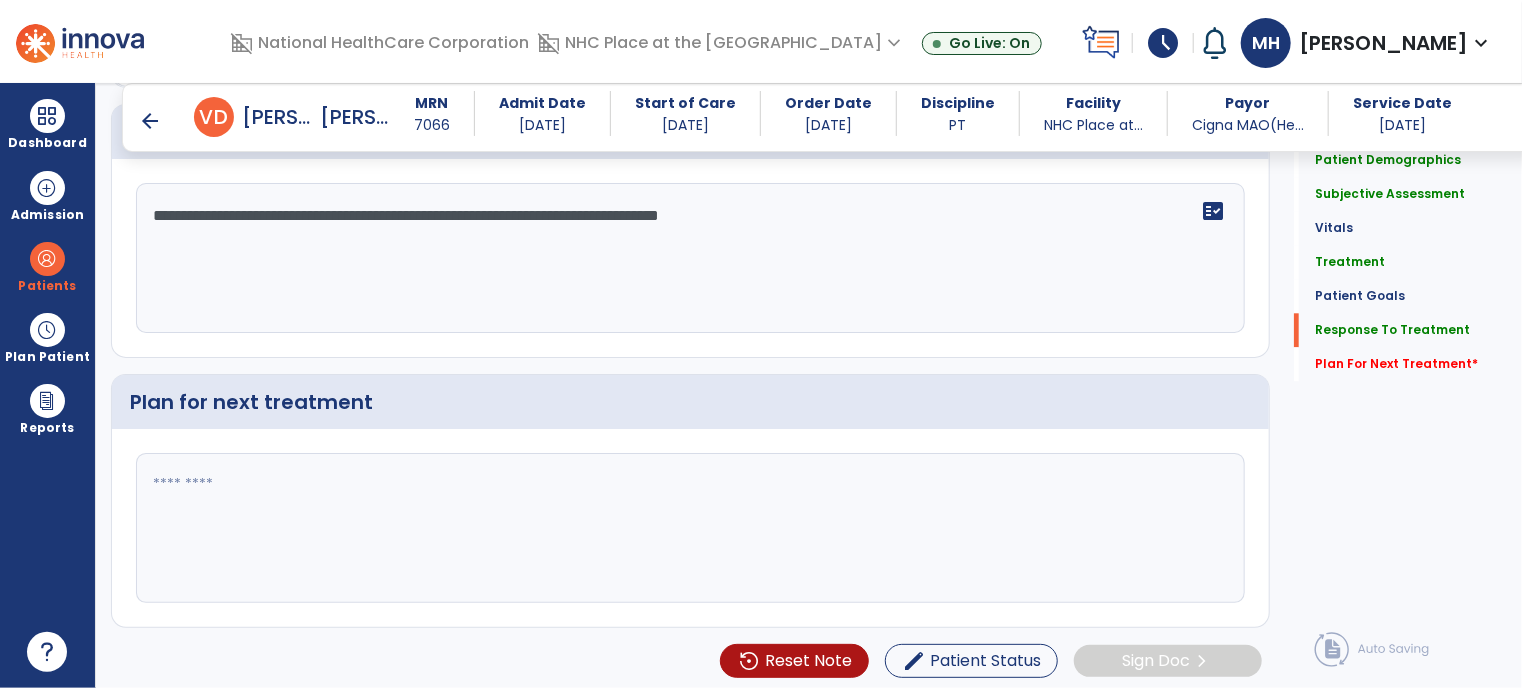 type on "**********" 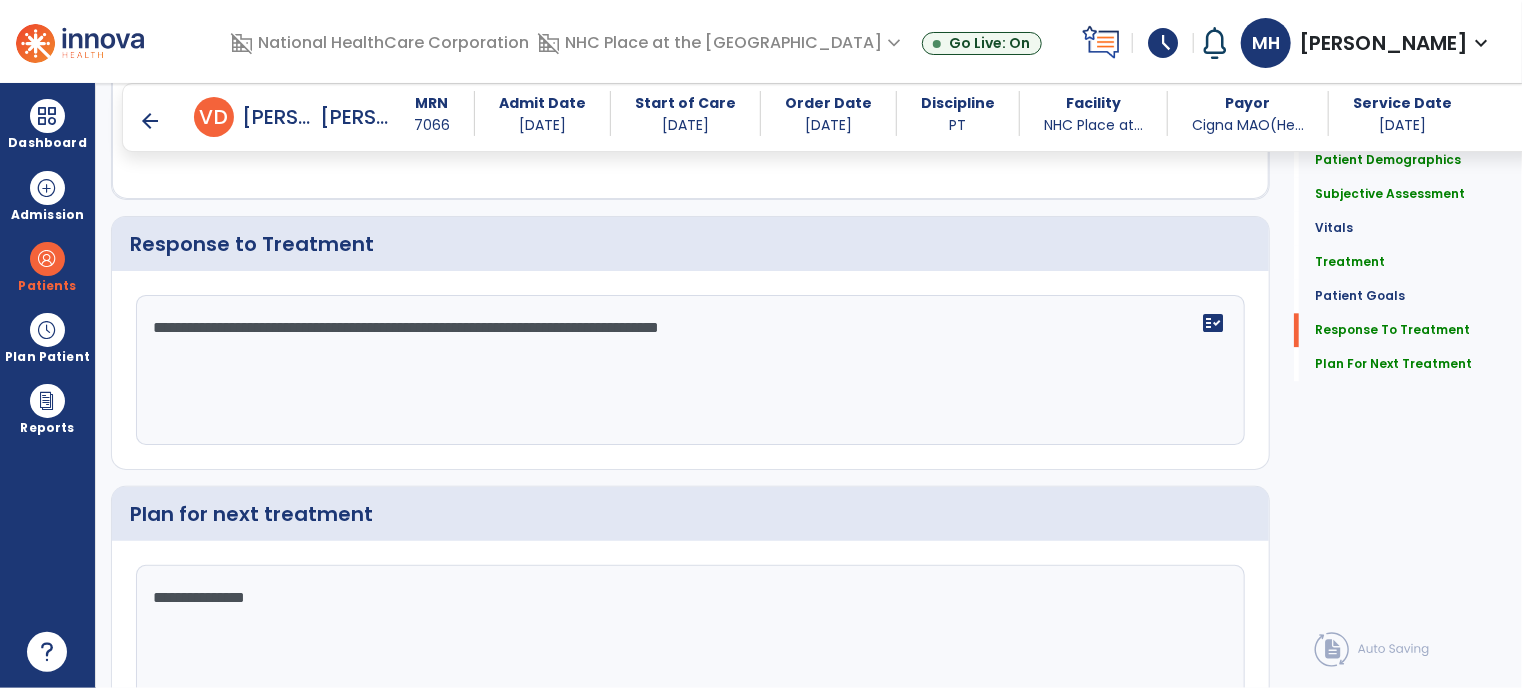 scroll, scrollTop: 2420, scrollLeft: 0, axis: vertical 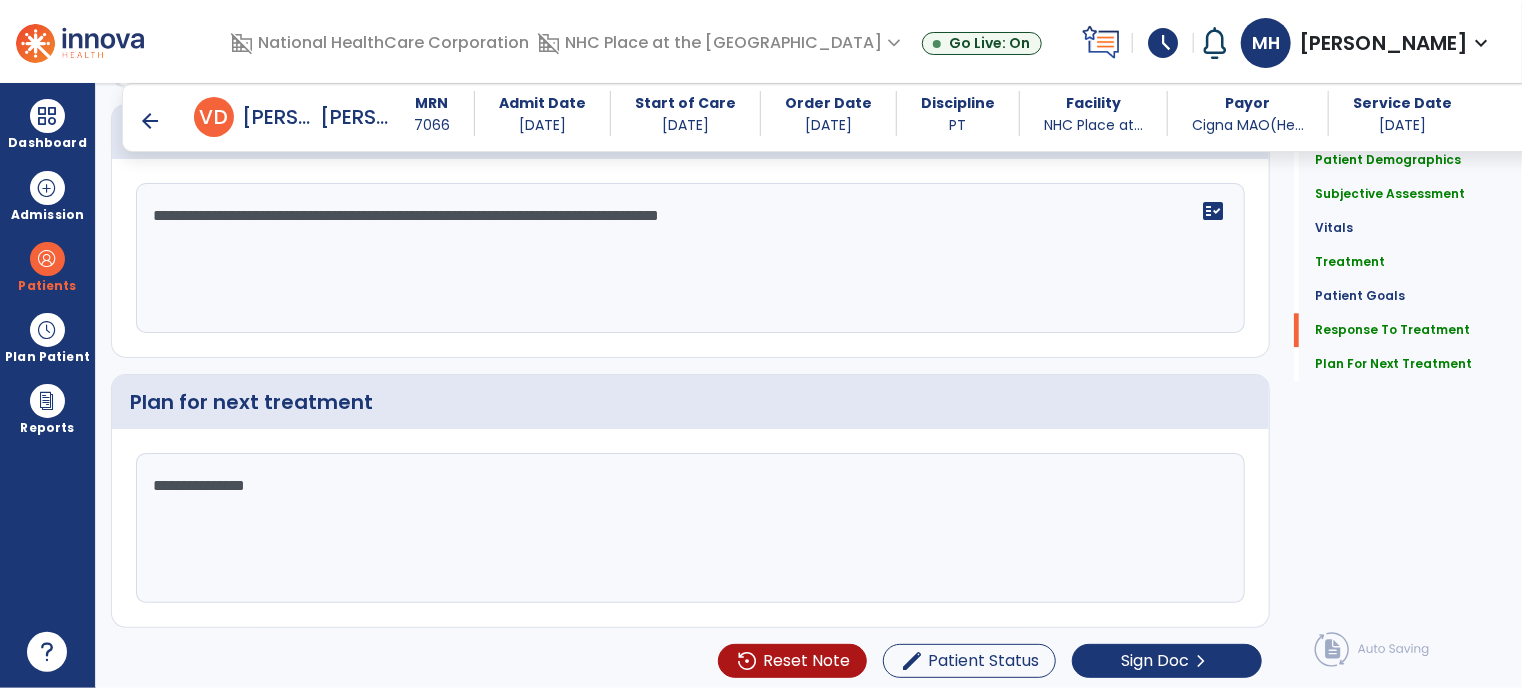 type on "**********" 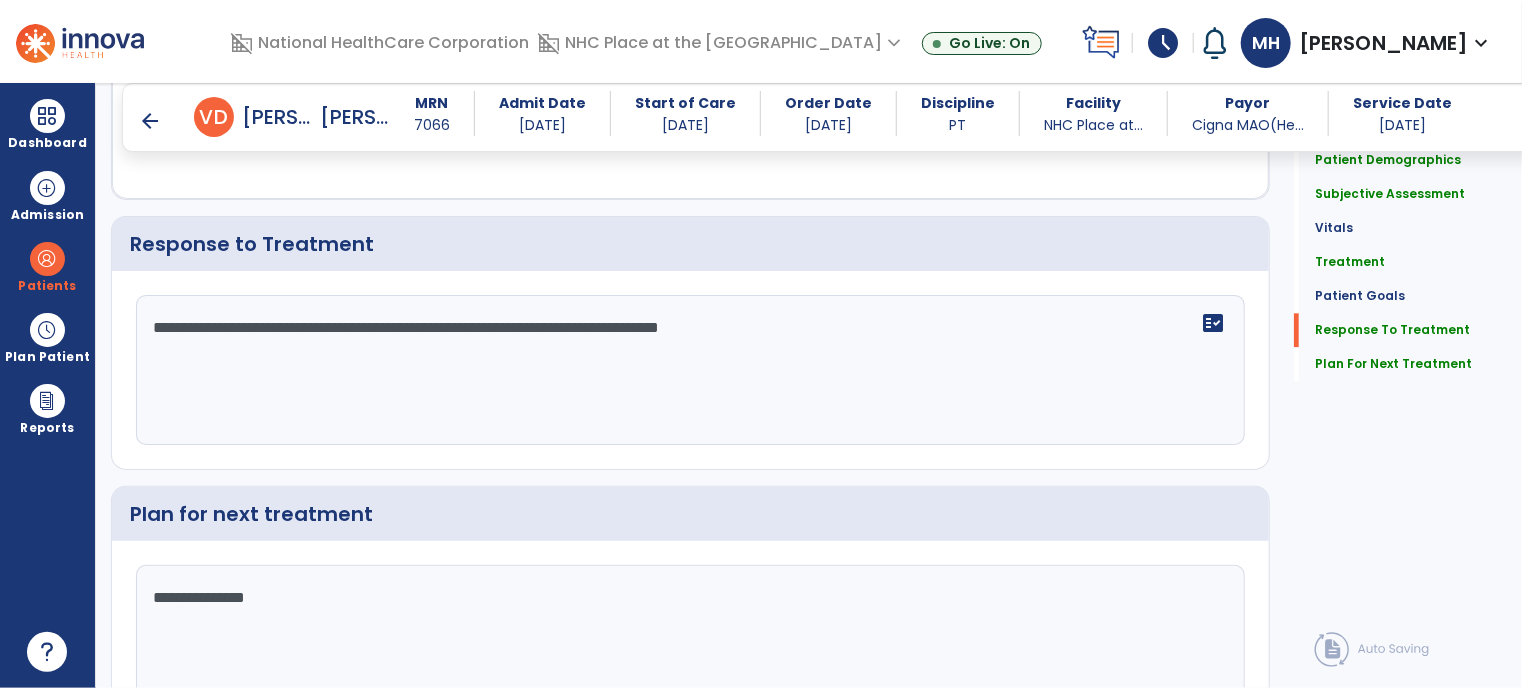 click on "Sign Doc" 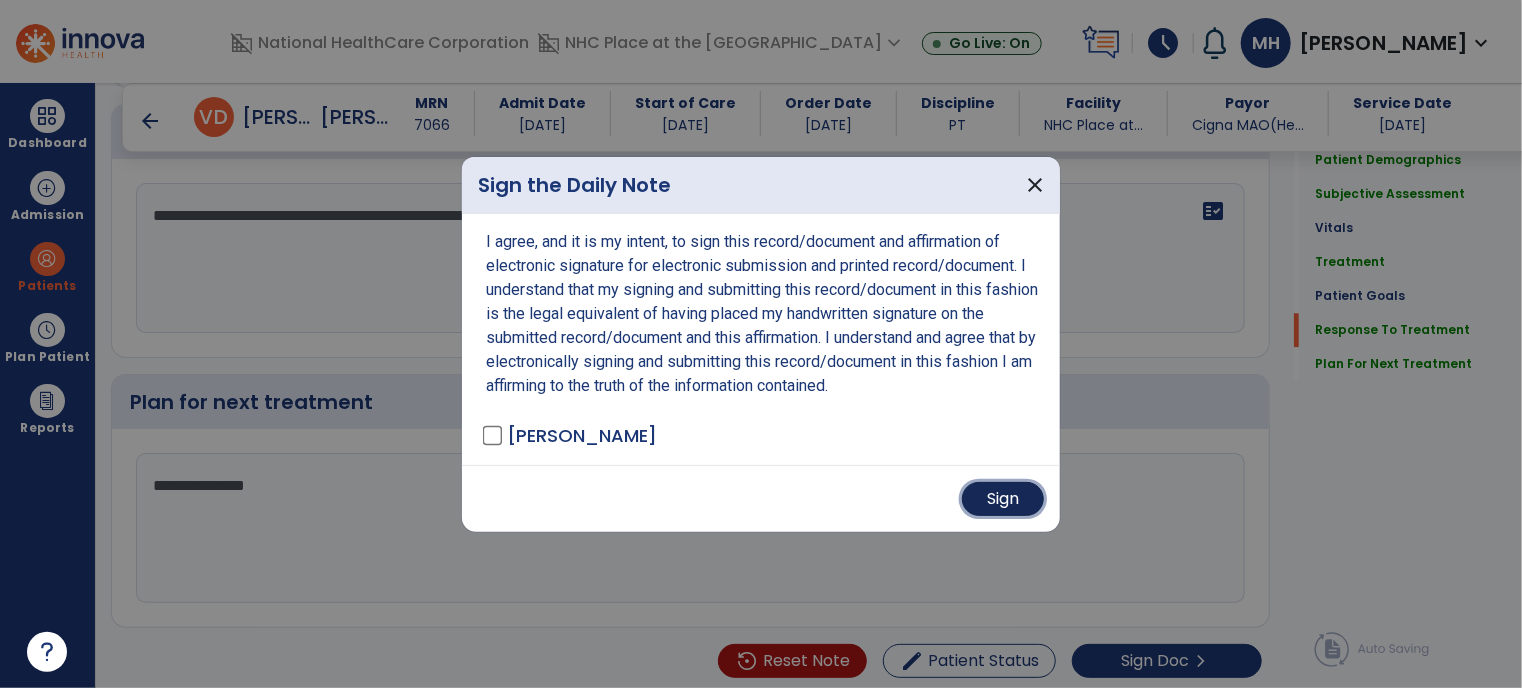 click on "Sign" at bounding box center [1003, 499] 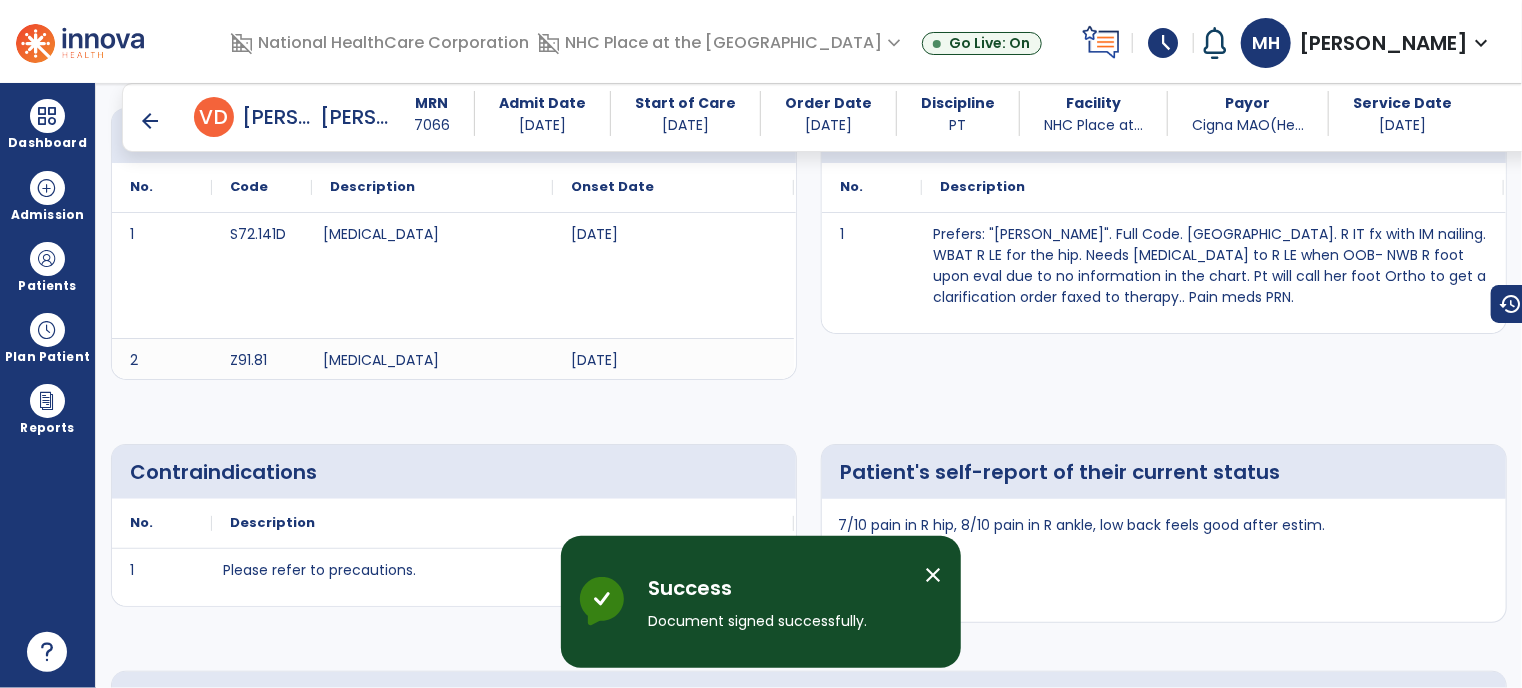 scroll, scrollTop: 0, scrollLeft: 0, axis: both 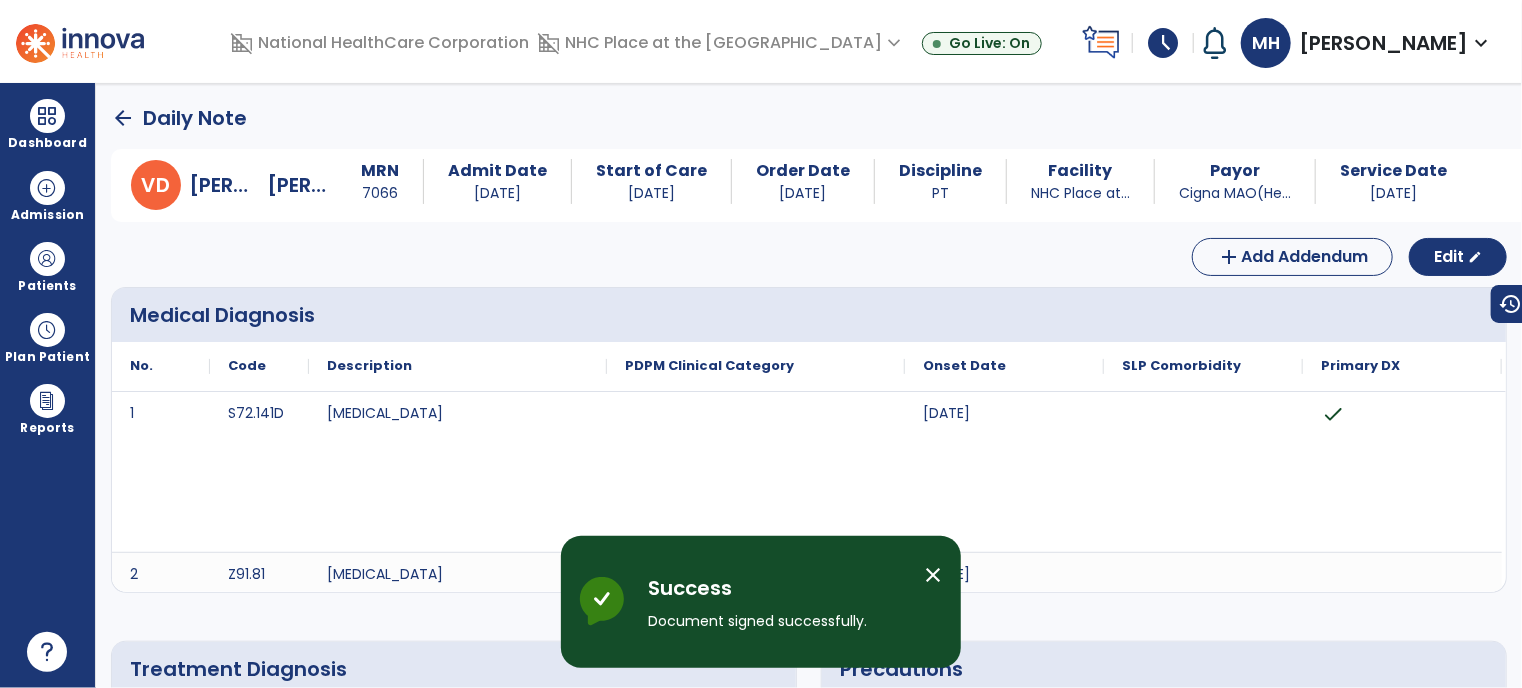 click on "arrow_back" 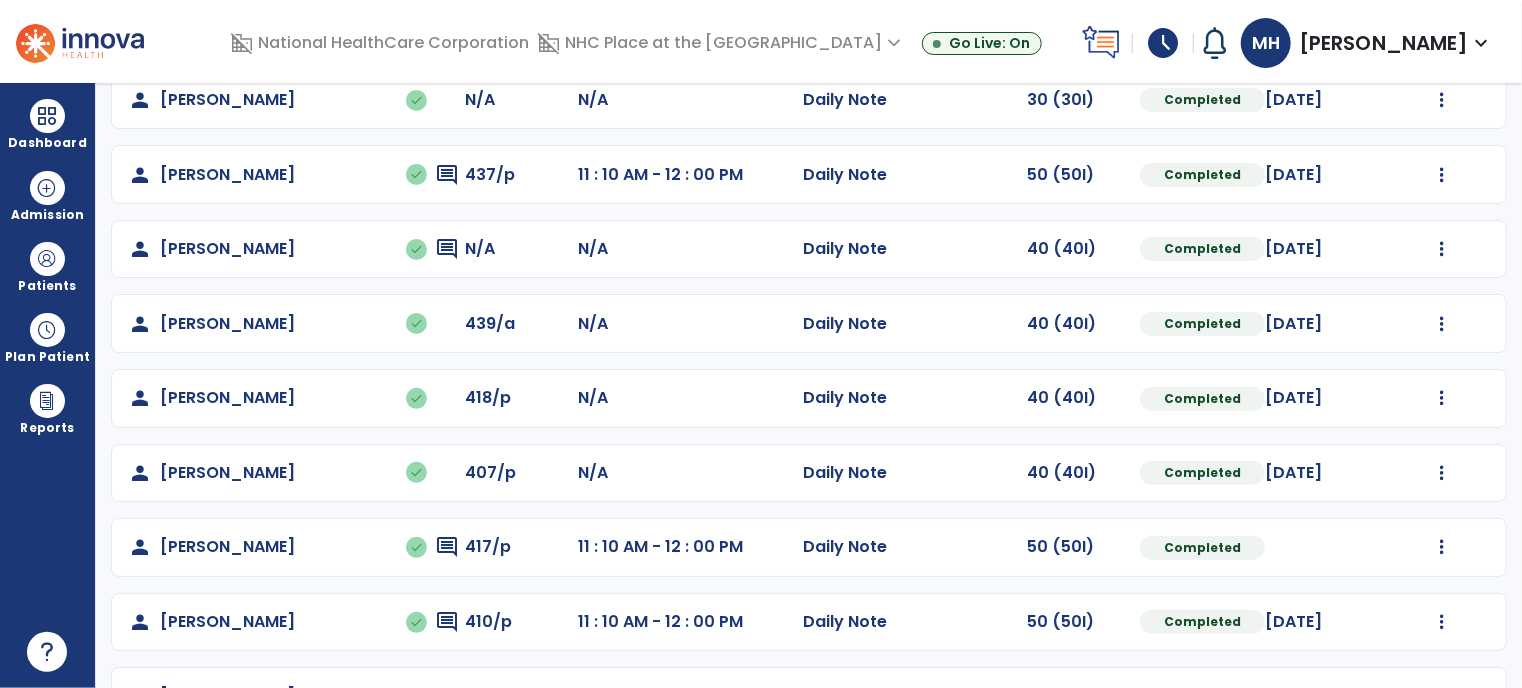 scroll, scrollTop: 326, scrollLeft: 0, axis: vertical 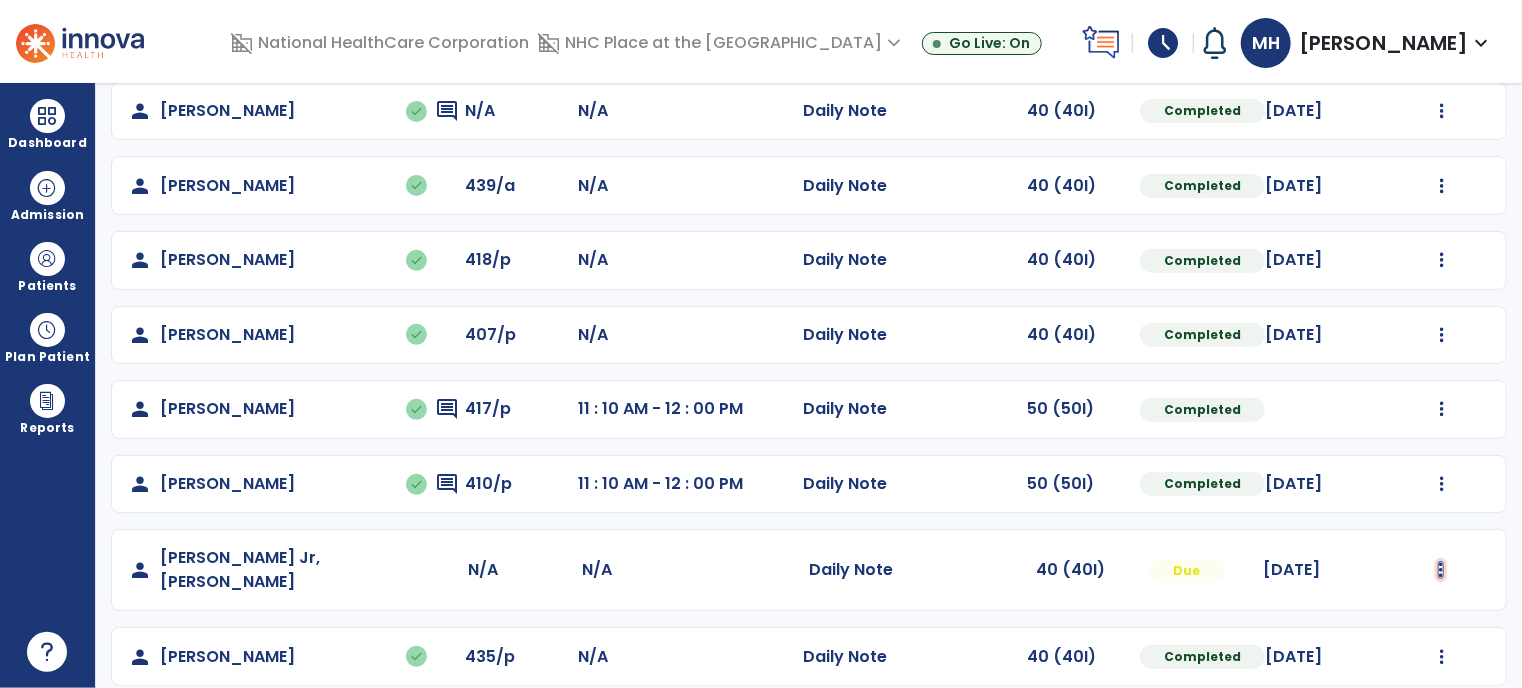 click at bounding box center (1442, -38) 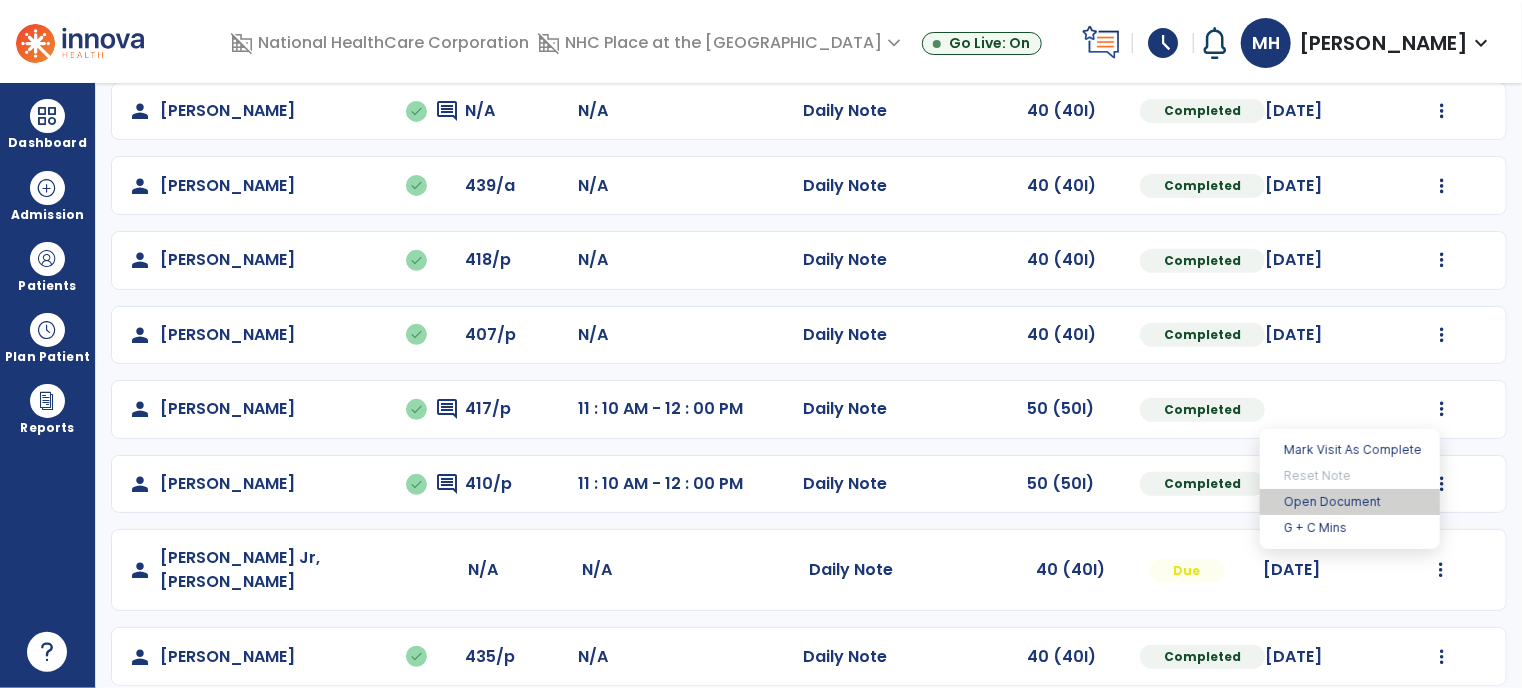 click on "Open Document" at bounding box center [1350, 502] 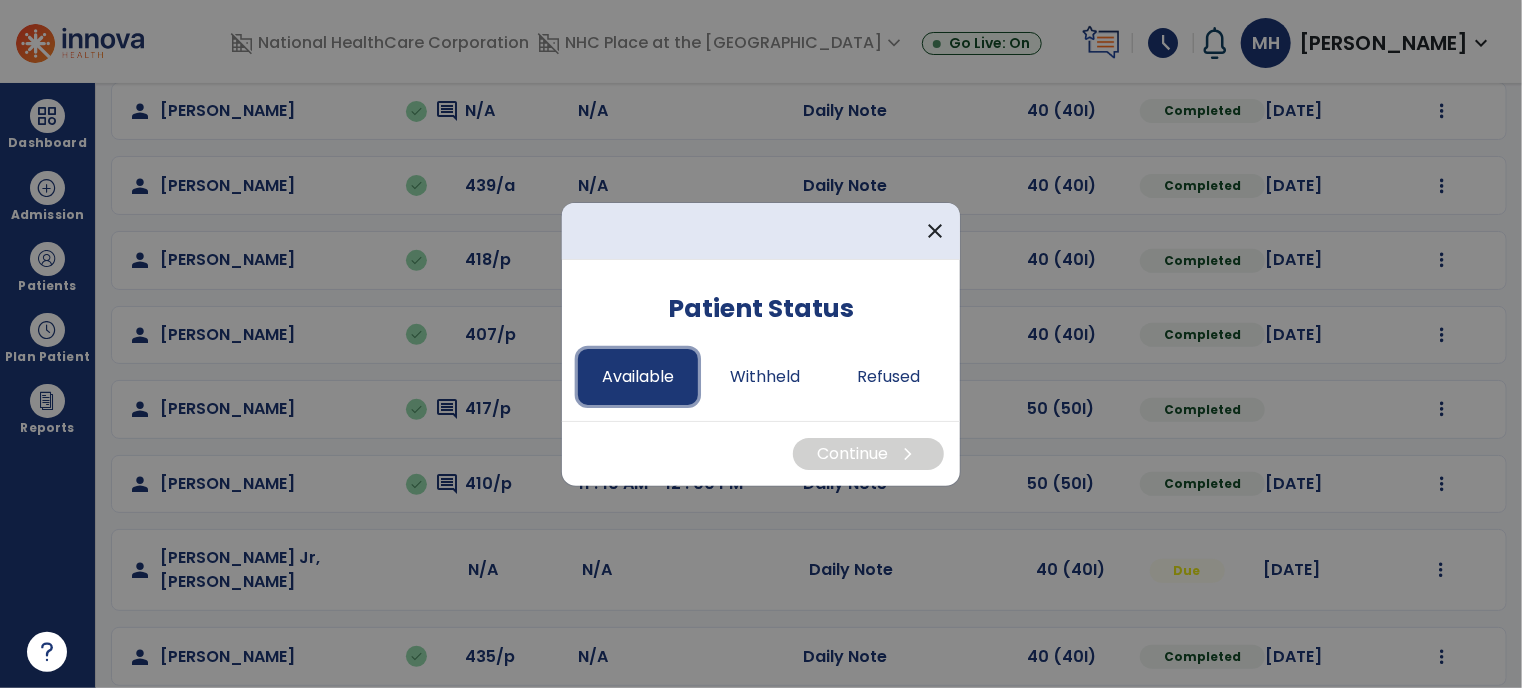 click on "Available" at bounding box center [638, 377] 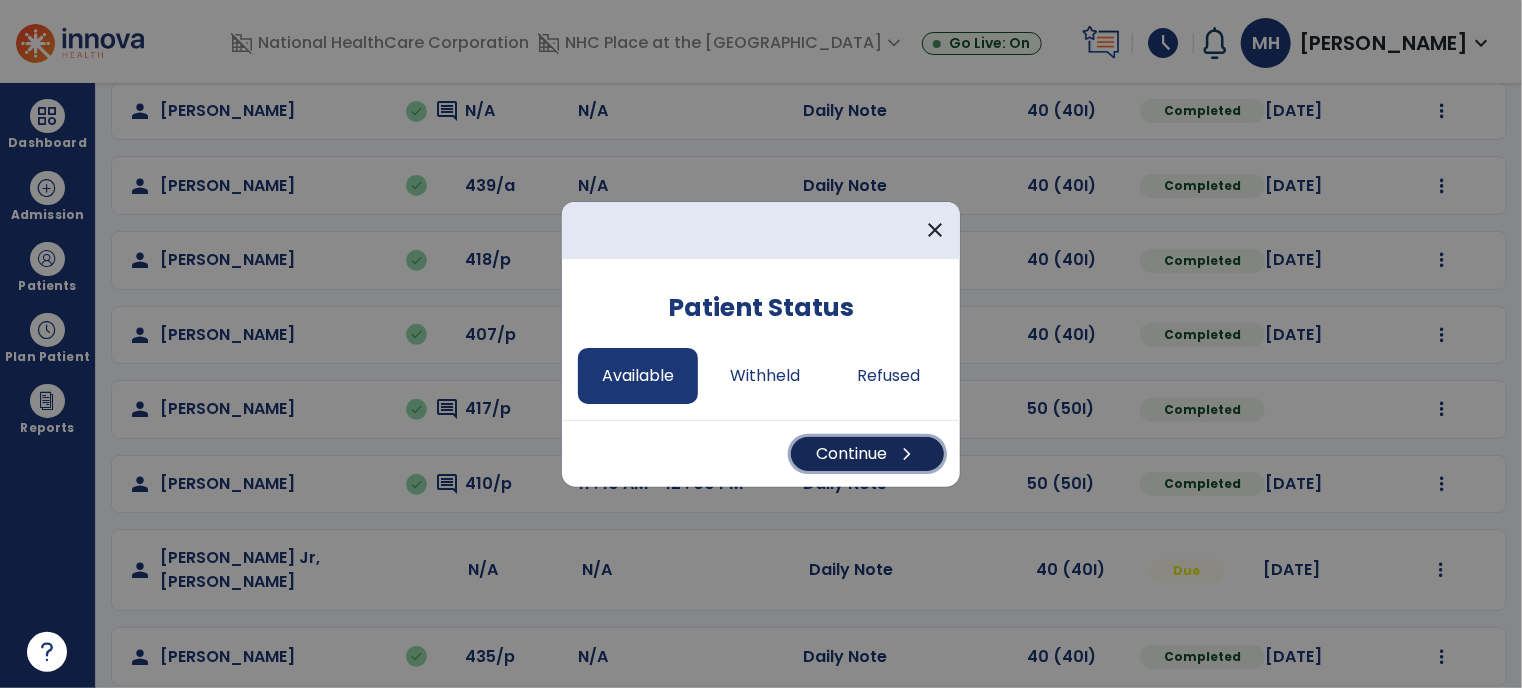 click on "Continue   chevron_right" at bounding box center [867, 454] 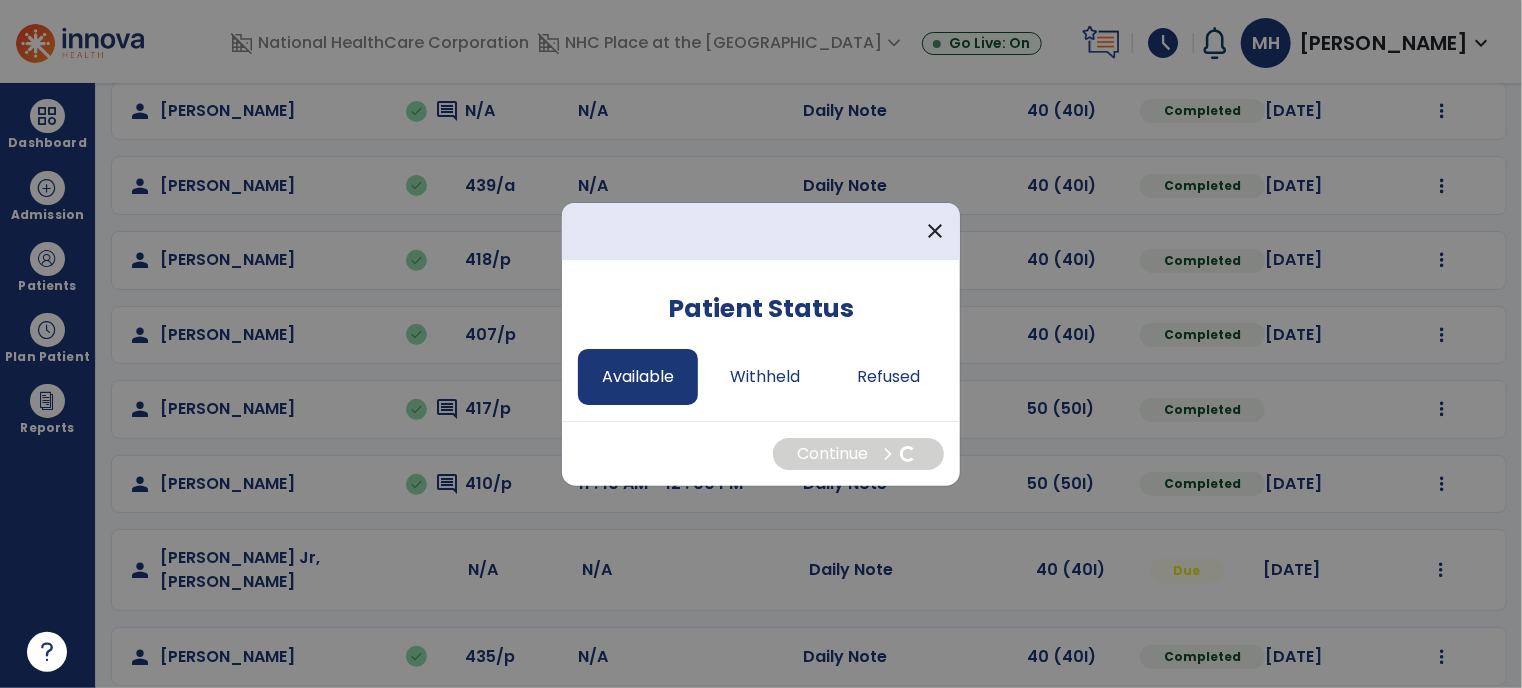 select on "*" 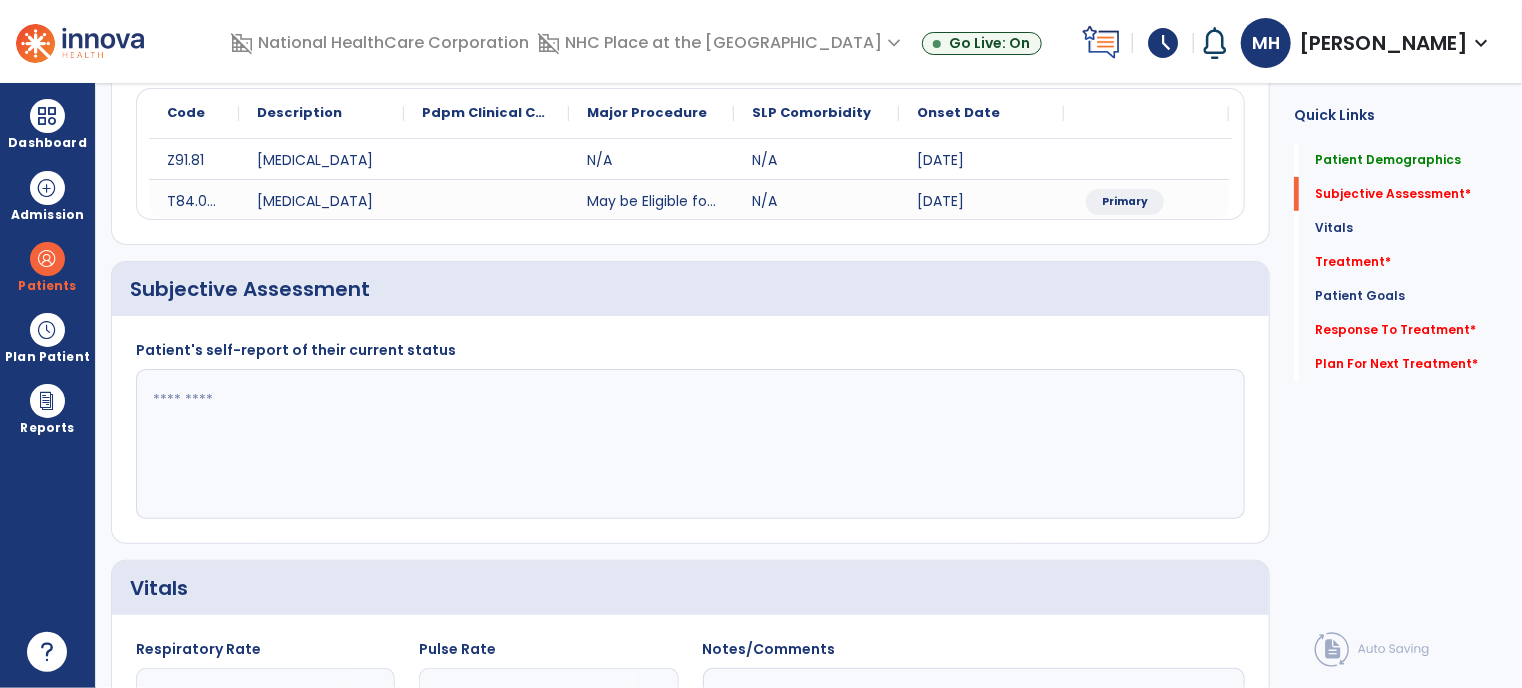 click 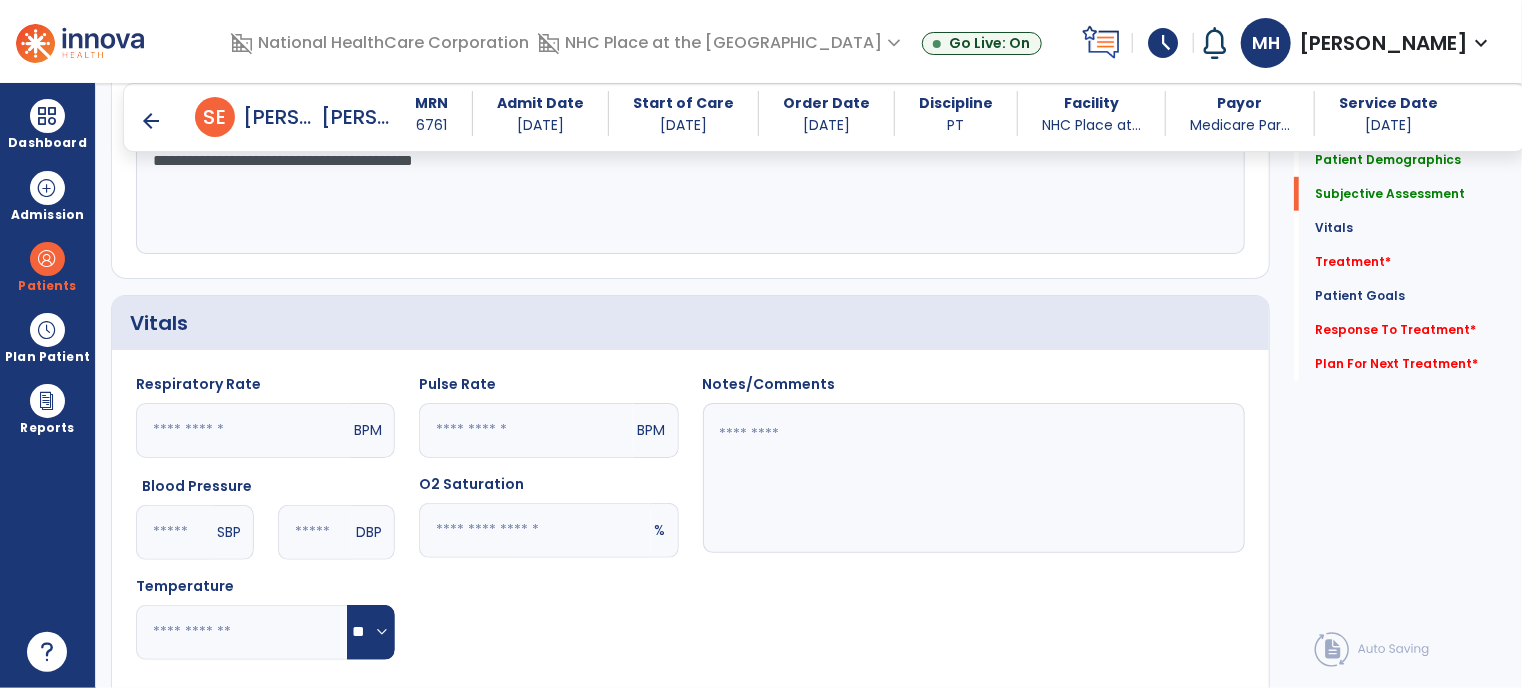 scroll, scrollTop: 626, scrollLeft: 0, axis: vertical 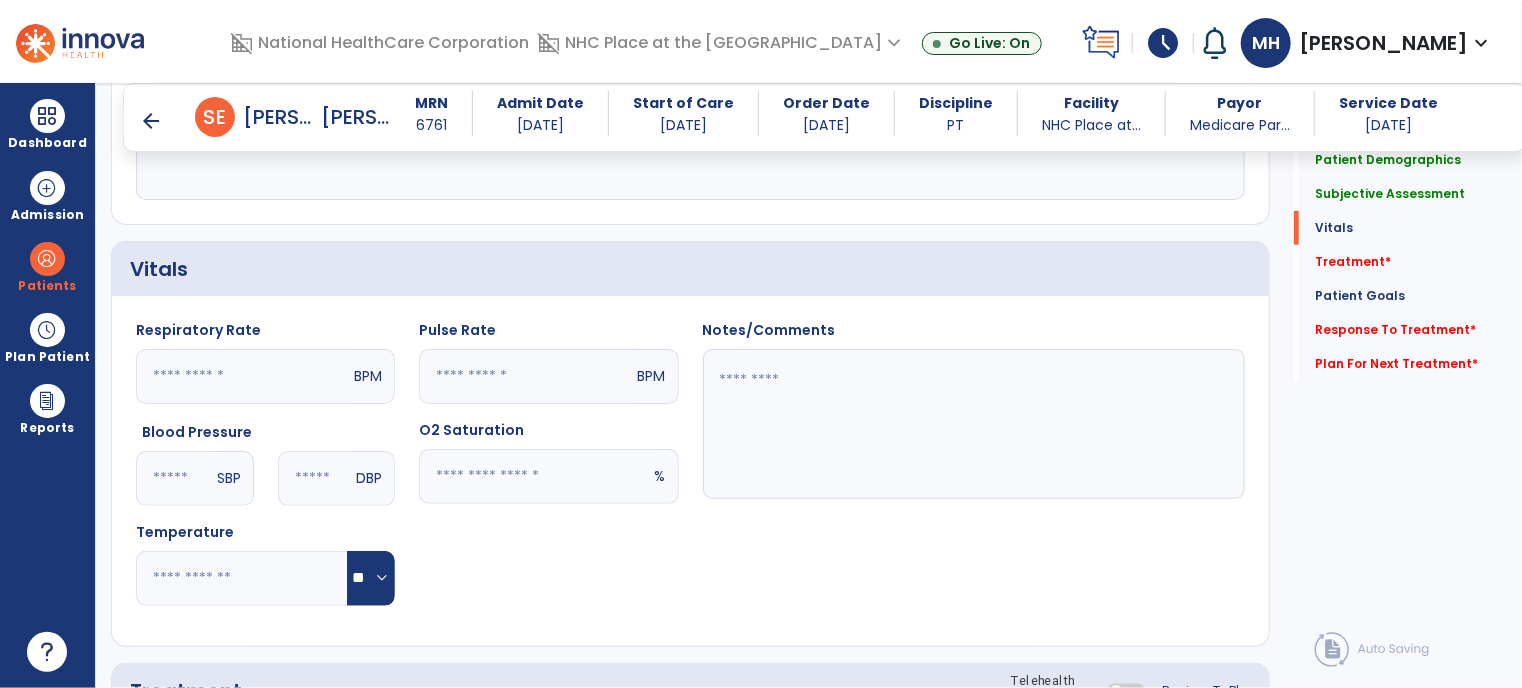 type on "**********" 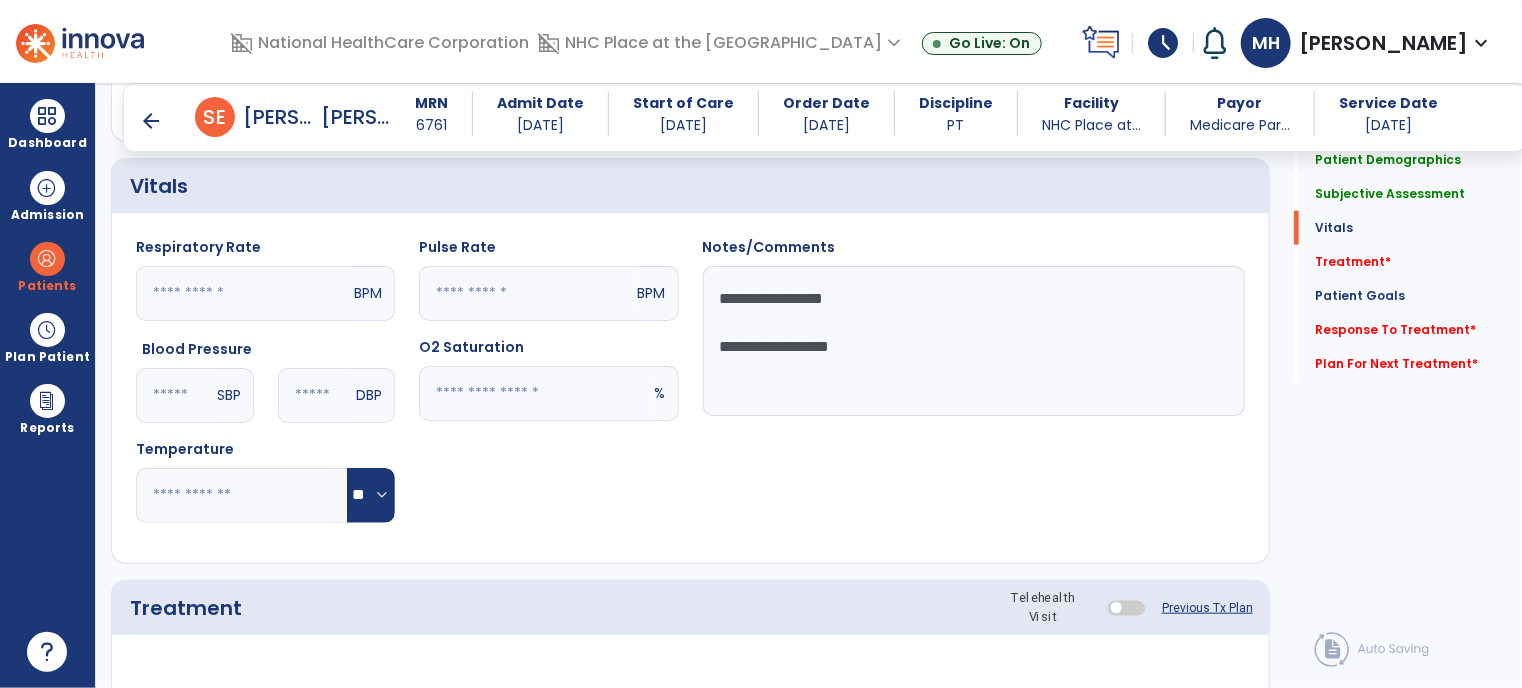 scroll, scrollTop: 926, scrollLeft: 0, axis: vertical 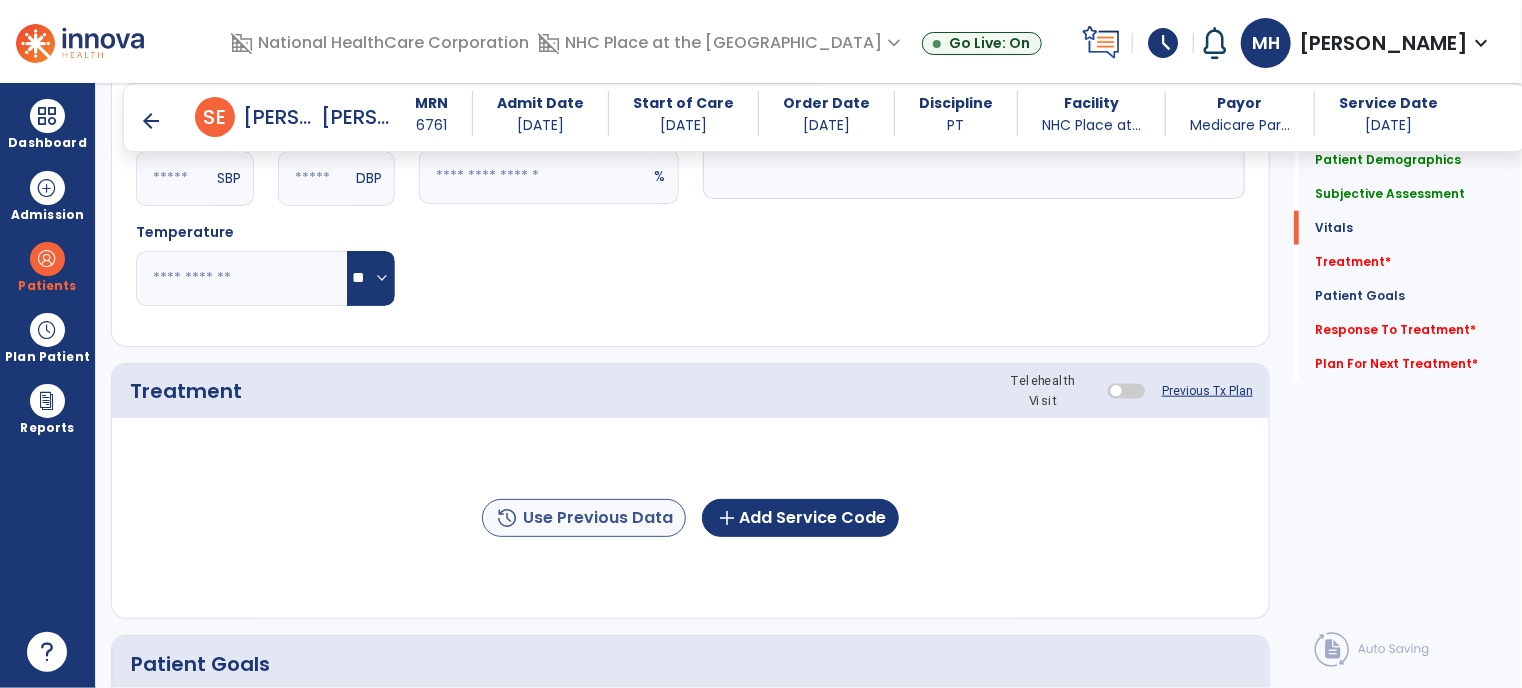 type on "**********" 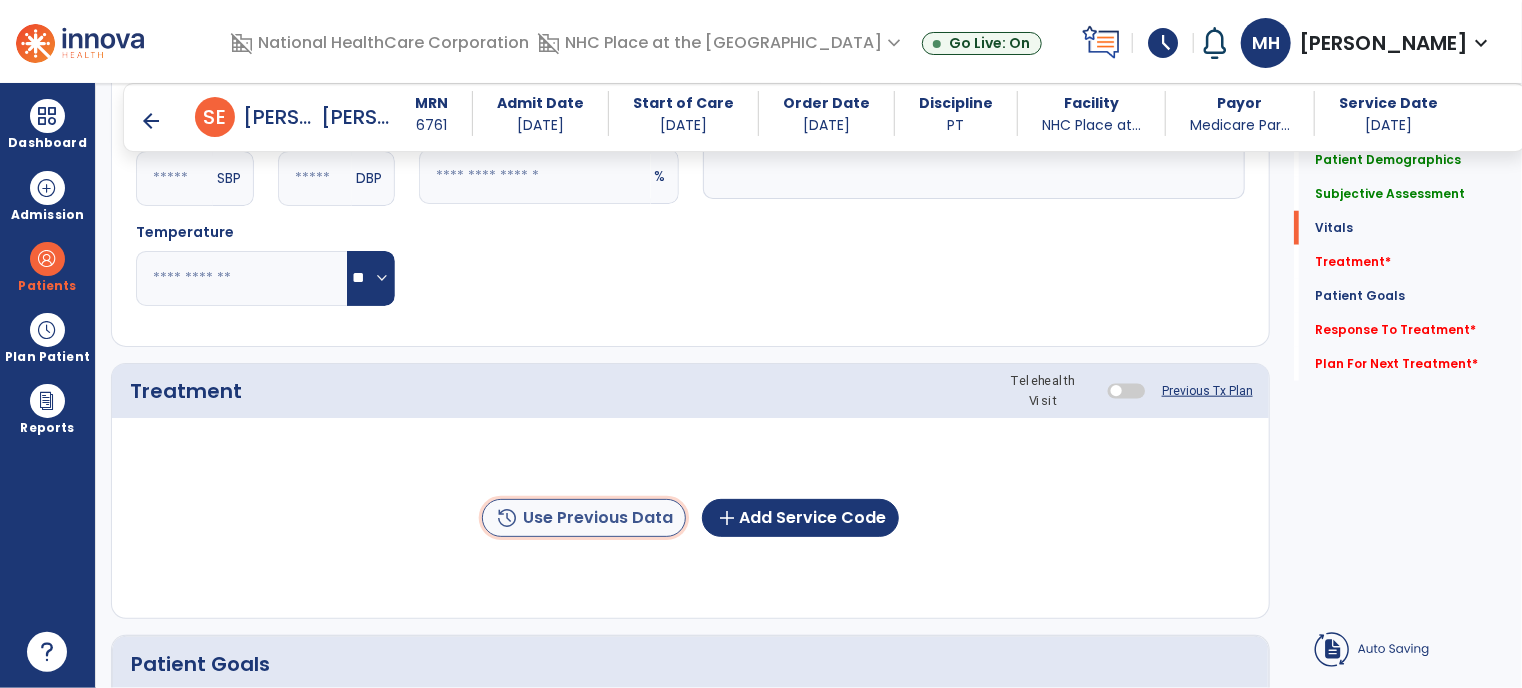 click on "history  Use Previous Data" 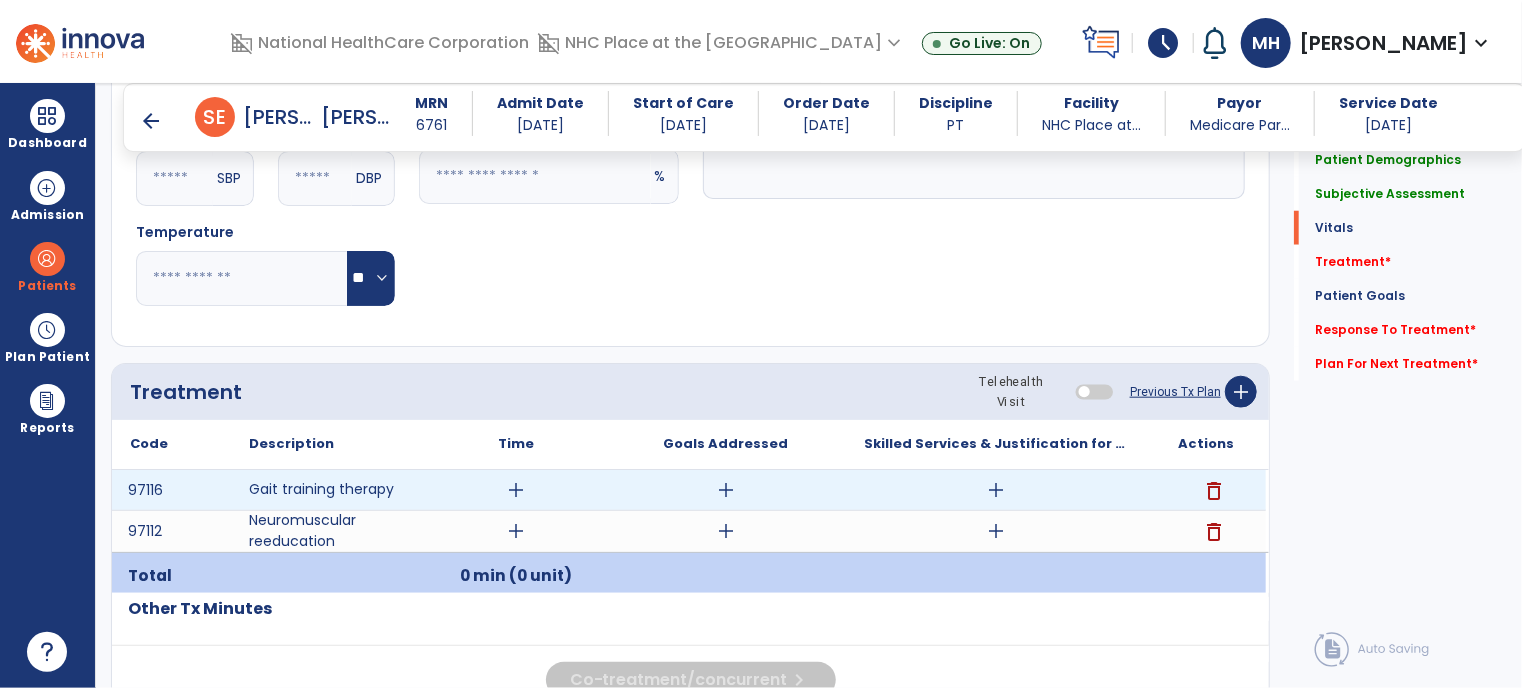 click on "add" at bounding box center (516, 490) 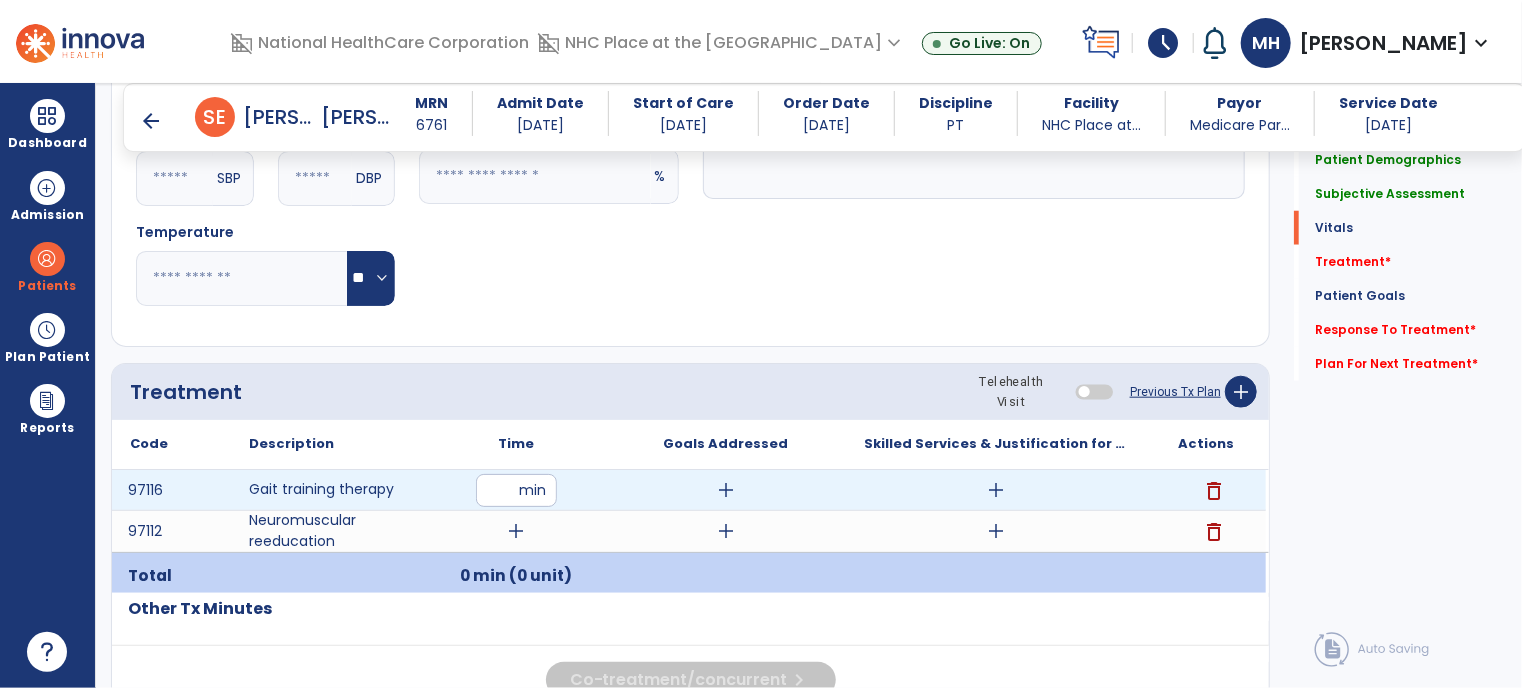 type on "**" 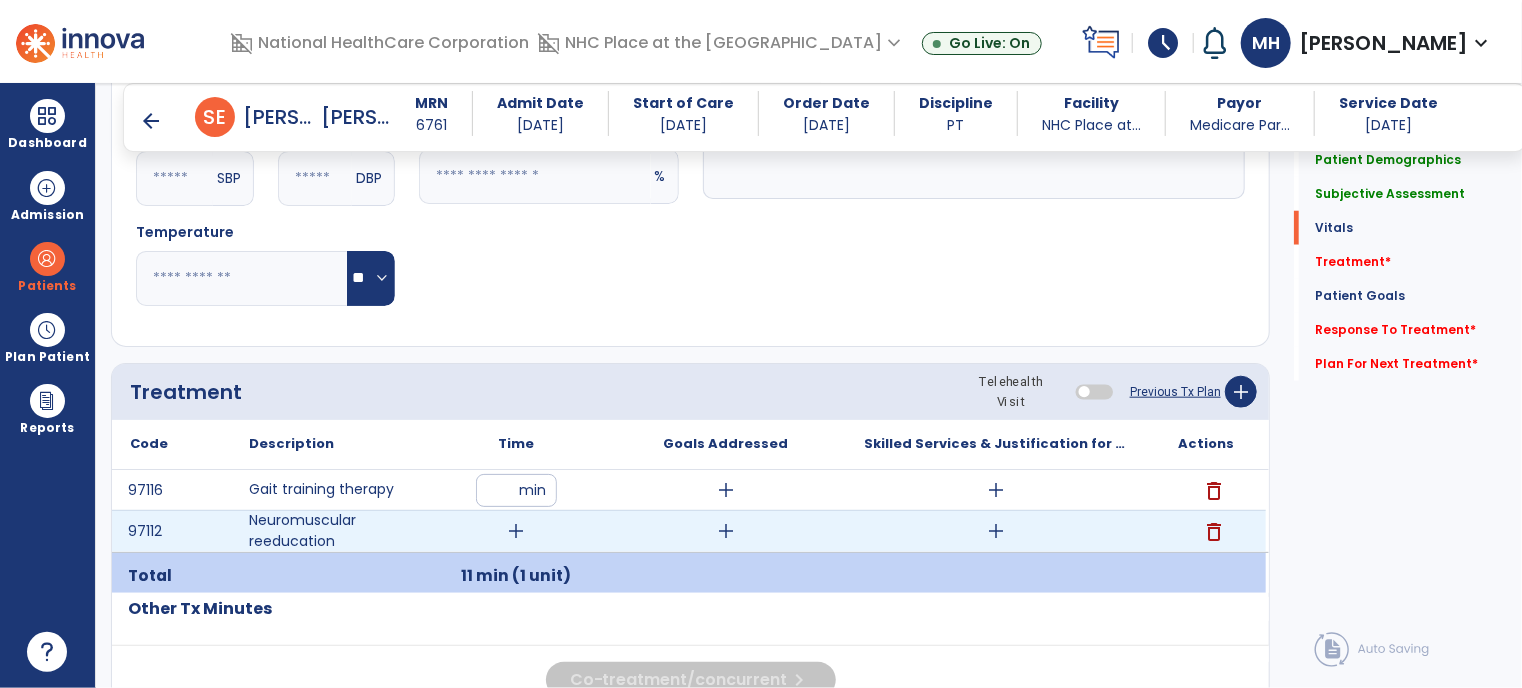 click on "add" at bounding box center (516, 531) 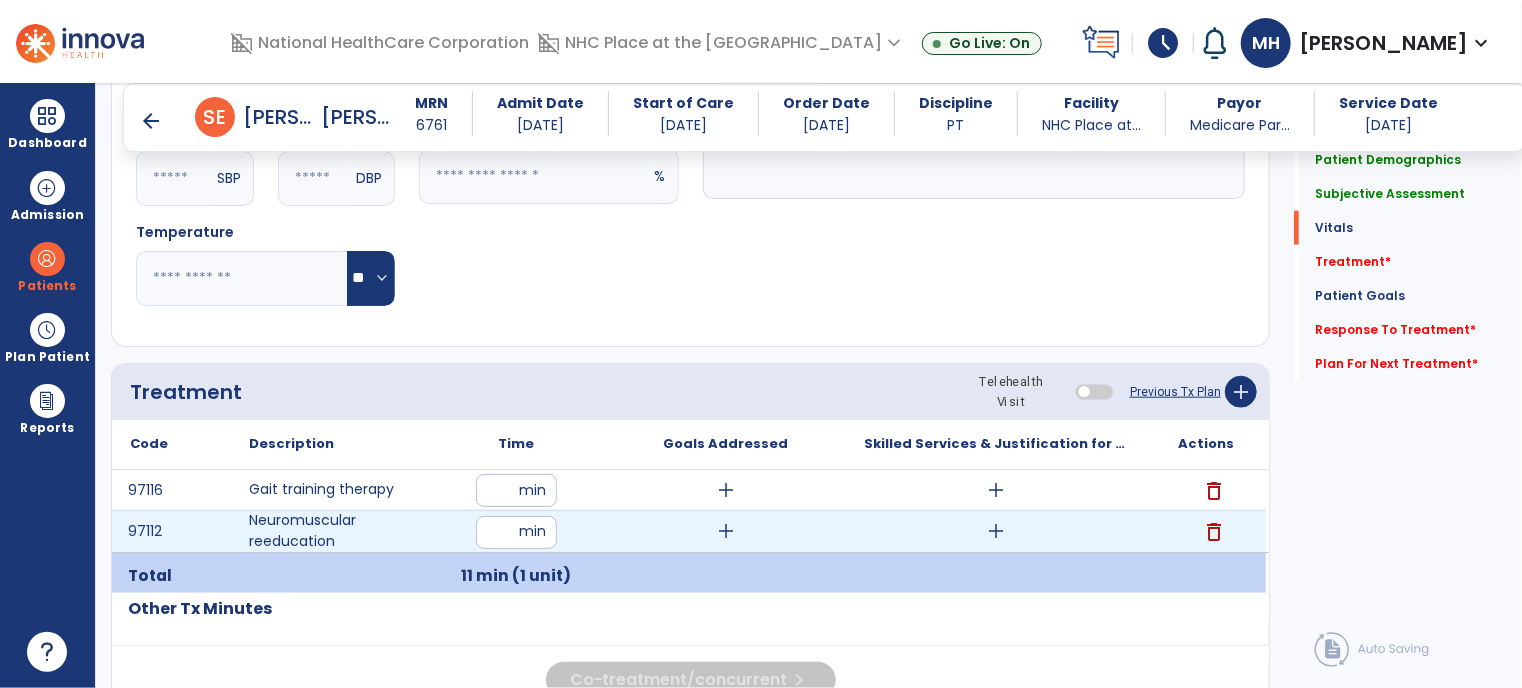 type on "**" 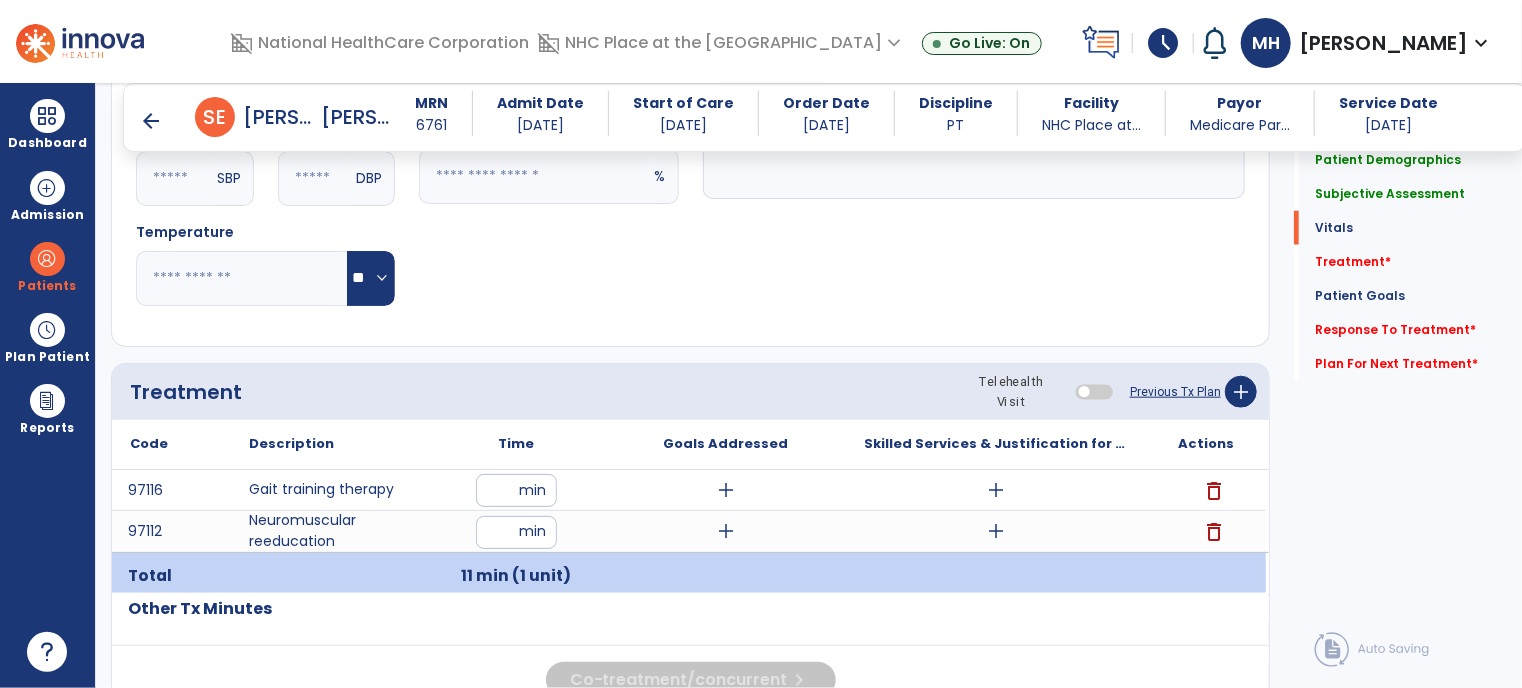 click on "Pulse Rate  BPM O2 Saturation  %" 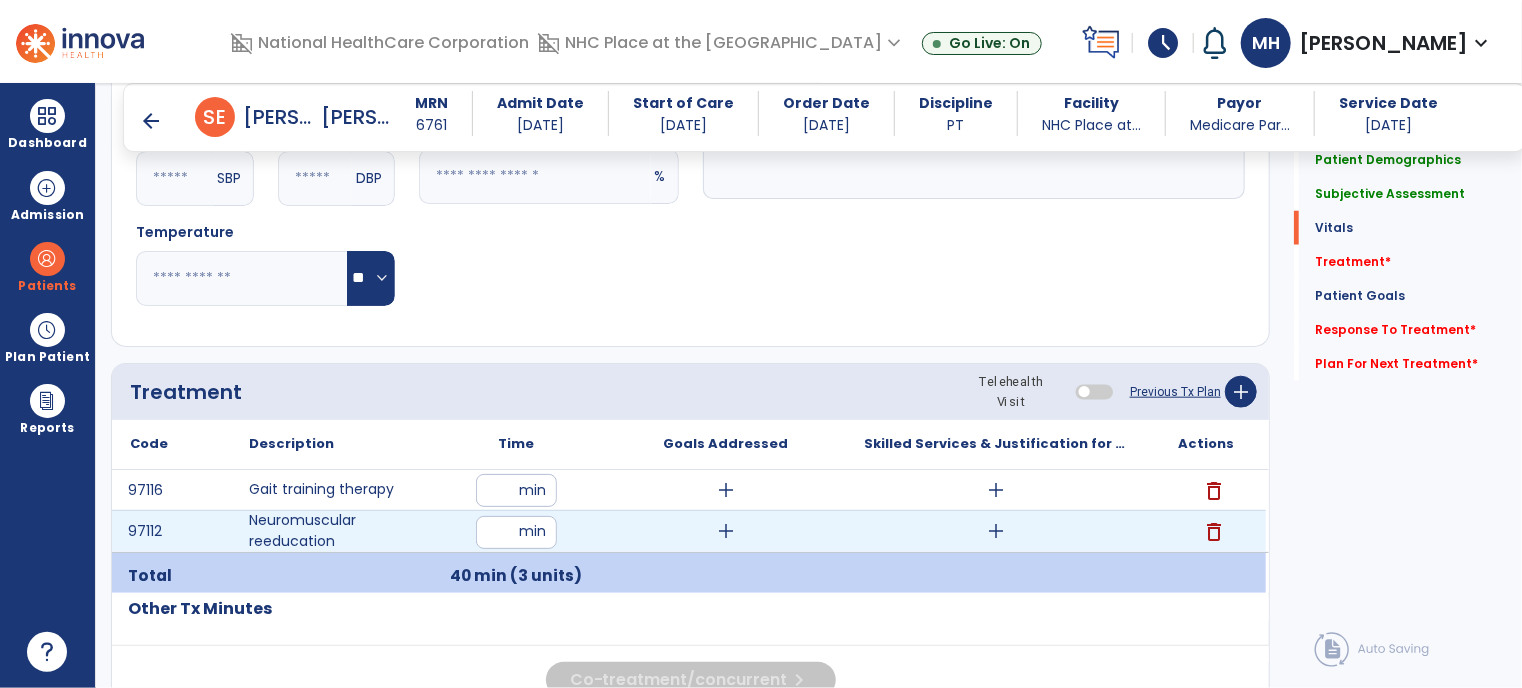 click on "**" at bounding box center (516, 532) 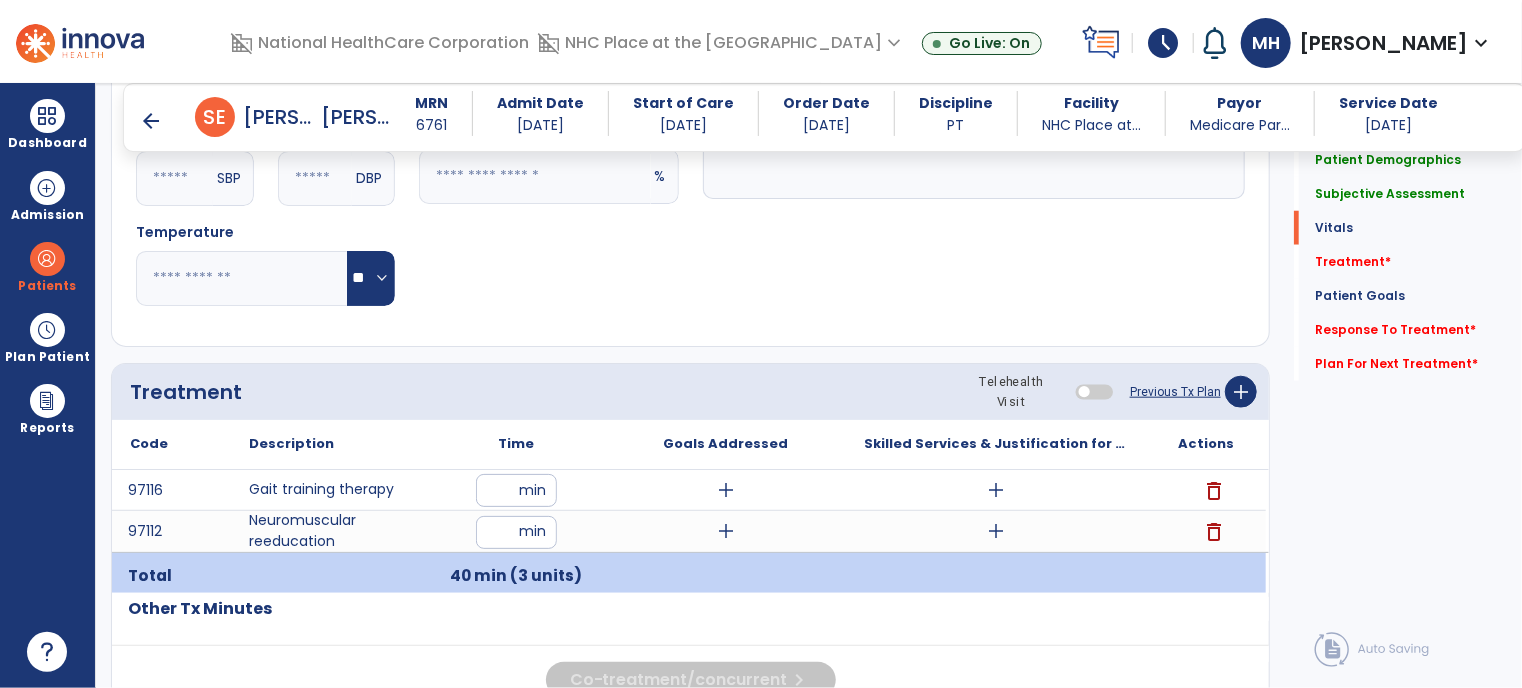 click on "Pulse Rate  BPM O2 Saturation  %" 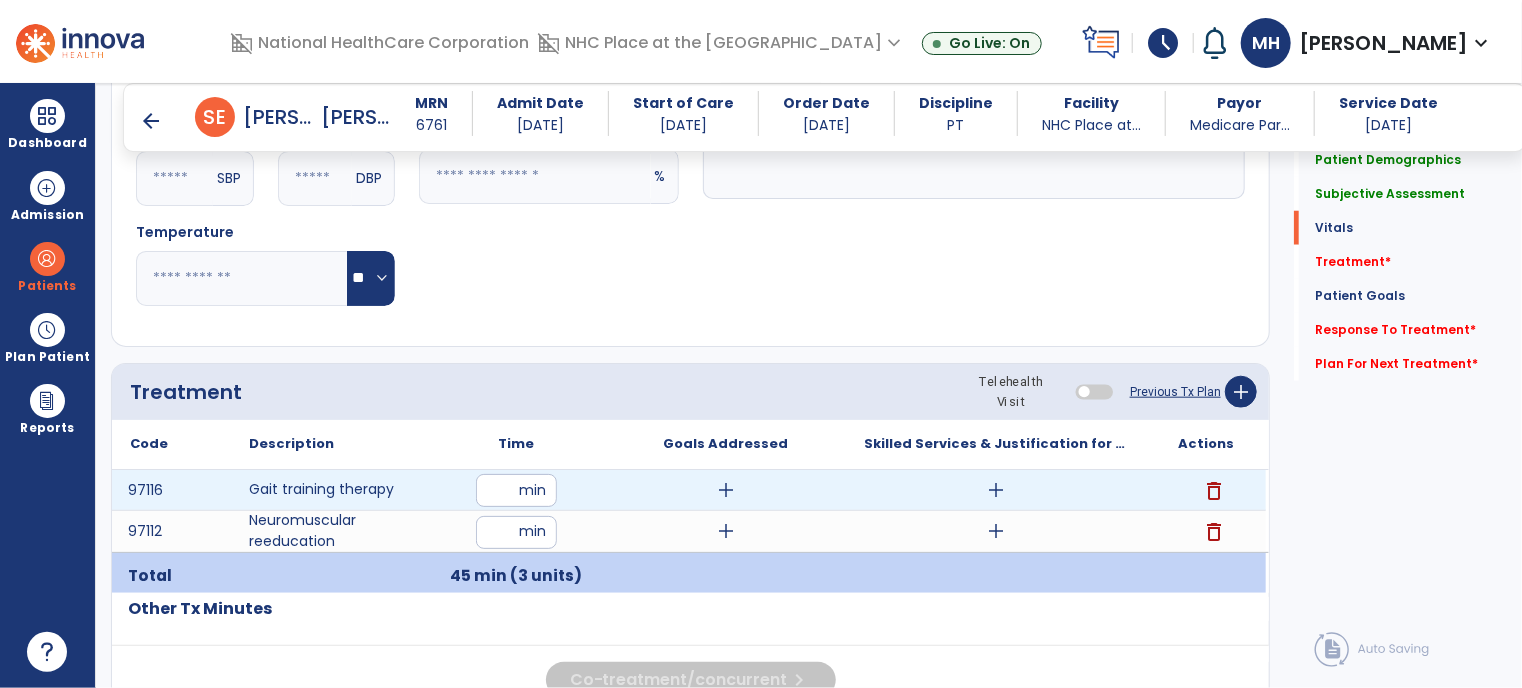 click on "add" at bounding box center (996, 490) 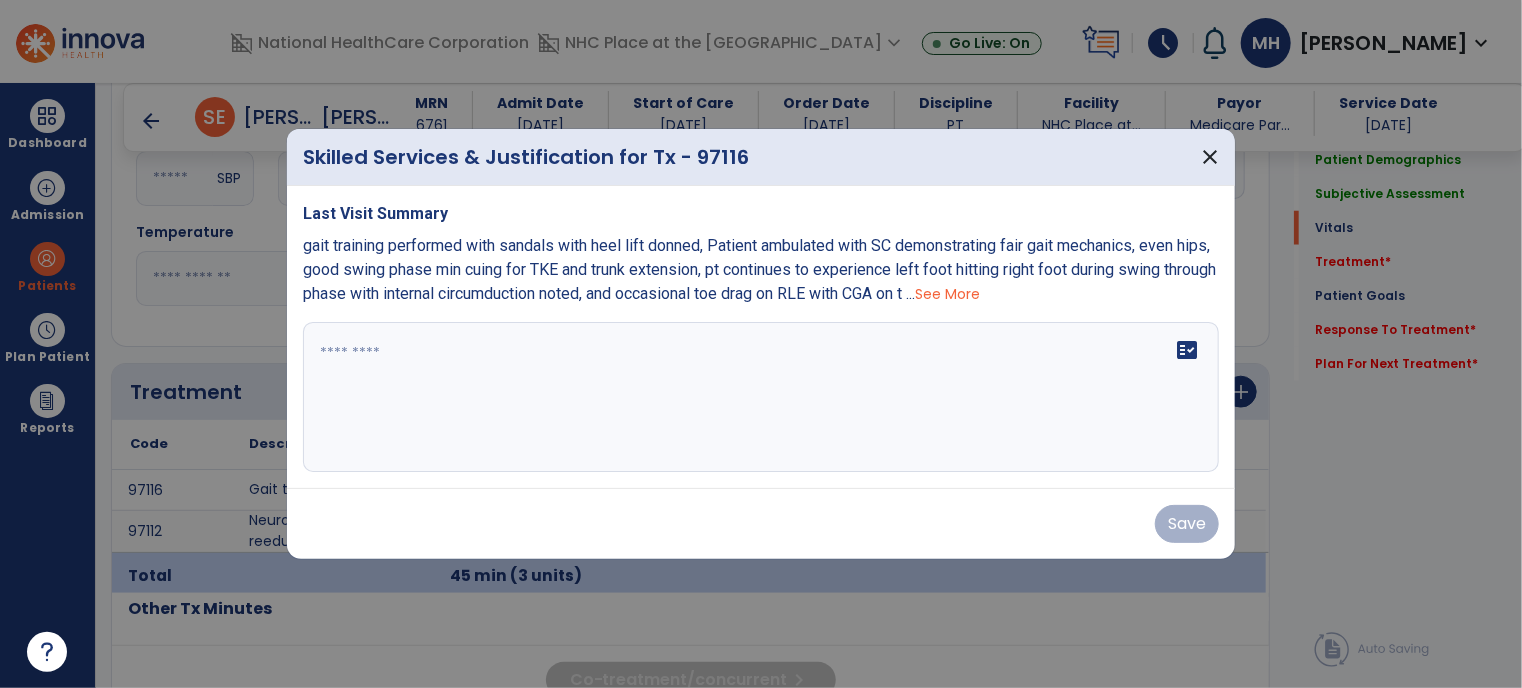 click on "See More" at bounding box center [947, 294] 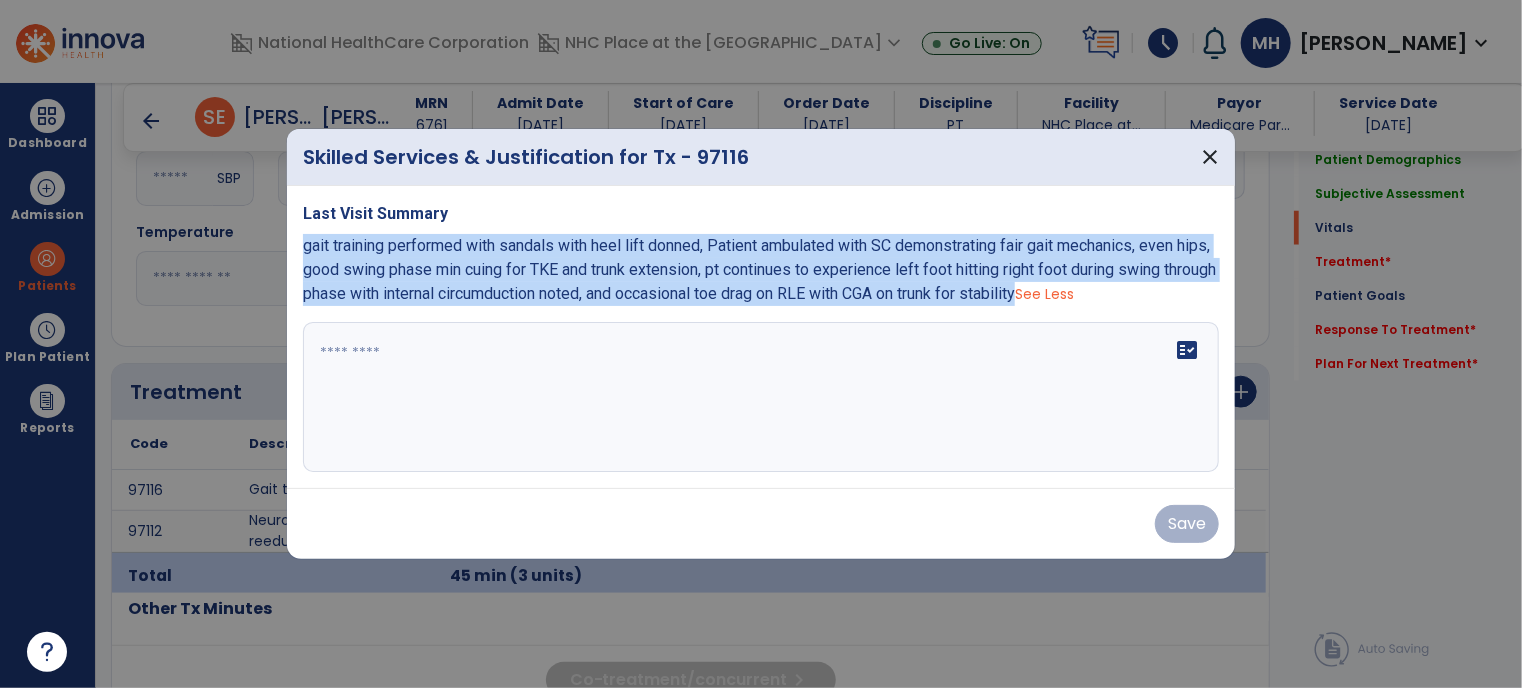 drag, startPoint x: 370, startPoint y: 252, endPoint x: 1093, endPoint y: 300, distance: 724.5916 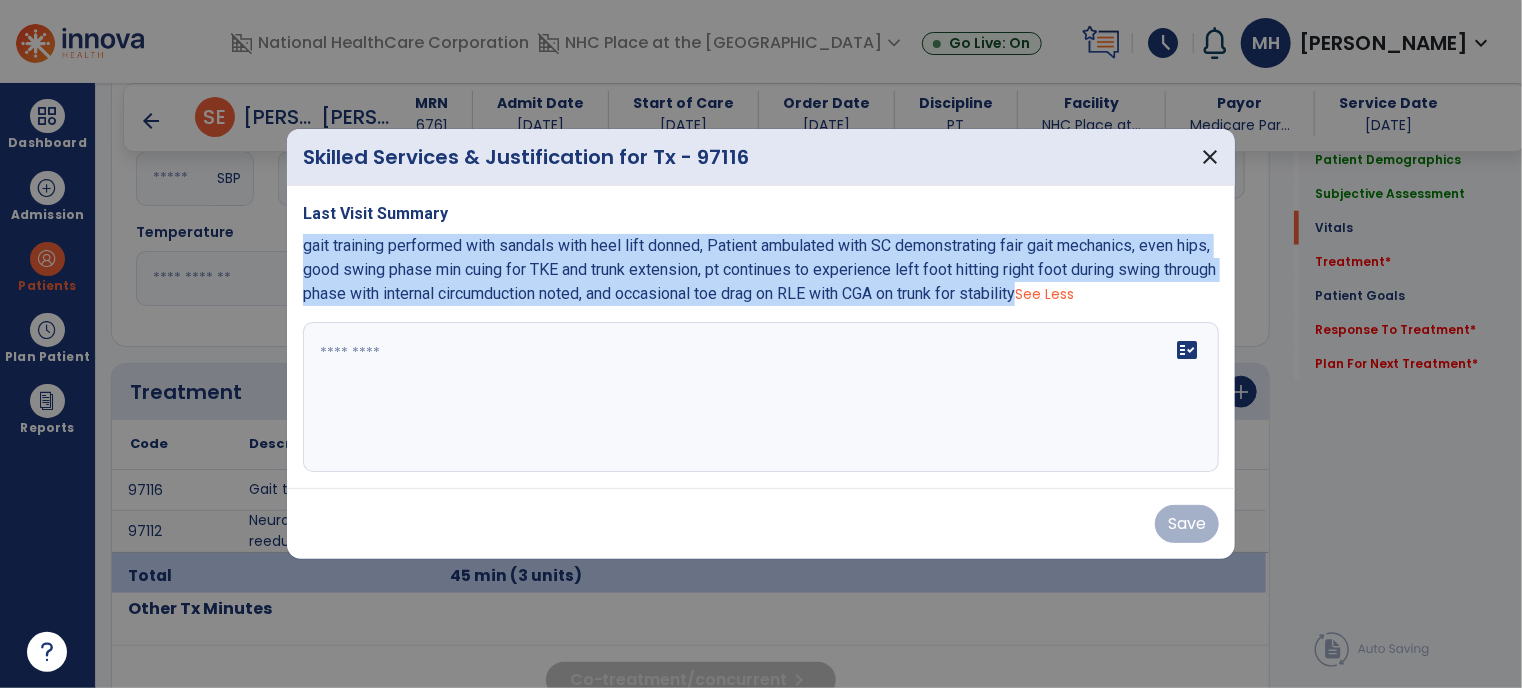 click on "Last Visit Summary gait training performed with sandals with heel lift donned, Patient ambulated with SC demonstrating fair gait mechanics, even hips, good swing phase min cuing for TKE and trunk extension, pt continues to experience left foot hitting right foot during swing through phase with internal circumduction noted, and occasional toe drag on RLE with CGA on trunk for stability  See Less   fact_check" at bounding box center [761, 337] 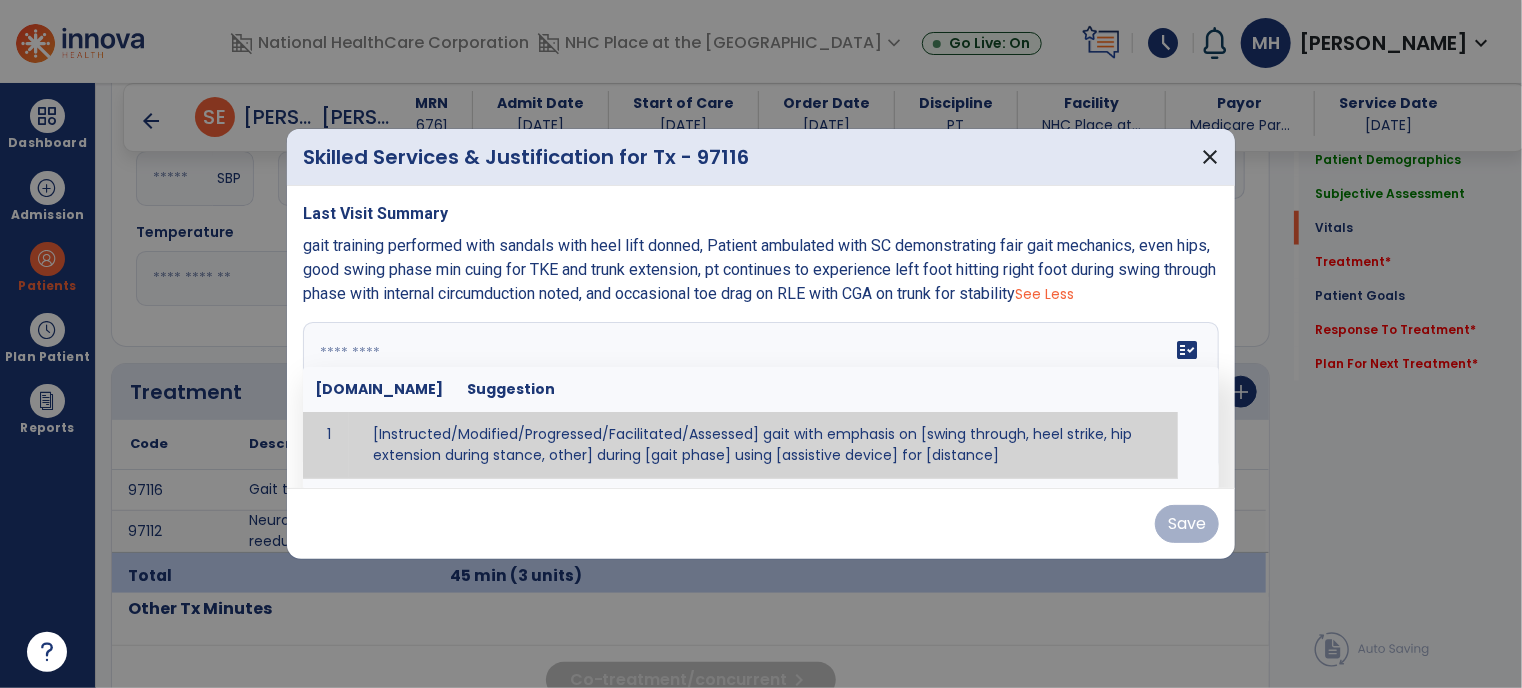 click at bounding box center (759, 397) 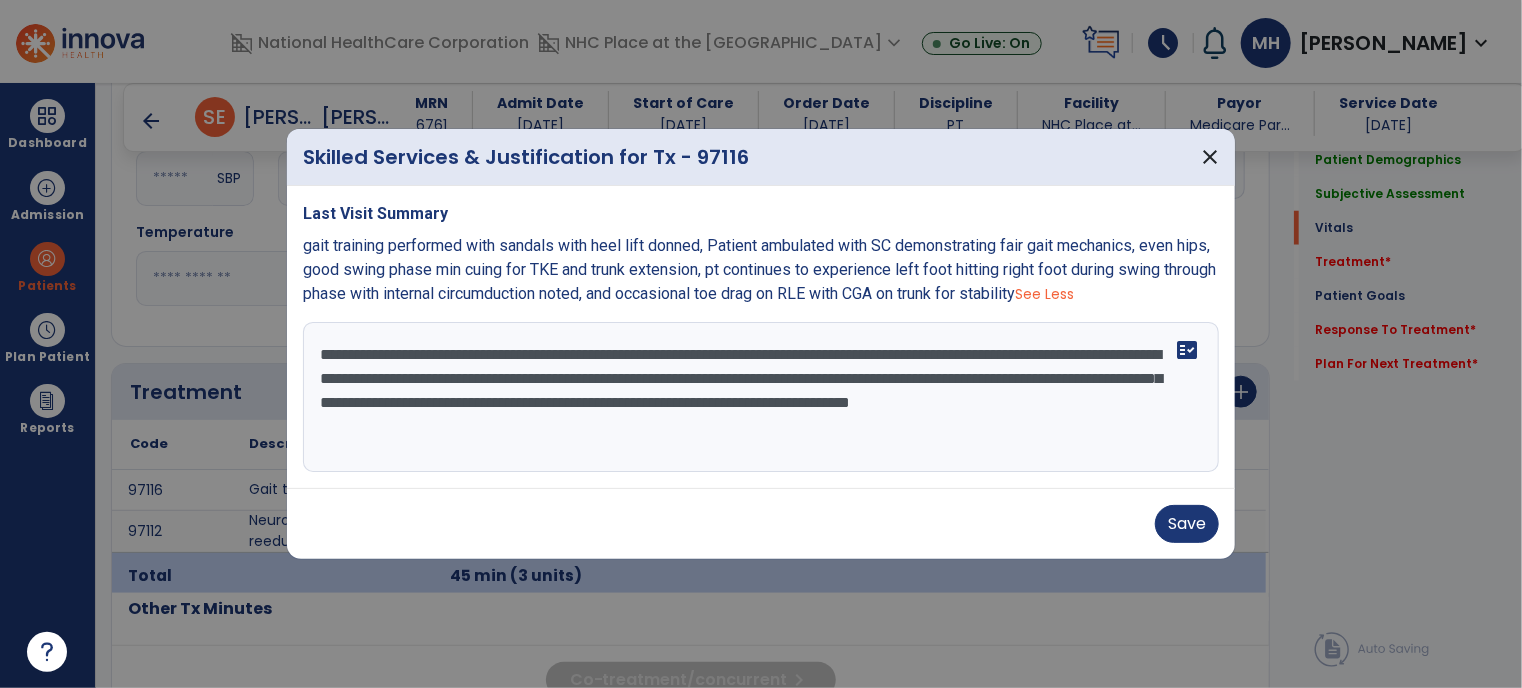 drag, startPoint x: 544, startPoint y: 355, endPoint x: 649, endPoint y: 354, distance: 105.00476 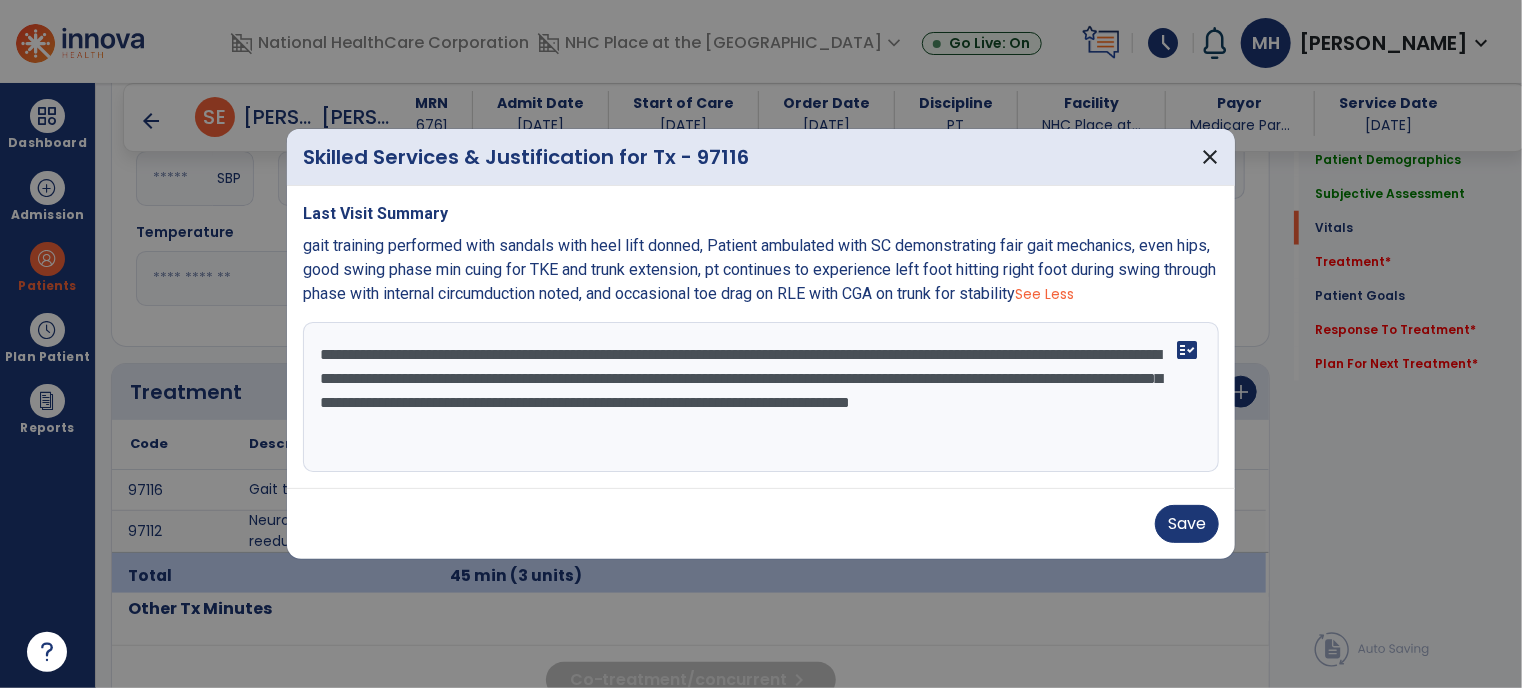 click on "**********" at bounding box center [761, 397] 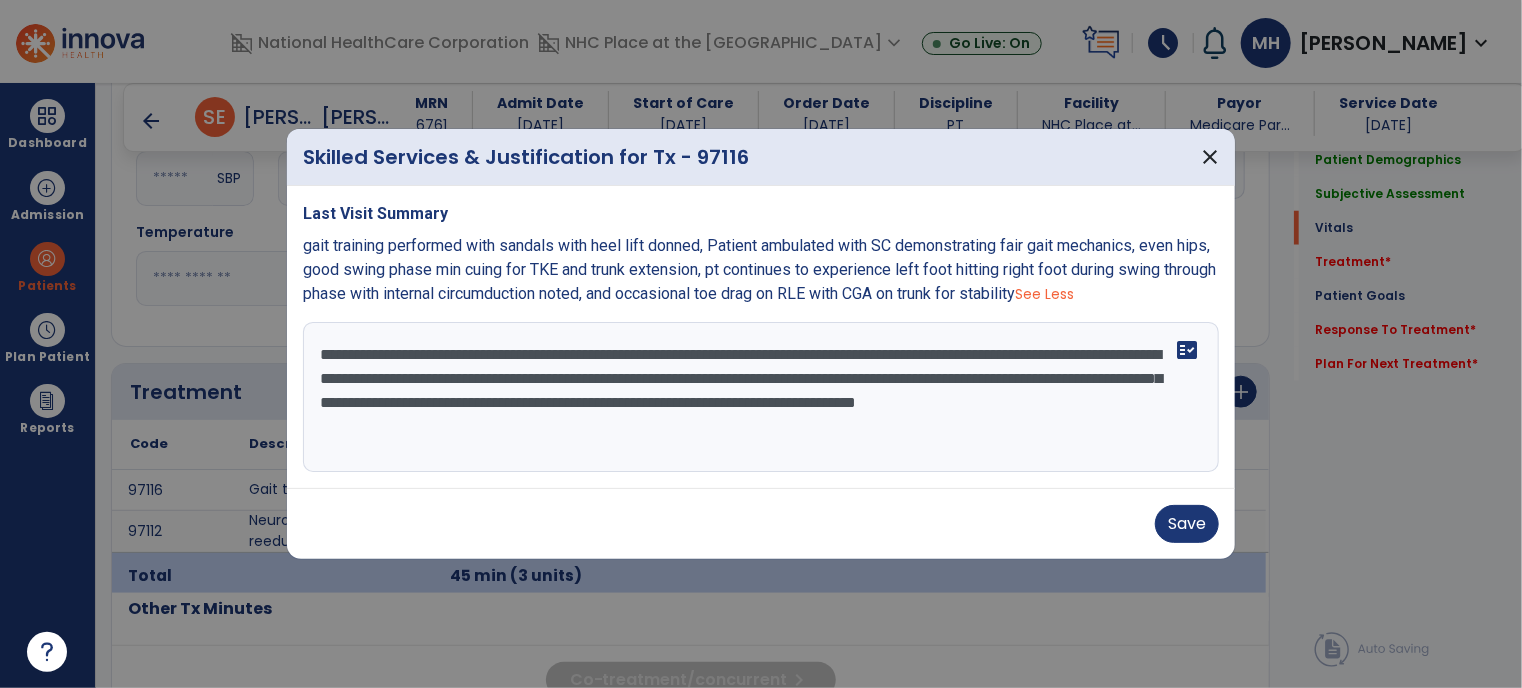 drag, startPoint x: 1000, startPoint y: 386, endPoint x: 875, endPoint y: 404, distance: 126.28935 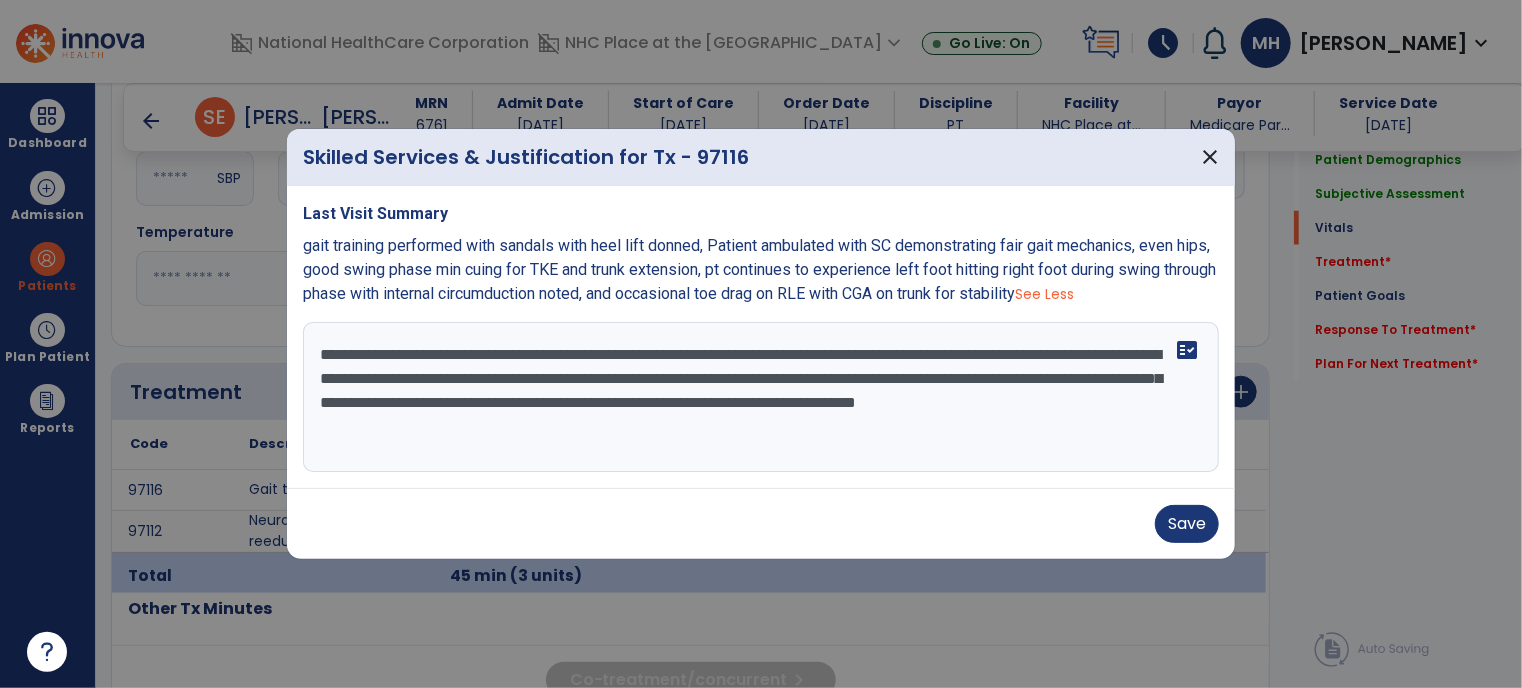 click on "**********" at bounding box center [761, 397] 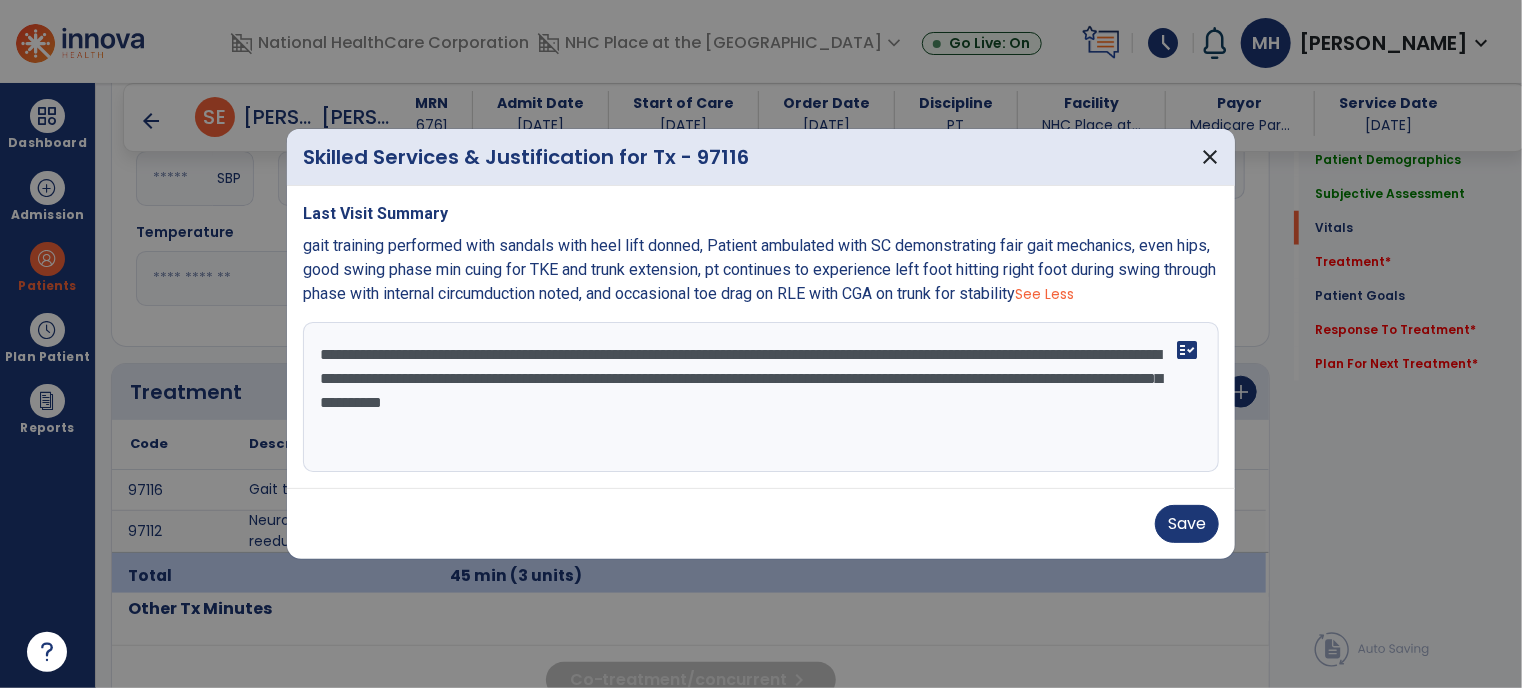 click on "**********" at bounding box center [761, 397] 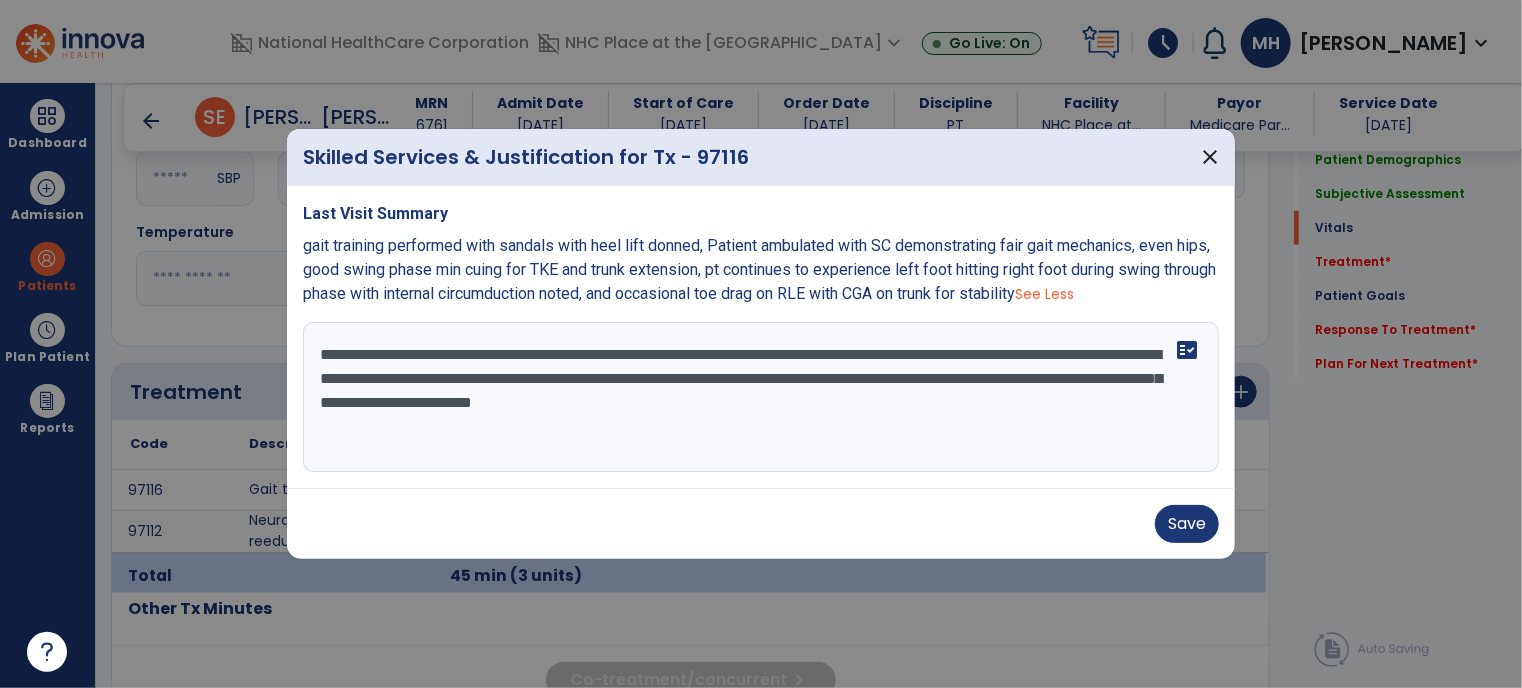 click on "**********" at bounding box center (761, 397) 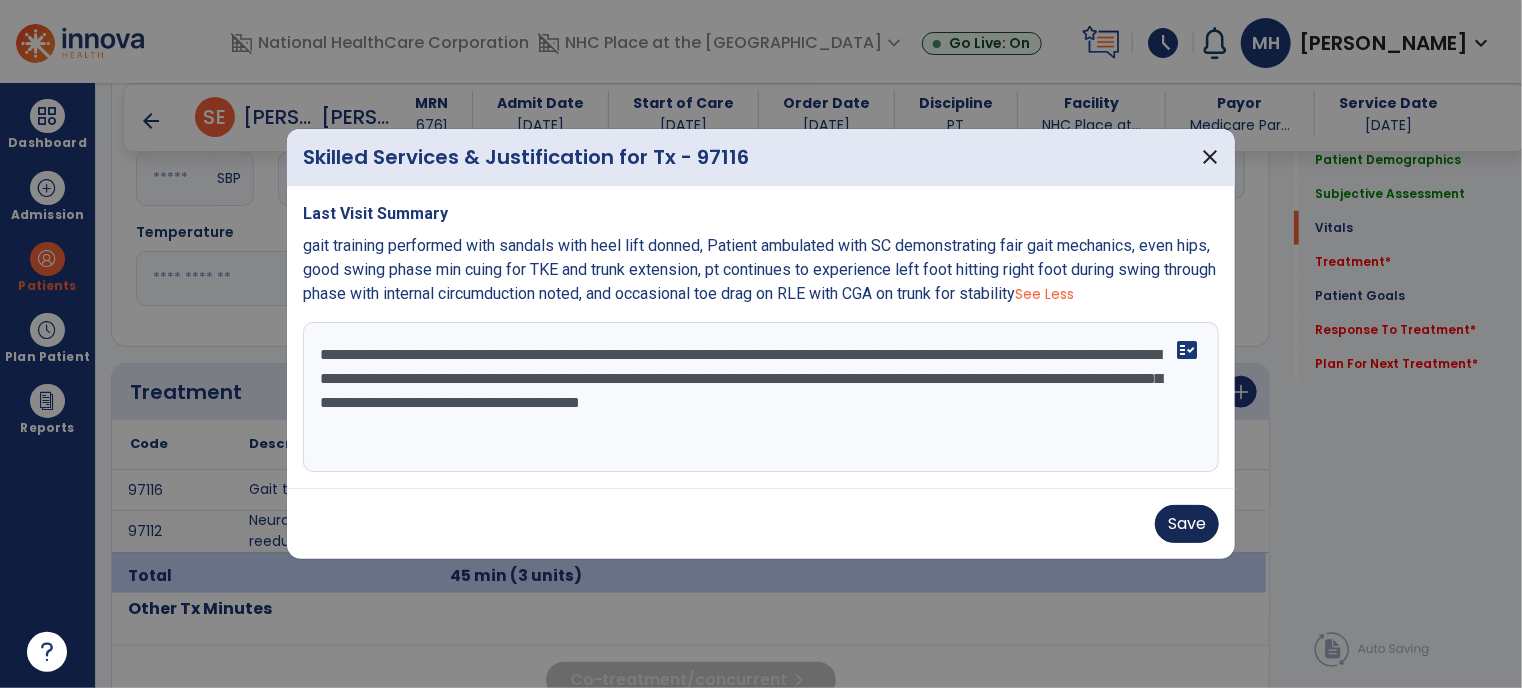 type on "**********" 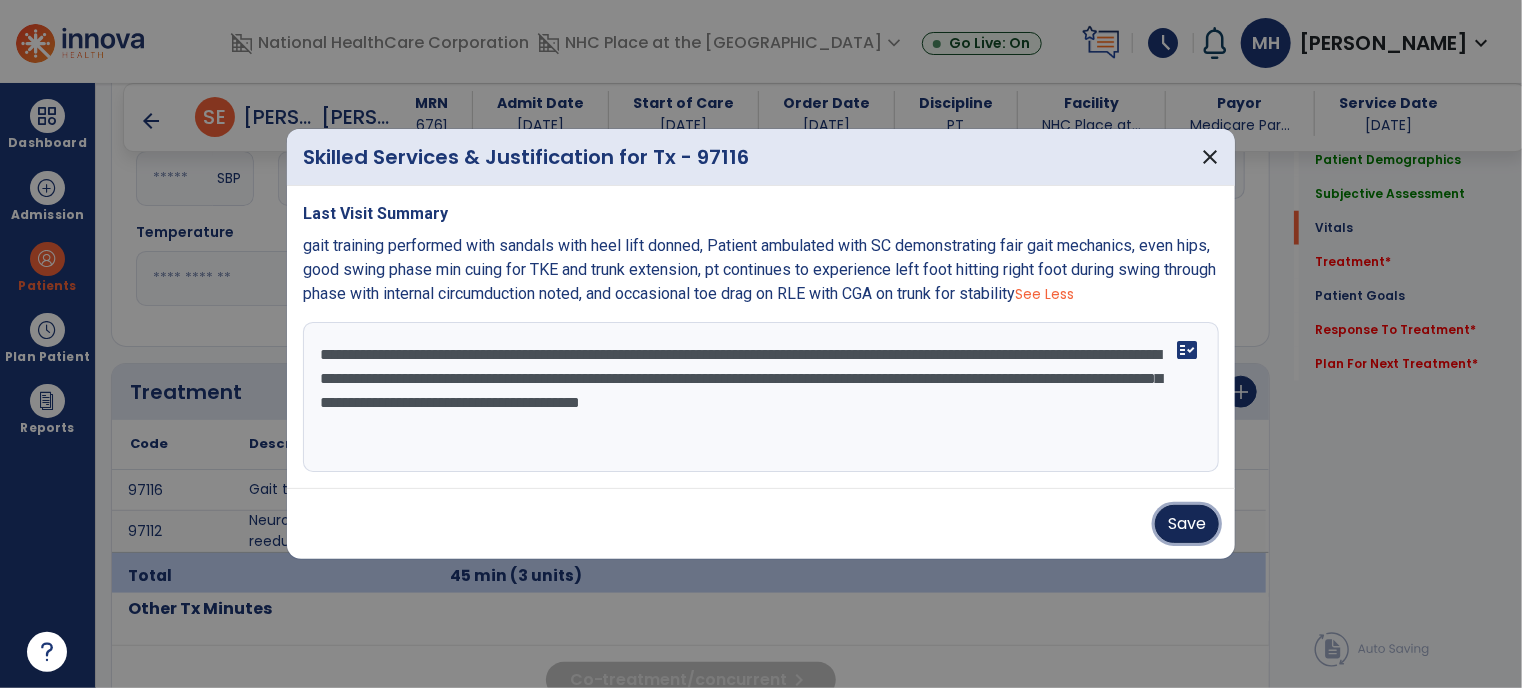 click on "Save" at bounding box center (1187, 524) 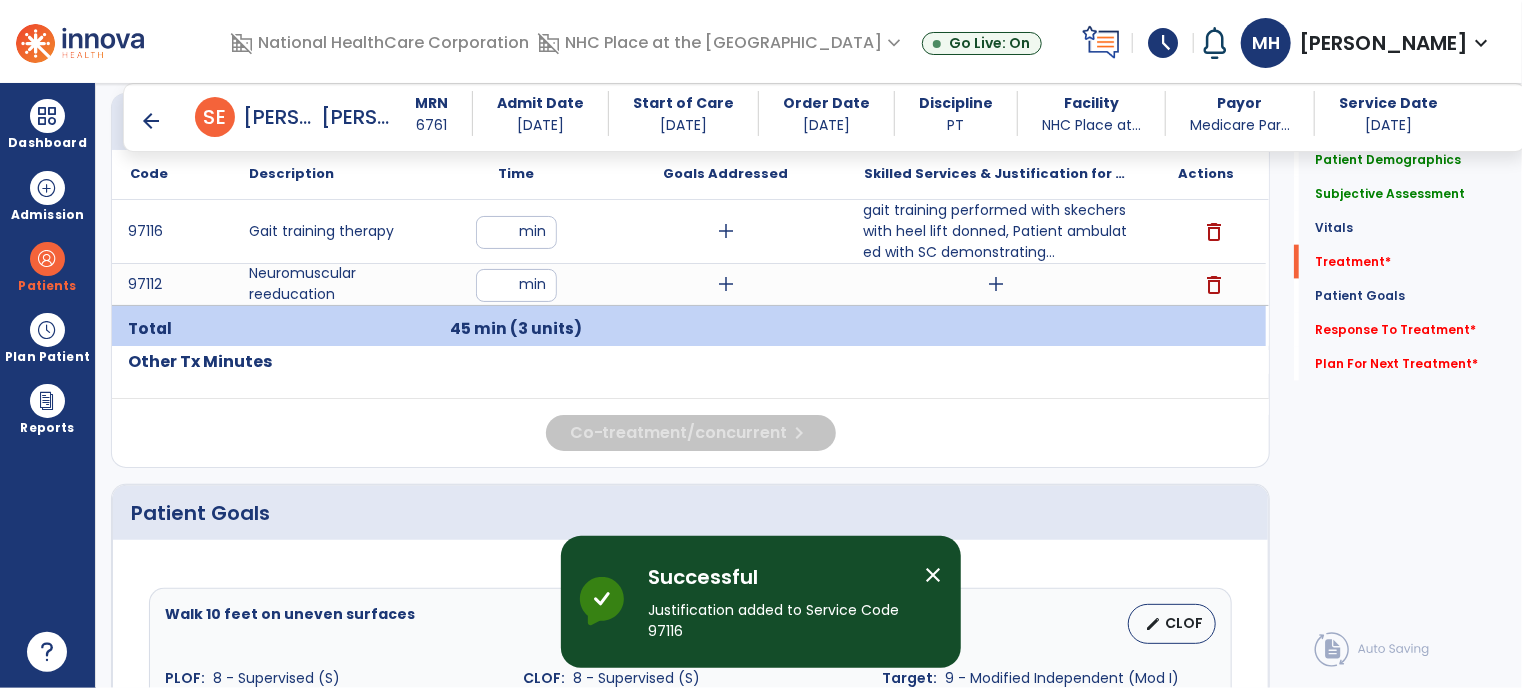 scroll, scrollTop: 1226, scrollLeft: 0, axis: vertical 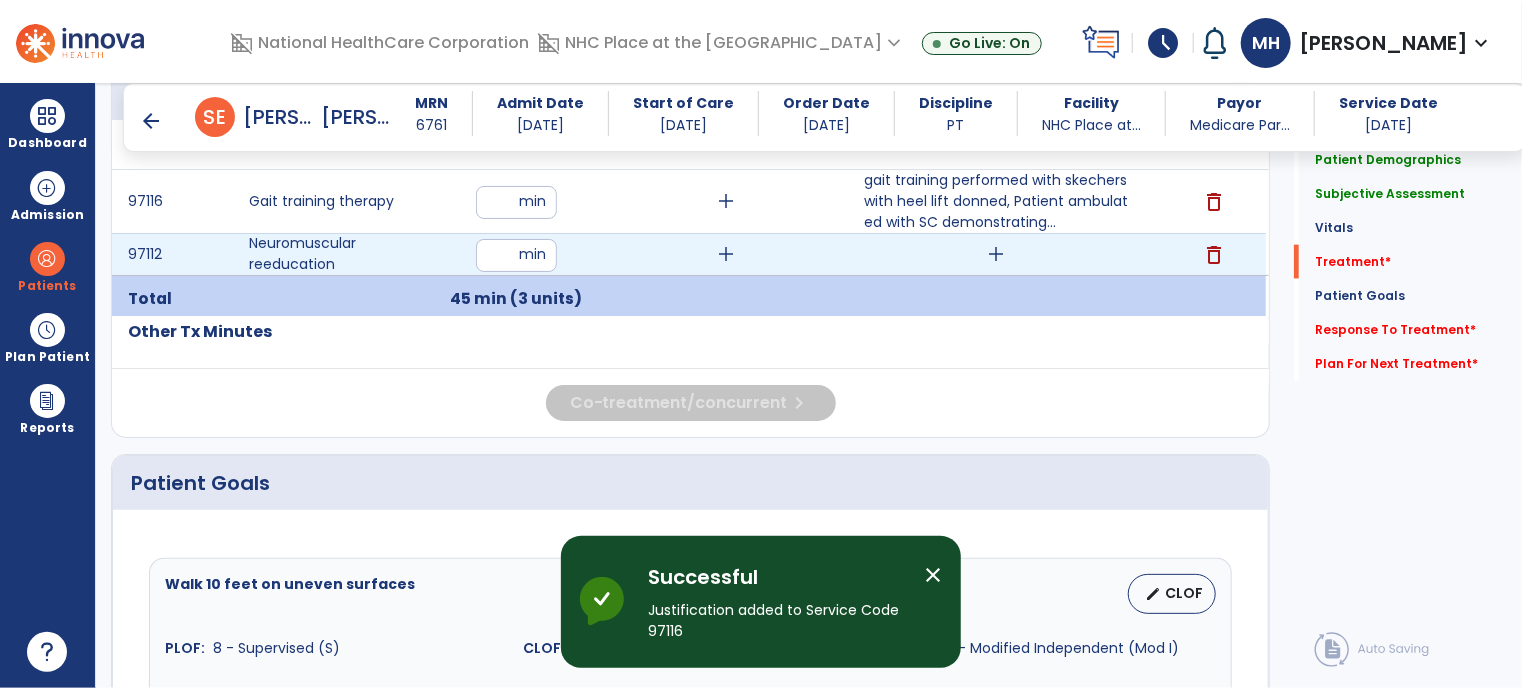 click on "add" at bounding box center (996, 254) 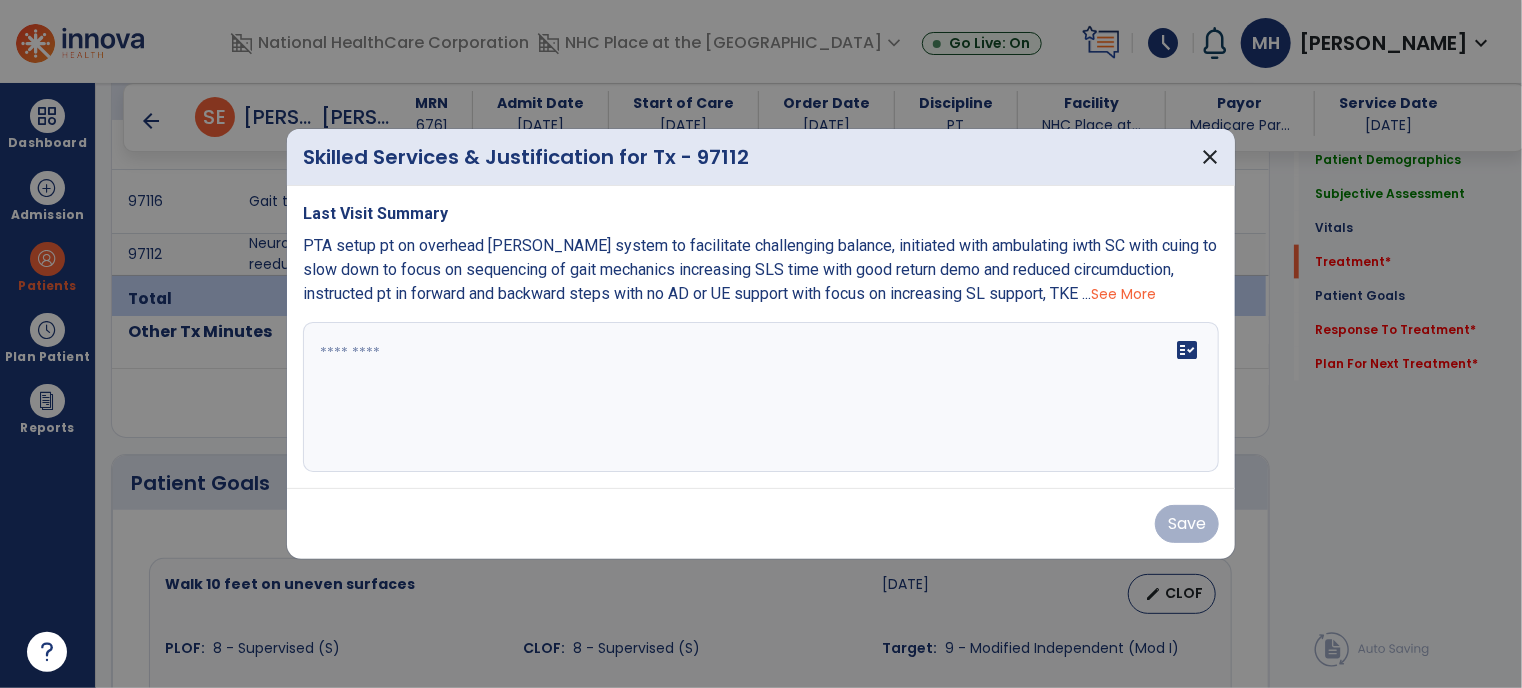 click on "See More" at bounding box center (1123, 294) 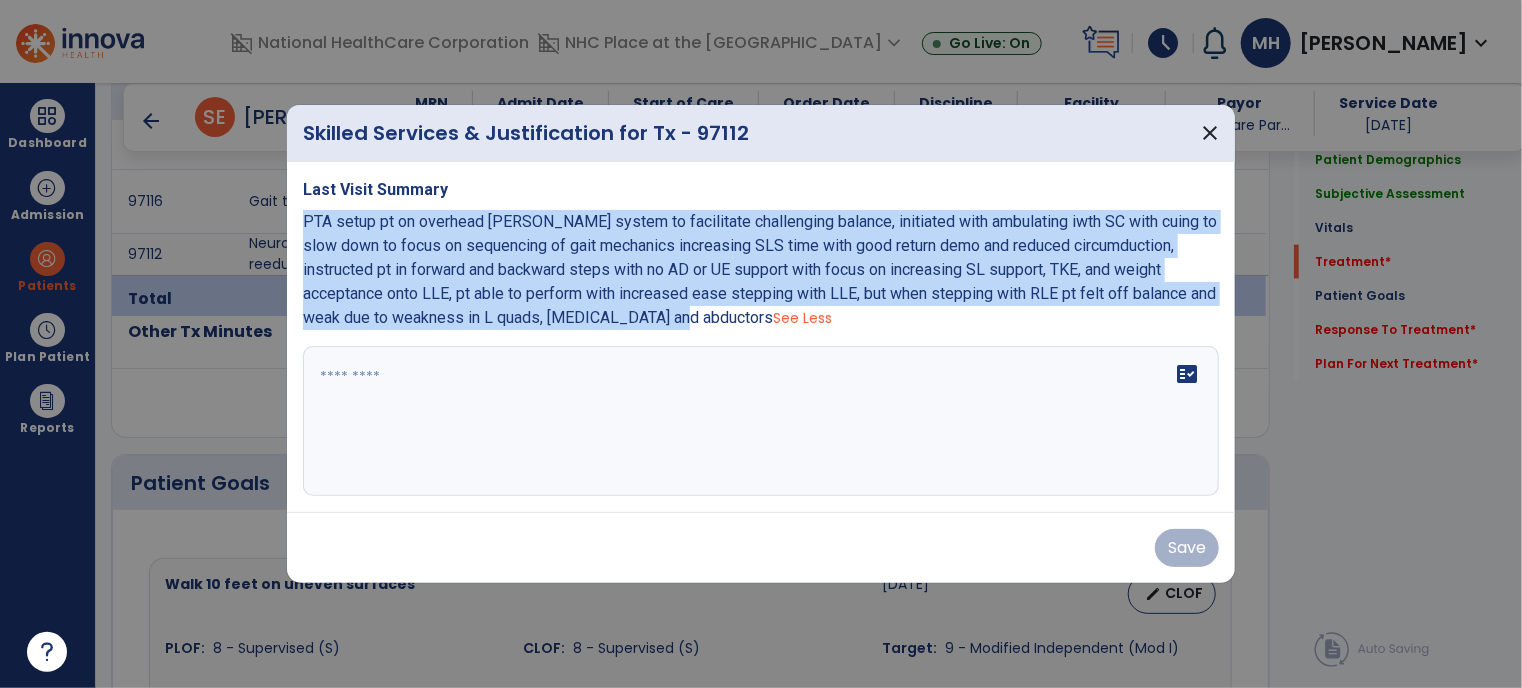 drag, startPoint x: 305, startPoint y: 222, endPoint x: 720, endPoint y: 317, distance: 425.73465 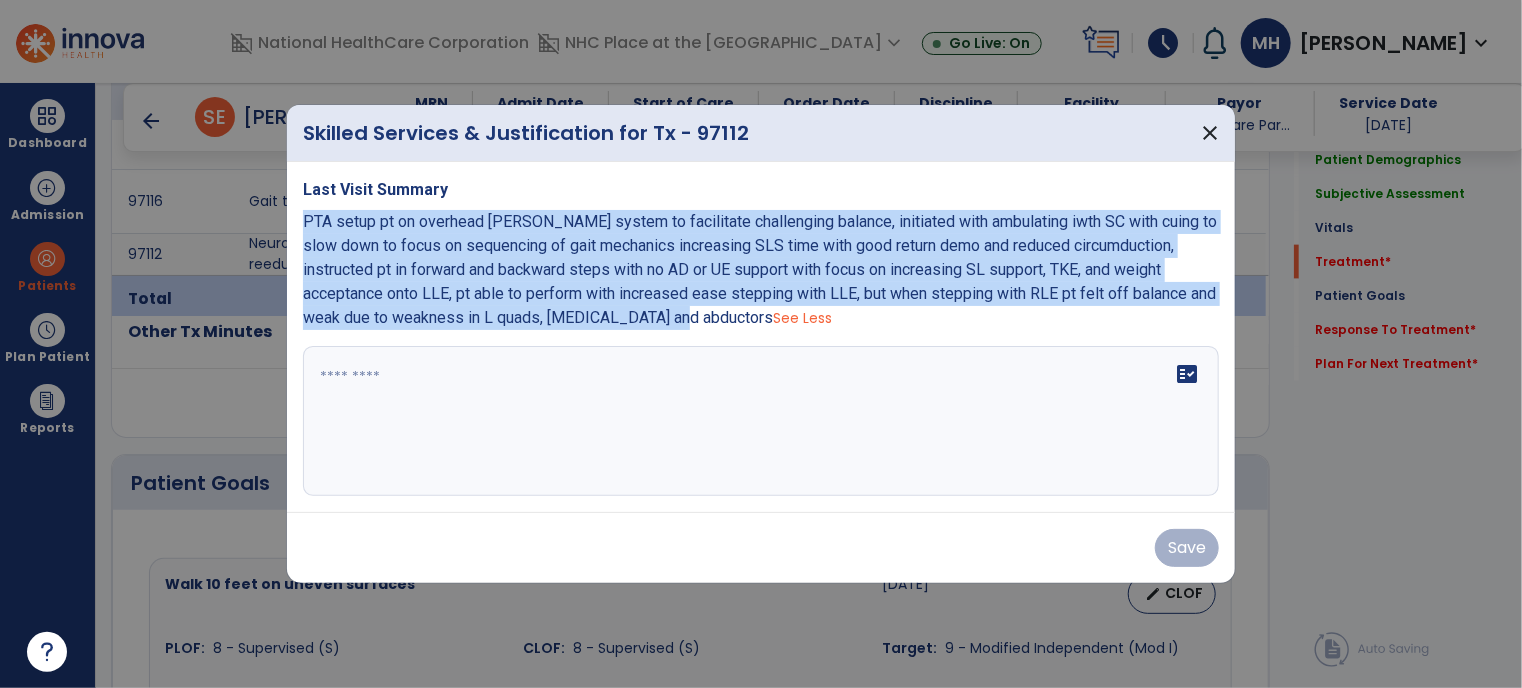 click on "PTA setup pt on overhead [PERSON_NAME] system to facilitate challenging balance, initiated with ambulating iwth SC with cuing to slow down to focus on sequencing of gait mechanics increasing SLS time with good return demo and reduced circumduction, instructed pt in forward and backward steps with no AD or UE support with focus on increasing SL support, TKE, and weight acceptance onto LLE, pt able to perform with increased ease stepping with LLE, but when stepping with RLE pt felt off balance and weak due to weakness in L quads, [MEDICAL_DATA] and abductors" at bounding box center [760, 269] 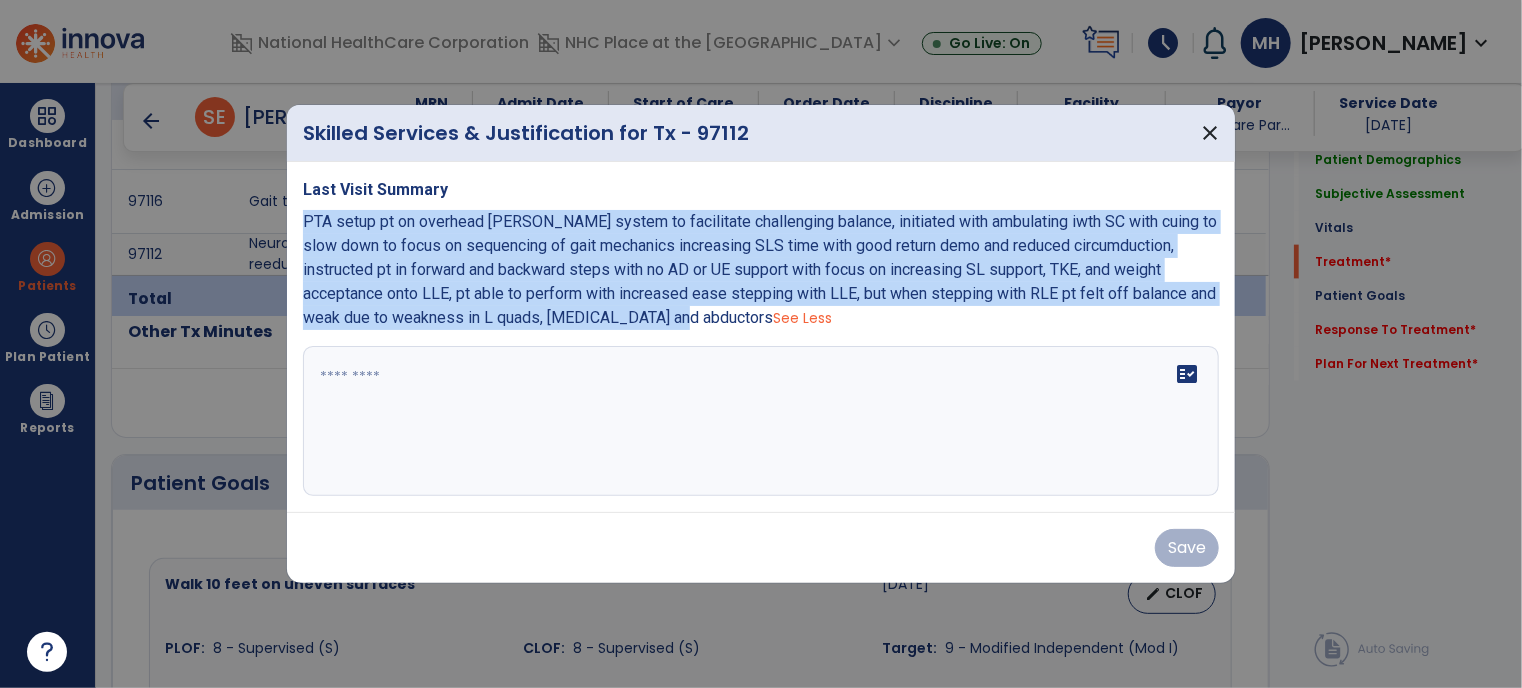 copy on "PTA setup pt on overhead [PERSON_NAME] system to facilitate challenging balance, initiated with ambulating iwth SC with cuing to slow down to focus on sequencing of gait mechanics increasing SLS time with good return demo and reduced circumduction, instructed pt in forward and backward steps with no AD or UE support with focus on increasing SL support, TKE, and weight acceptance onto LLE, pt able to perform with increased ease stepping with LLE, but when stepping with RLE pt felt off balance and weak due to weakness in L quads, [MEDICAL_DATA] and abductors" 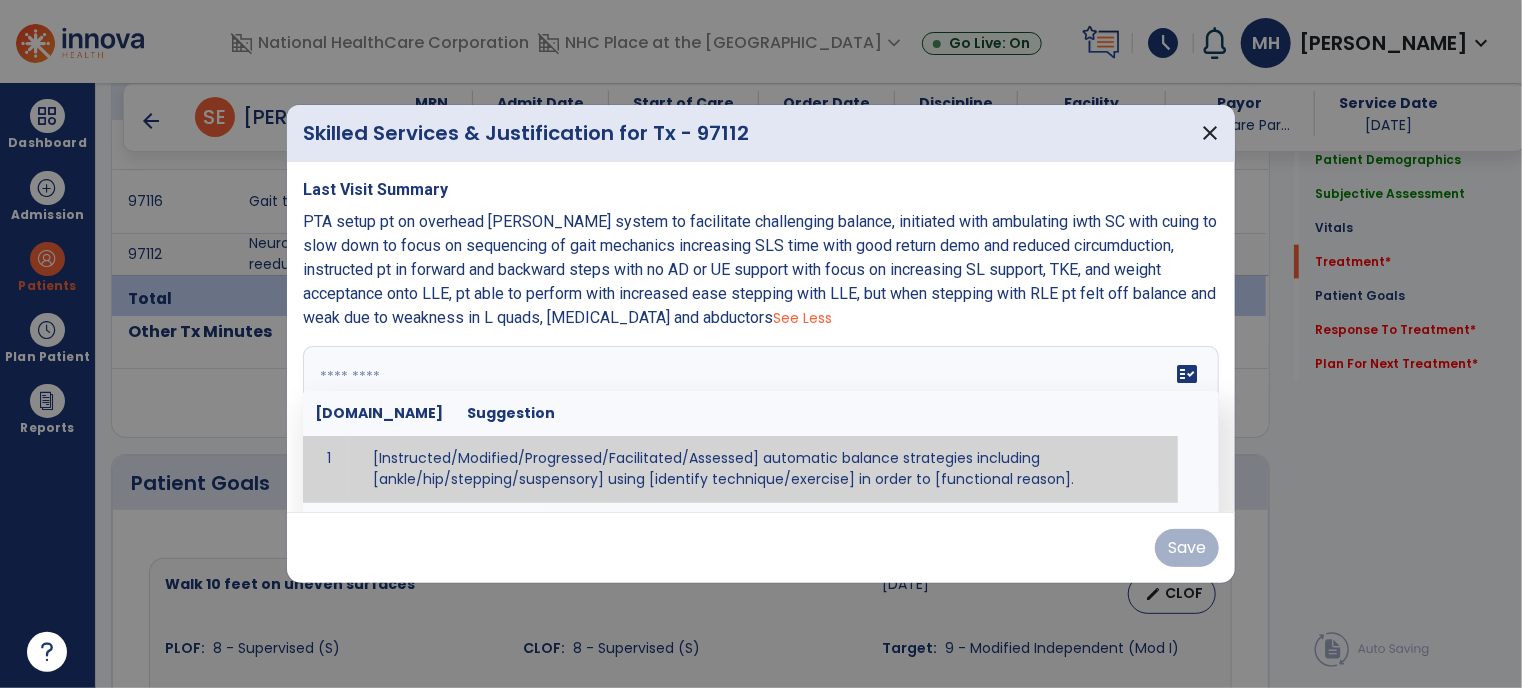 paste on "**********" 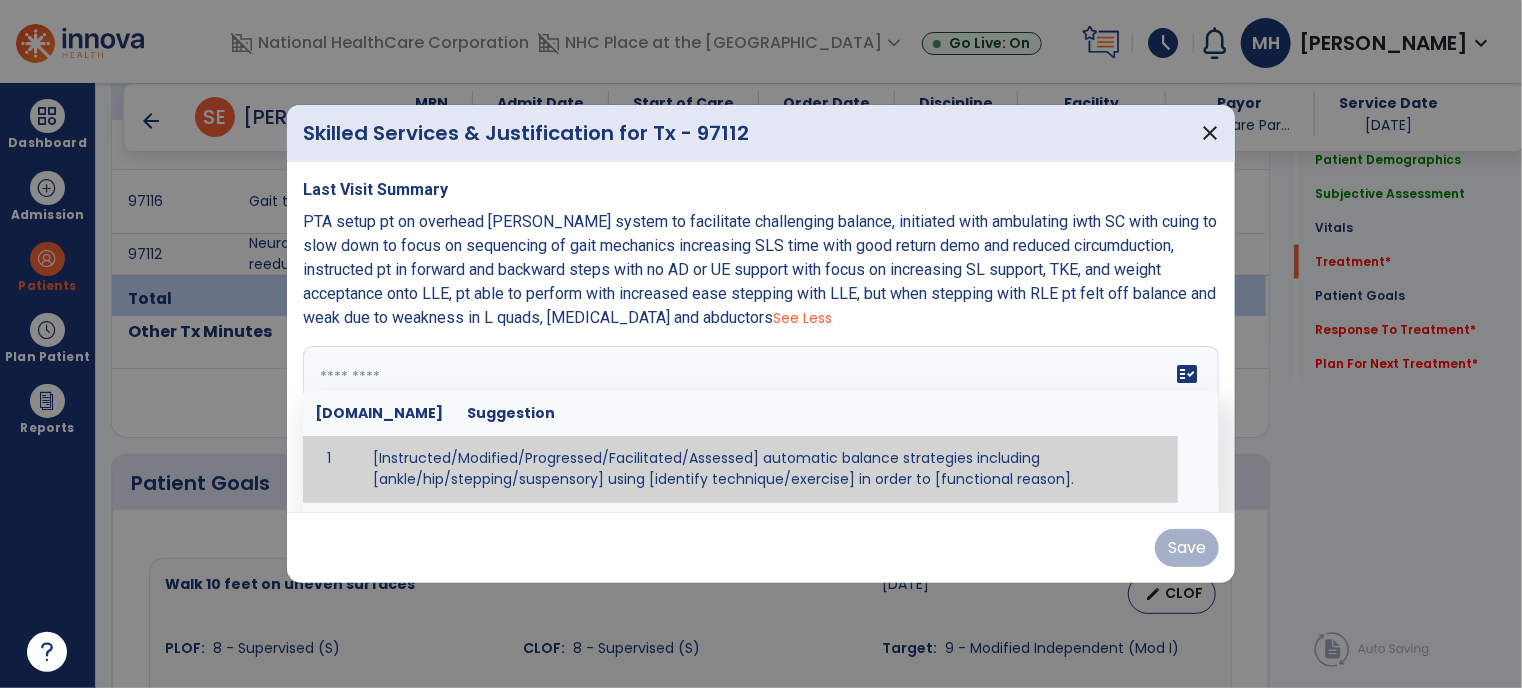 click on "fact_check  [DOMAIN_NAME] Suggestion 1 [Instructed/Modified/Progressed/Facilitated/Assessed] automatic balance strategies including [ankle/hip/stepping/suspensory] using [identify technique/exercise] in order to [functional reason]. 2 [Instructed/Modified/Progressed/Facilitated/Assessed] sensory integration techniques including [visual inhibition/somatosensory inhibition/visual excitatory/somatosensory excitatory/vestibular excitatory] using [identify technique/exercise] in order to [functional reason]. 3 [Instructed/Modified/Progressed/Facilitated/Assessed] visual input including [oculomotor exercises, smooth pursuits, saccades, visual field, other] in order to [functional reasons]. 4 [Instructed/Modified/Progressed/Assessed] somatosensory techniques including [joint compression, proprioceptive activities, other] in order to [functional reasons]. 5 [Instructed/Modified/Progressed/Assessed] vestibular techniques including [gaze stabilization, [PERSON_NAME]-Darhoff, Epley, other] in order to [functional reasons]. 6 7" at bounding box center [761, 421] 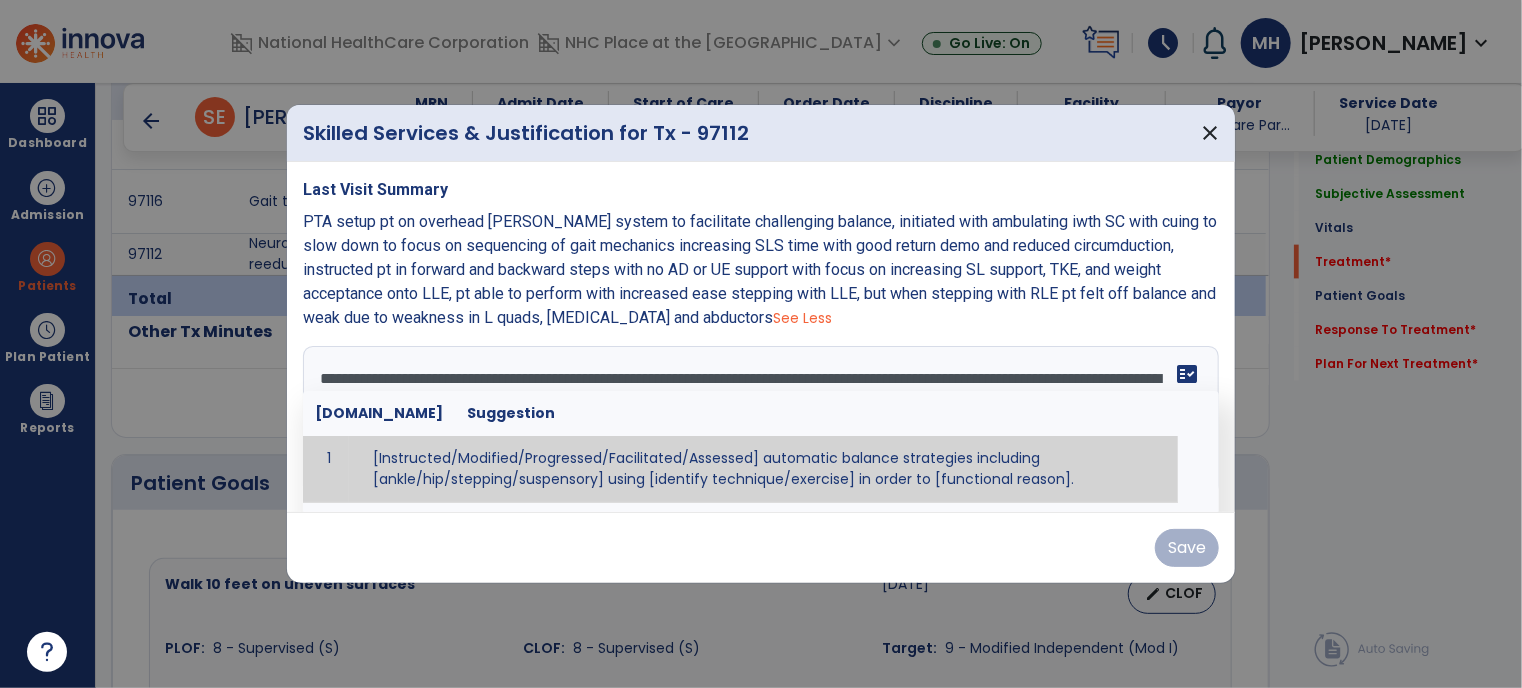 scroll, scrollTop: 16, scrollLeft: 0, axis: vertical 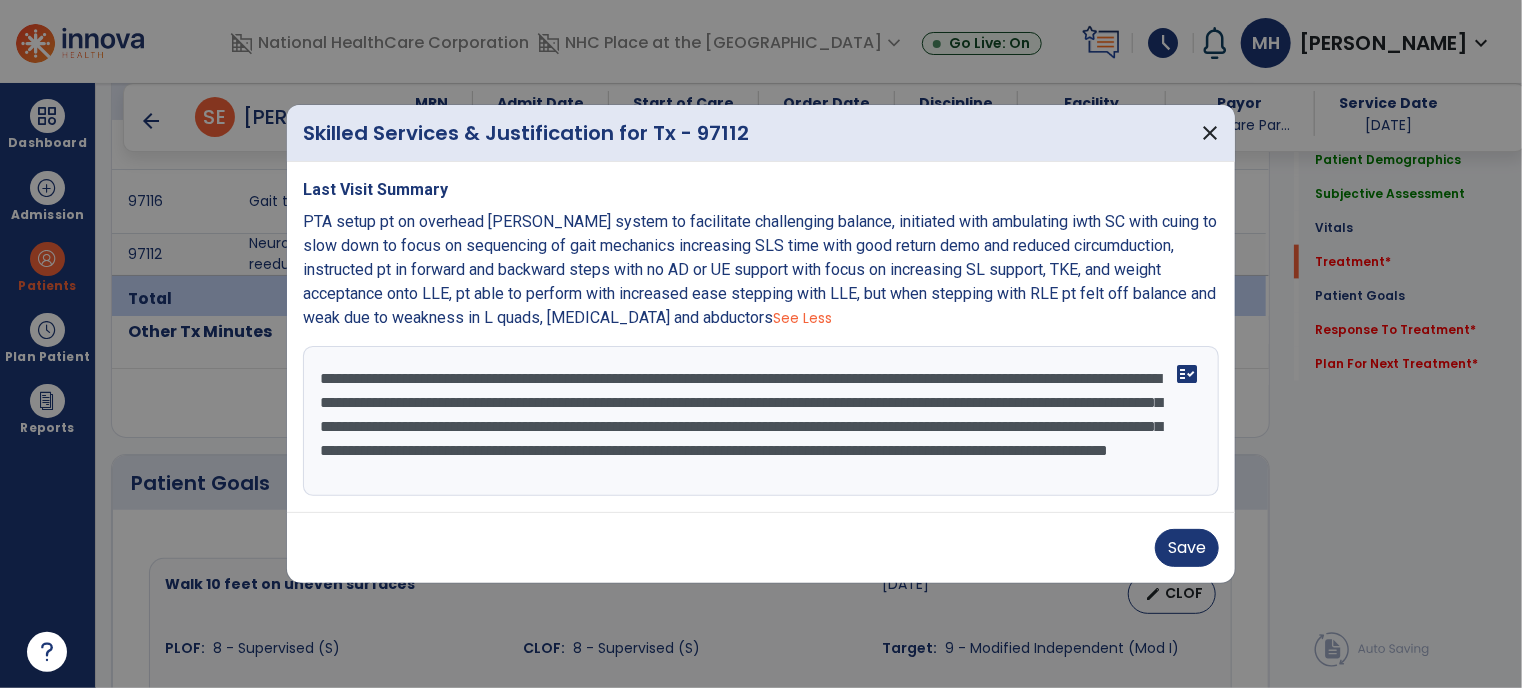drag, startPoint x: 905, startPoint y: 361, endPoint x: 1155, endPoint y: 412, distance: 255.14897 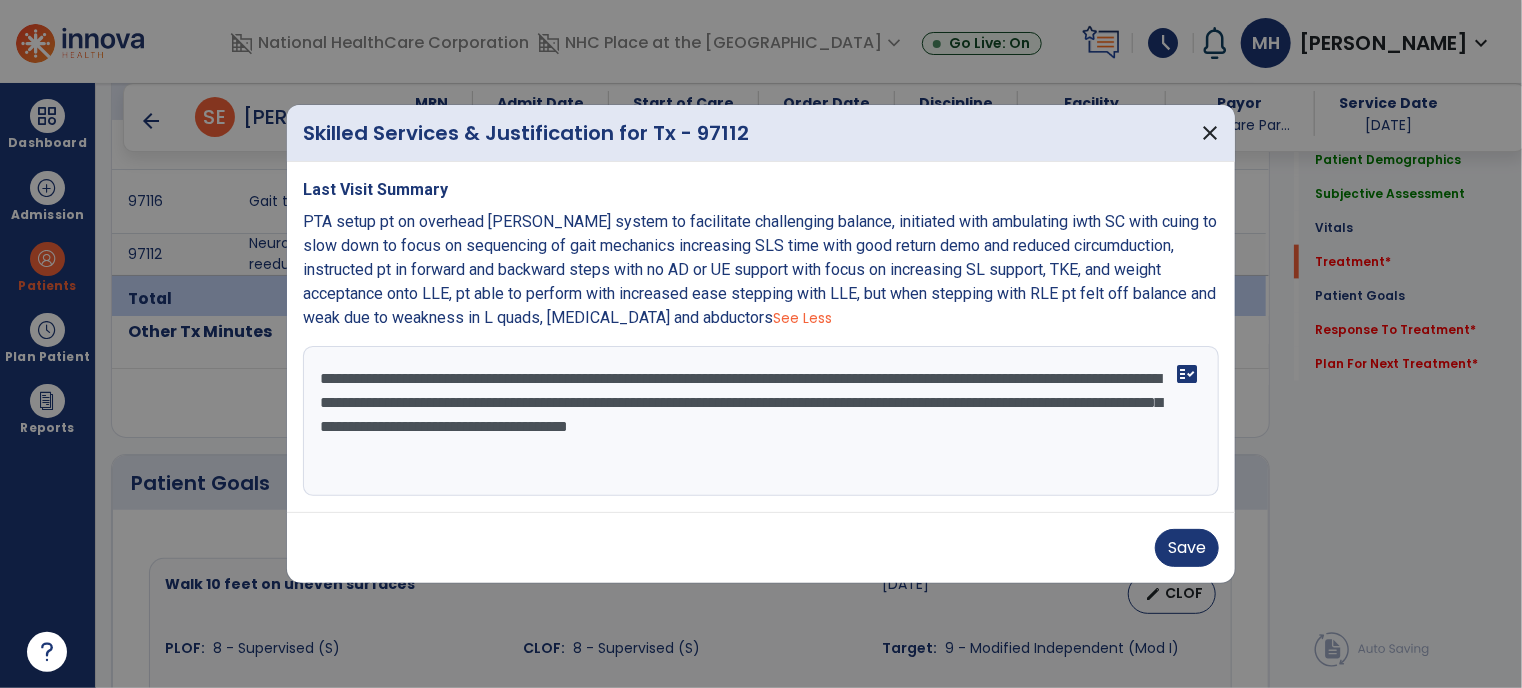 scroll, scrollTop: 0, scrollLeft: 0, axis: both 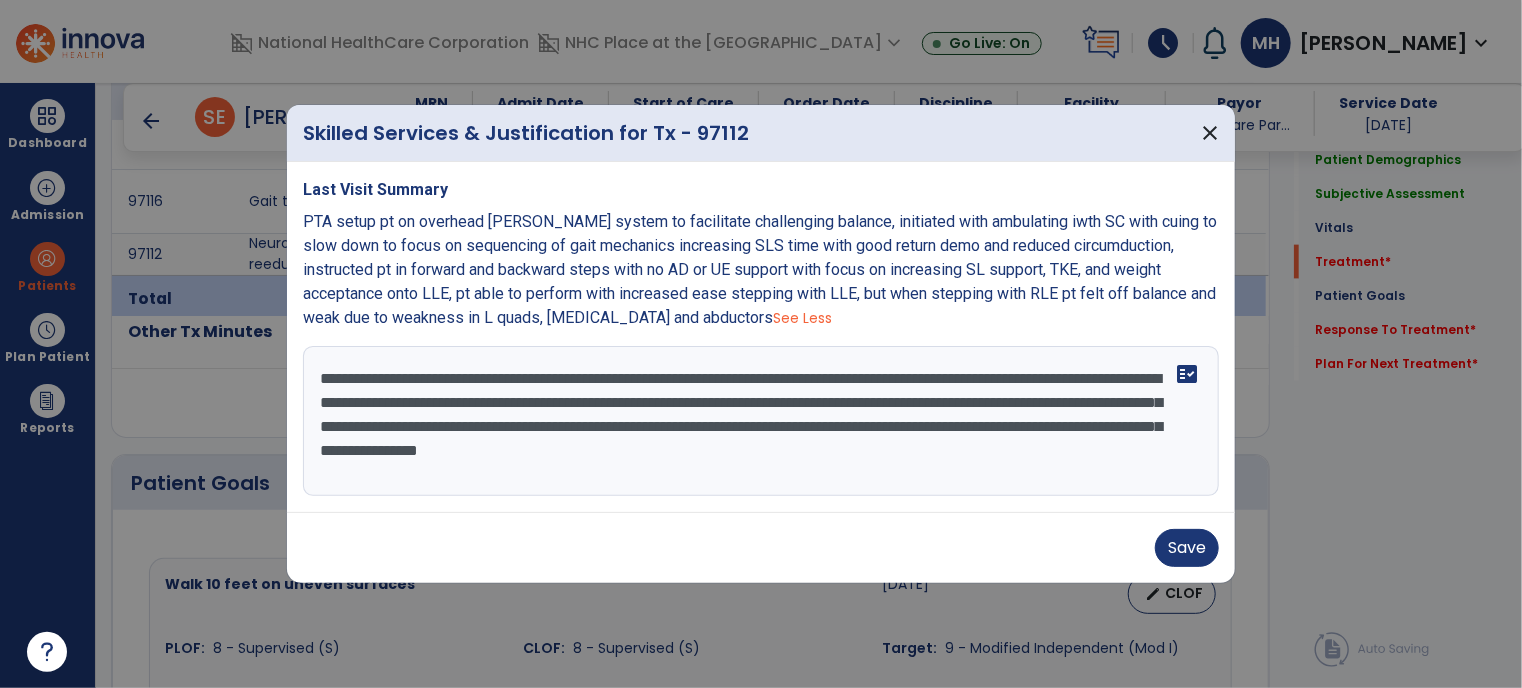 drag, startPoint x: 986, startPoint y: 404, endPoint x: 1082, endPoint y: 412, distance: 96.332756 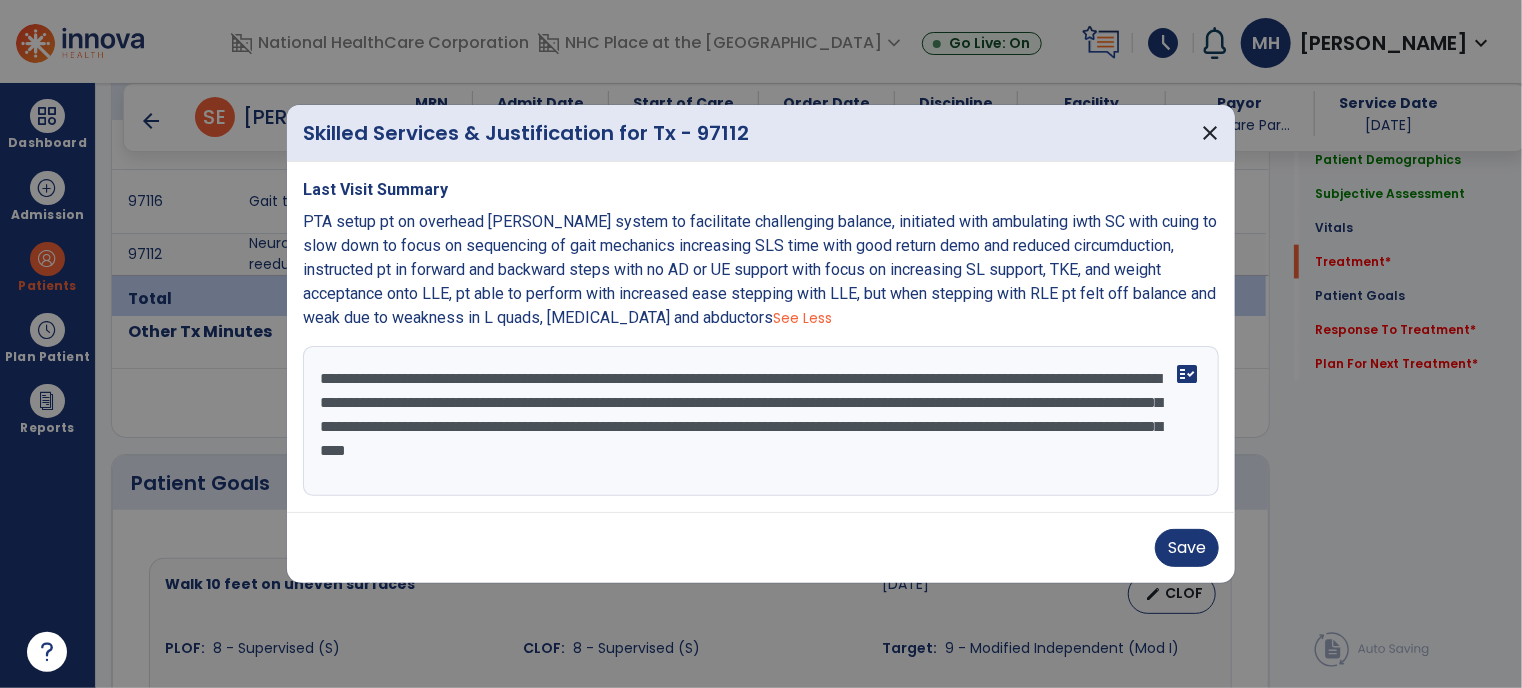 click on "**********" at bounding box center (761, 421) 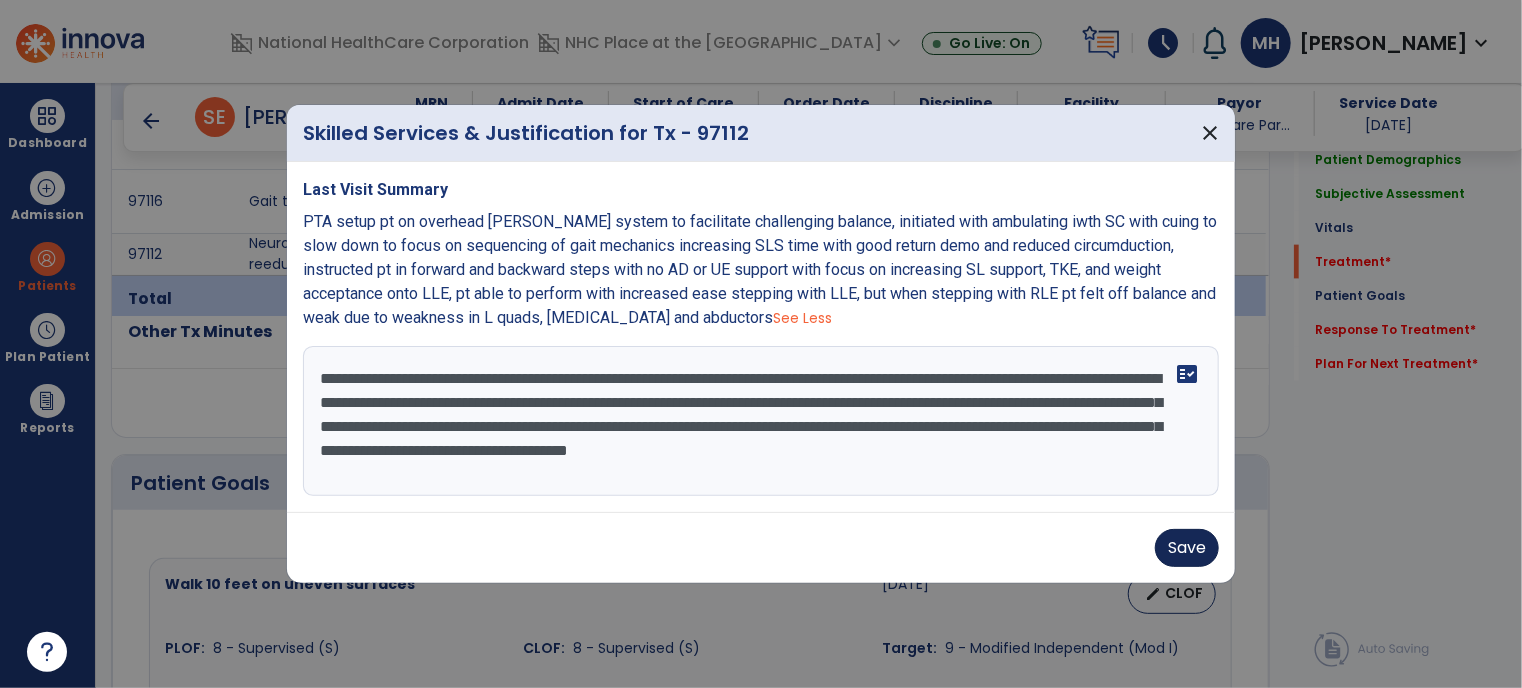 type on "**********" 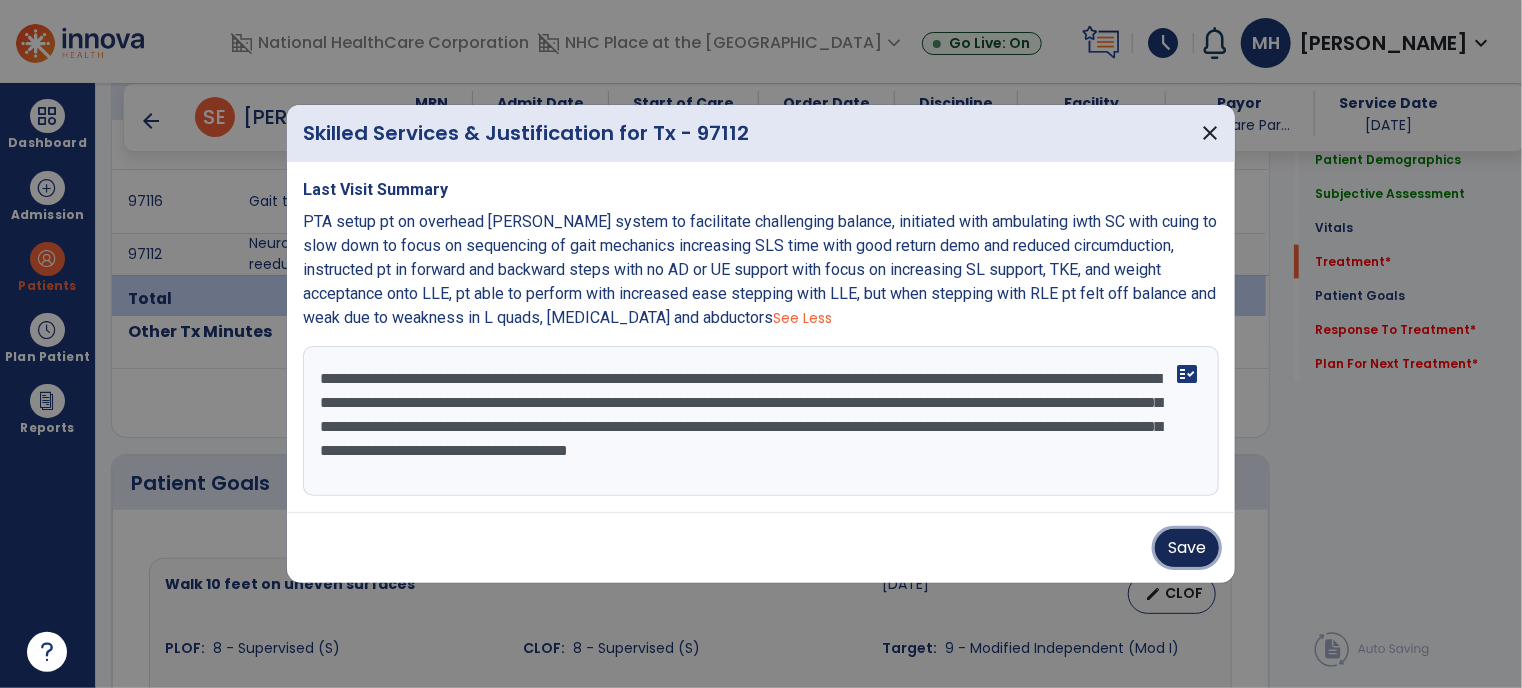 click on "Save" at bounding box center [1187, 548] 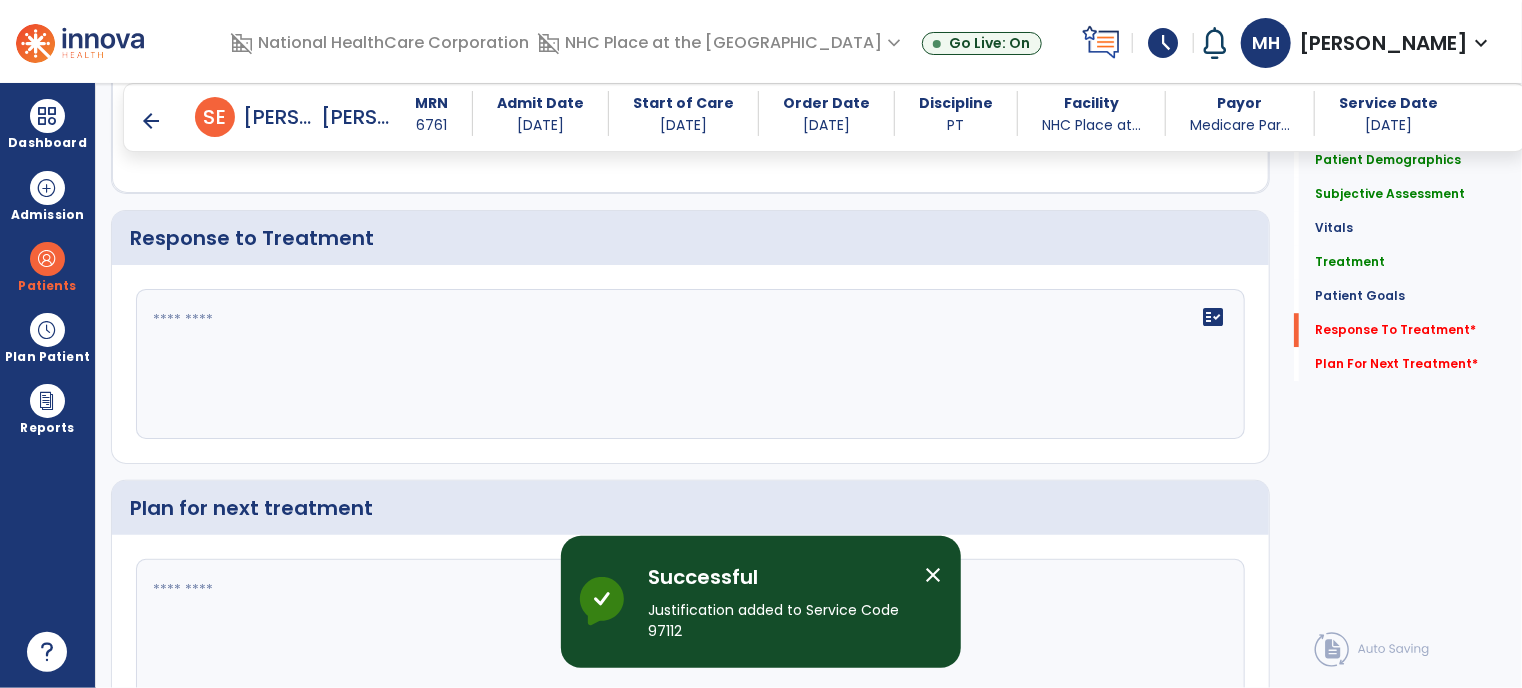scroll, scrollTop: 2826, scrollLeft: 0, axis: vertical 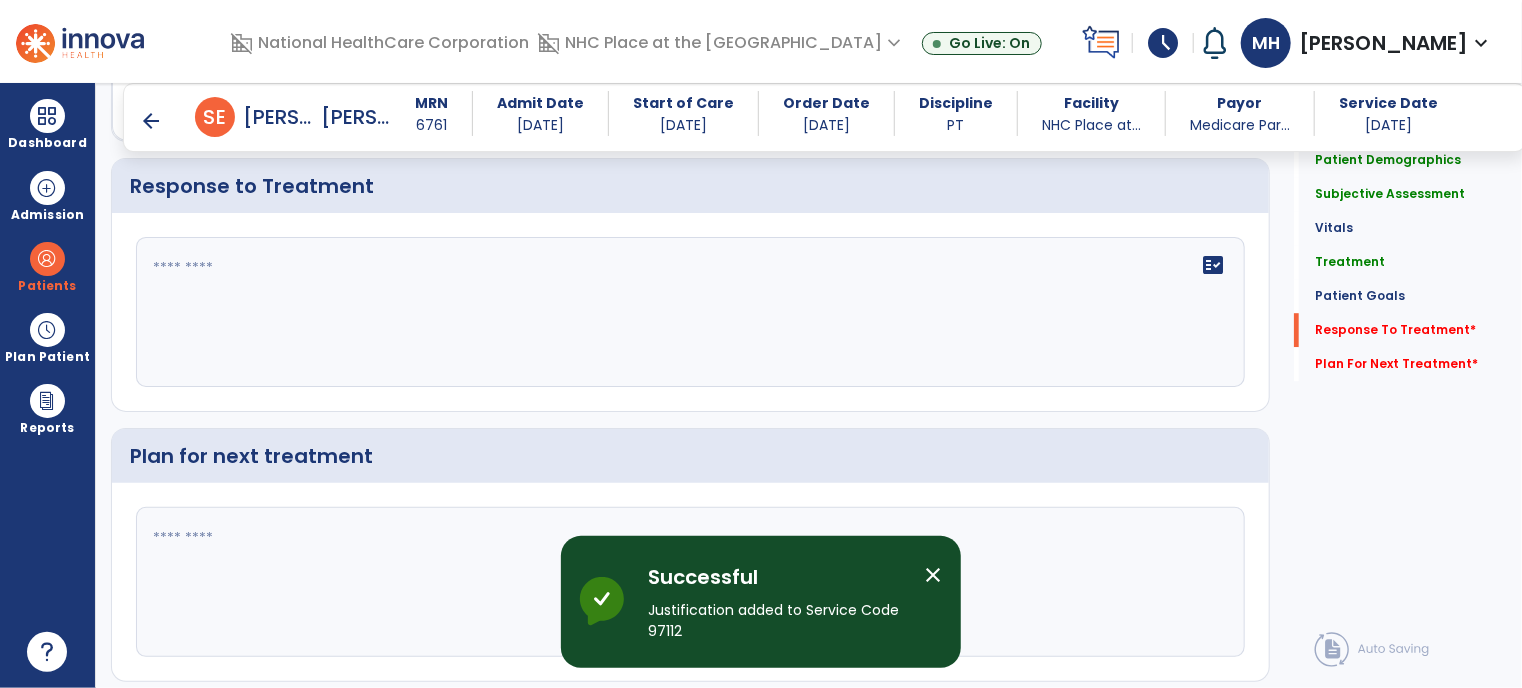 click on "fact_check" 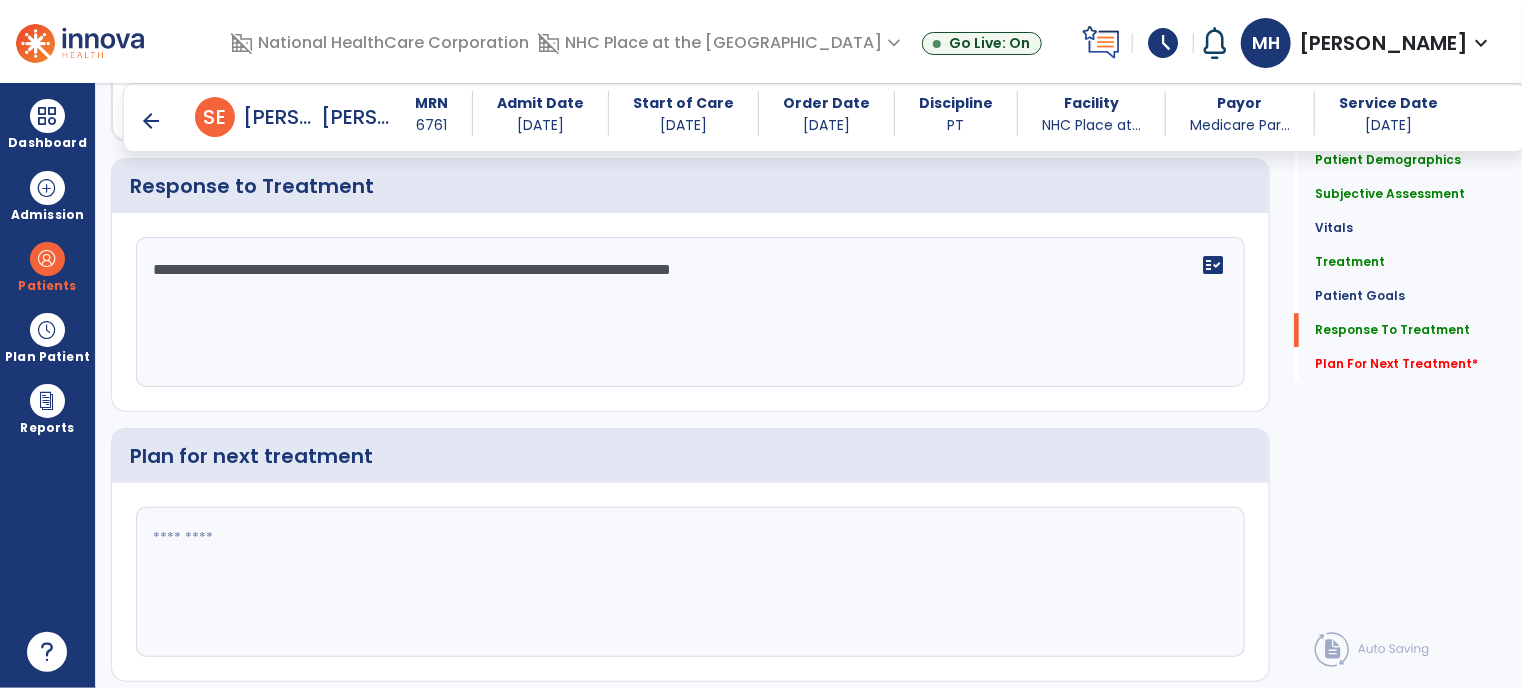 scroll, scrollTop: 2826, scrollLeft: 0, axis: vertical 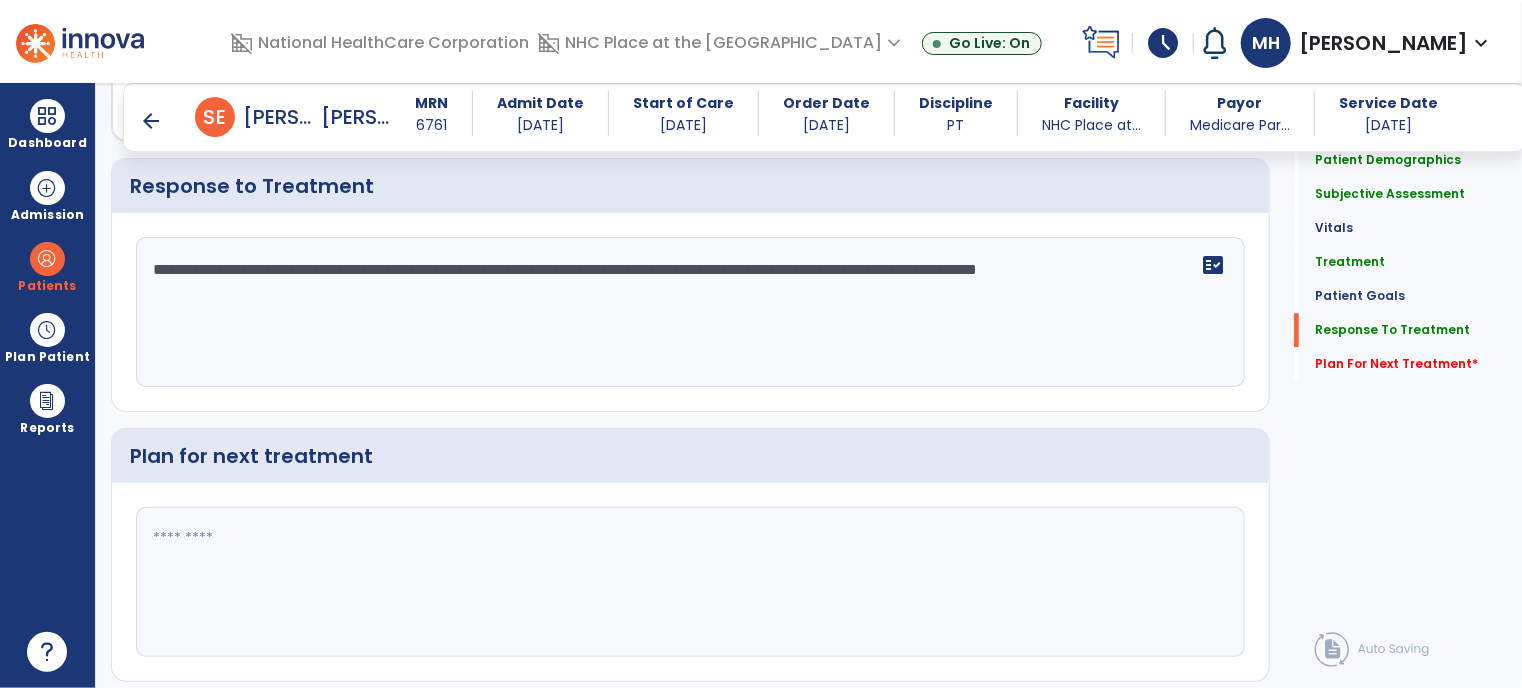 type on "**********" 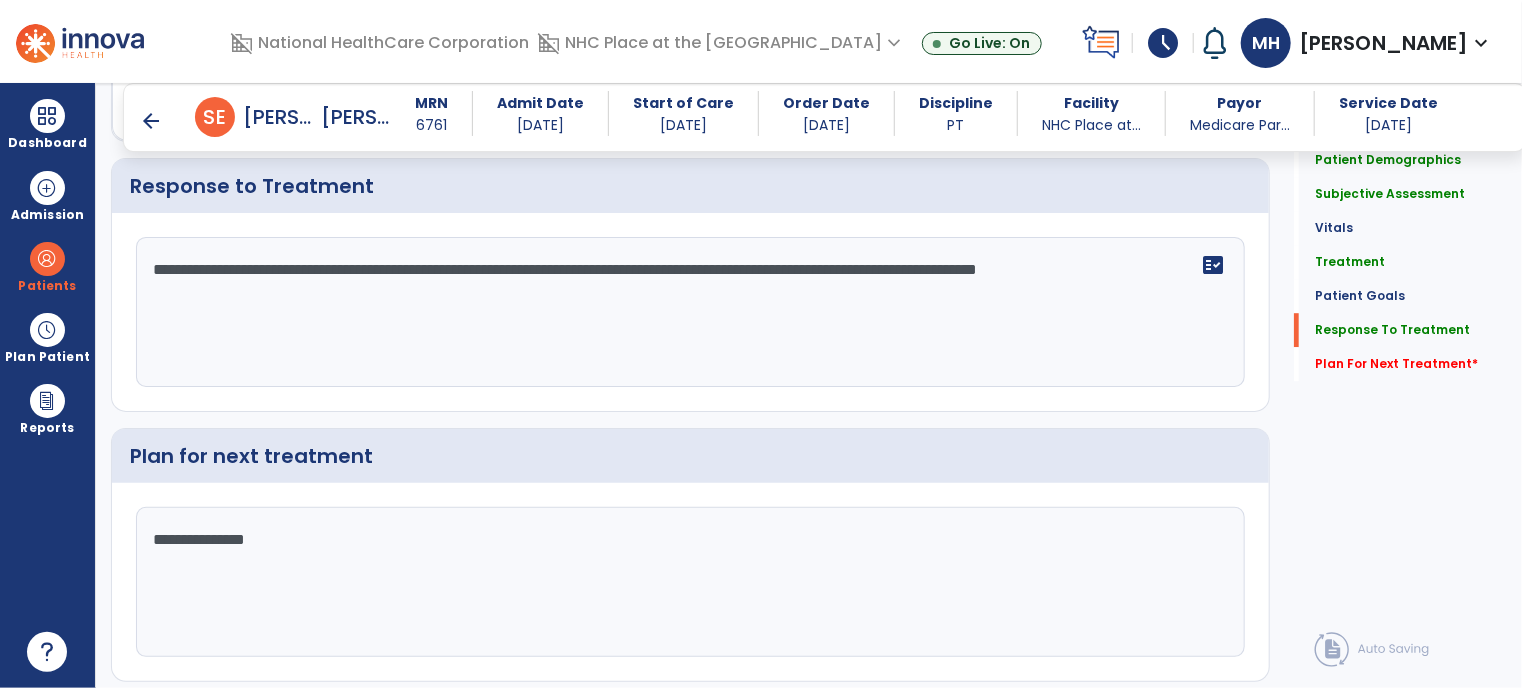 click on "**********" 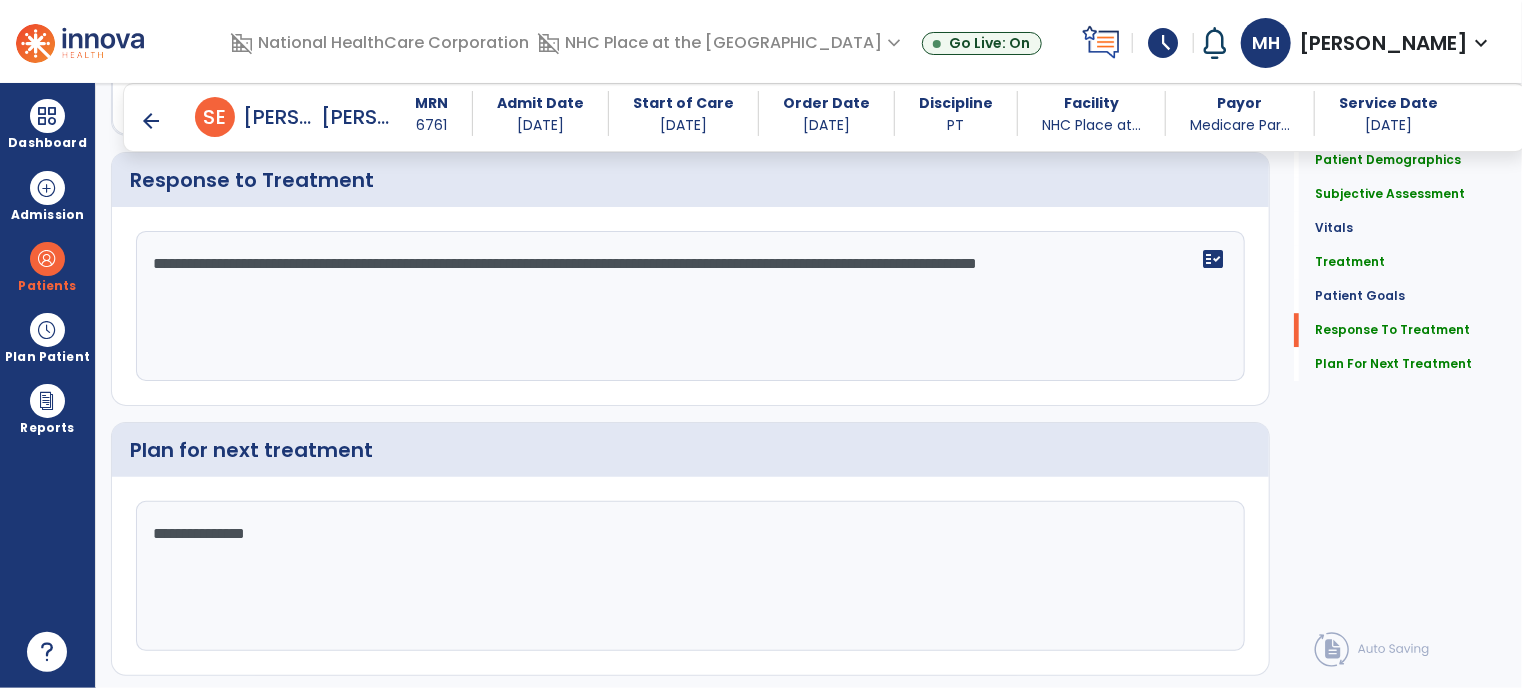 scroll, scrollTop: 2879, scrollLeft: 0, axis: vertical 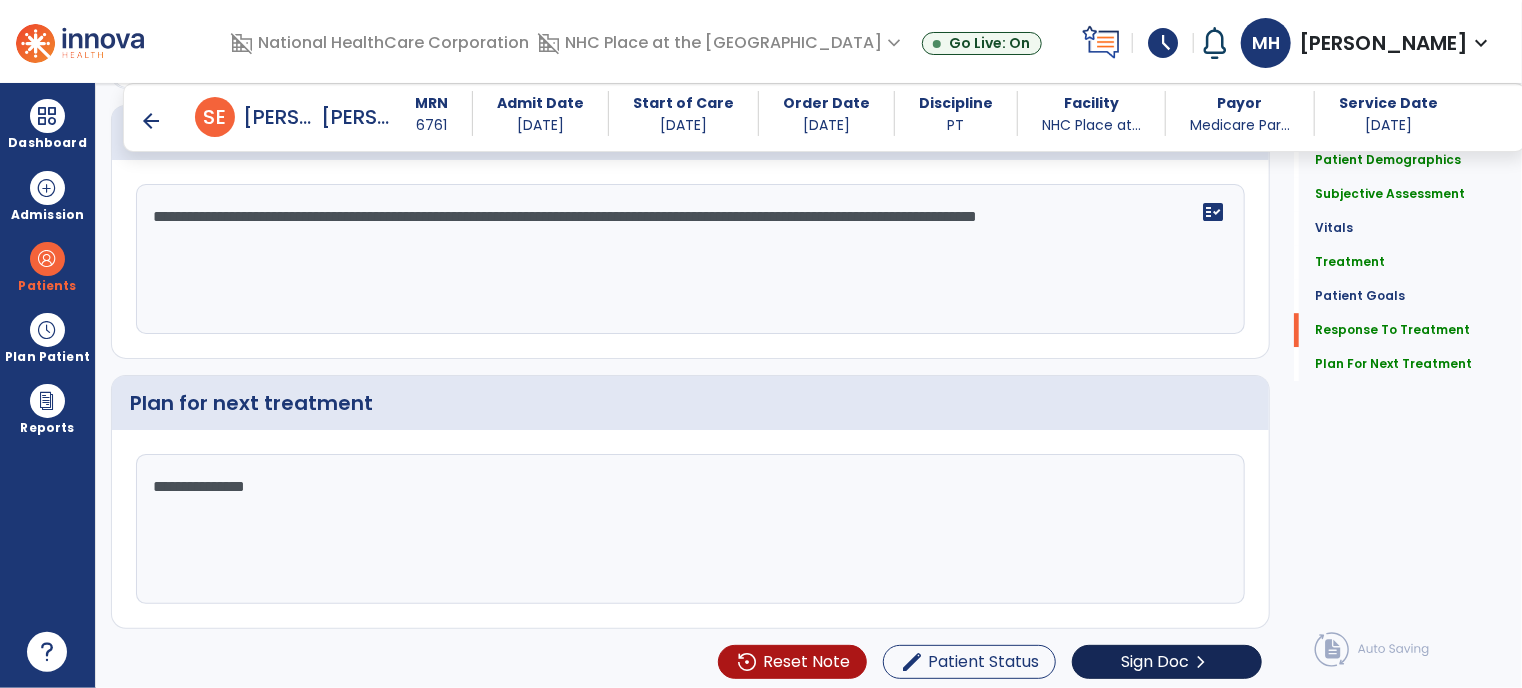 type on "**********" 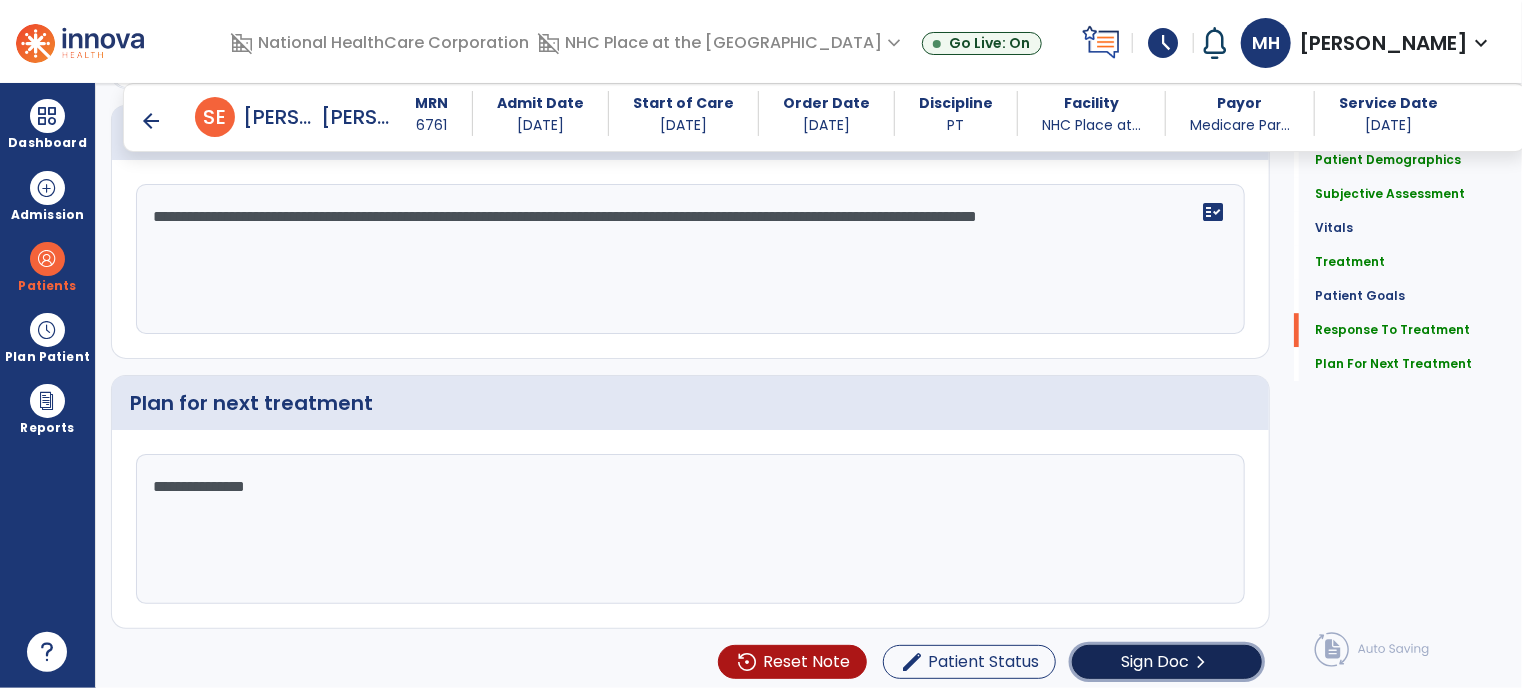 click on "Sign Doc" 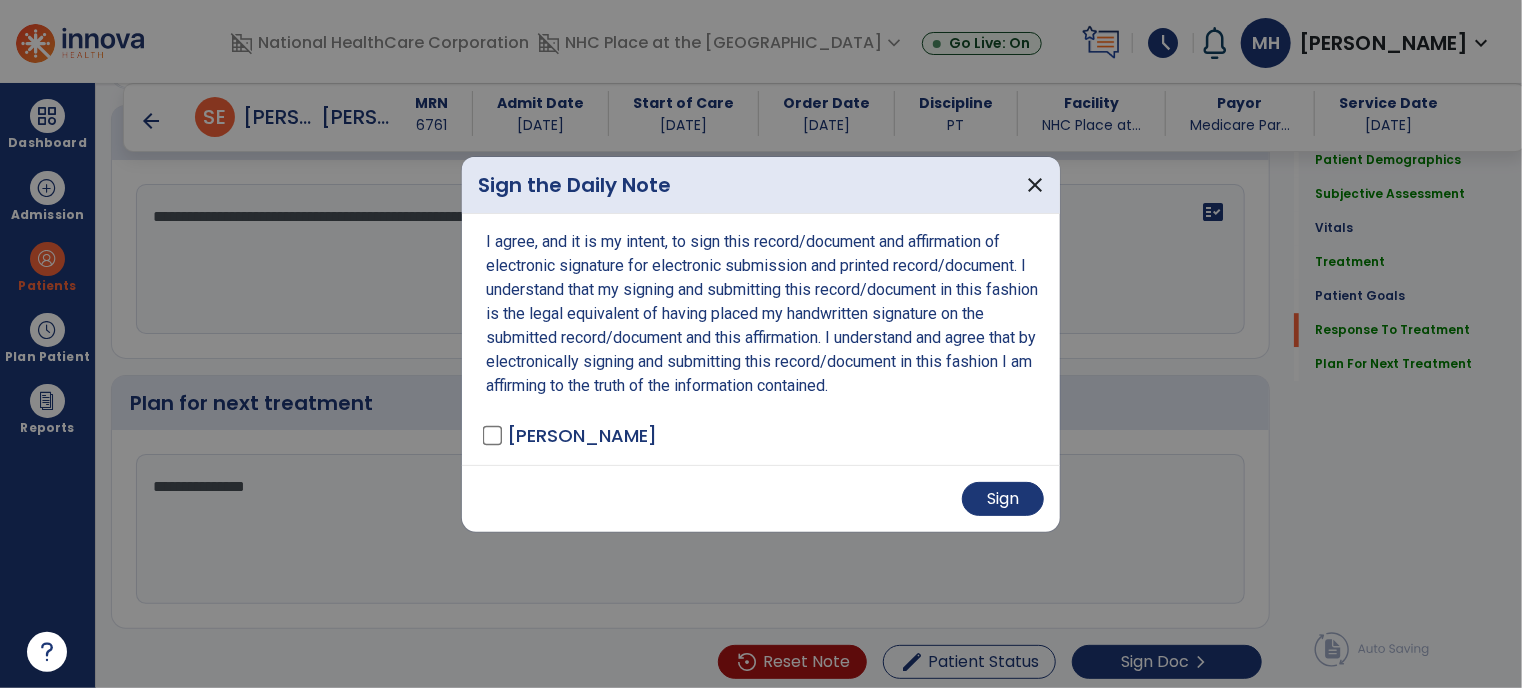 click on "Sign" at bounding box center [761, 498] 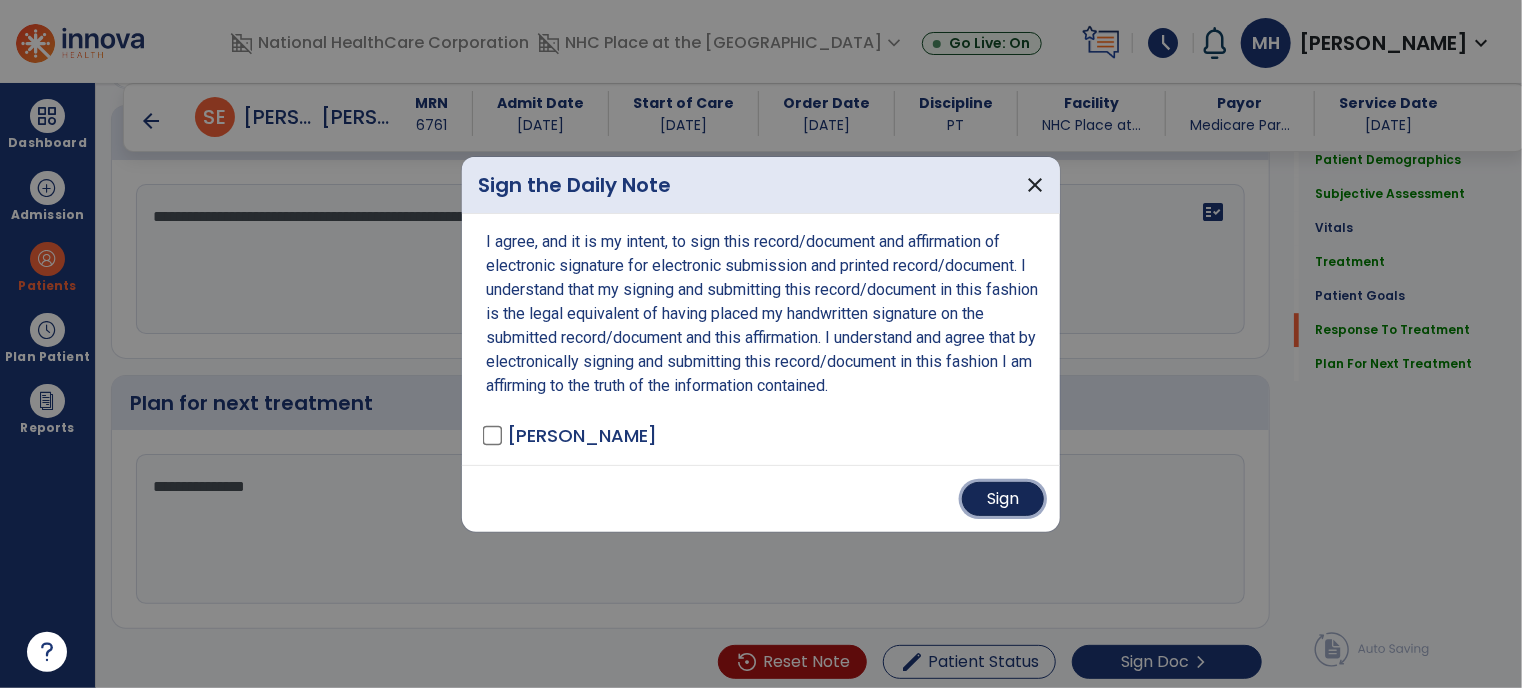 click on "Sign" at bounding box center [1003, 499] 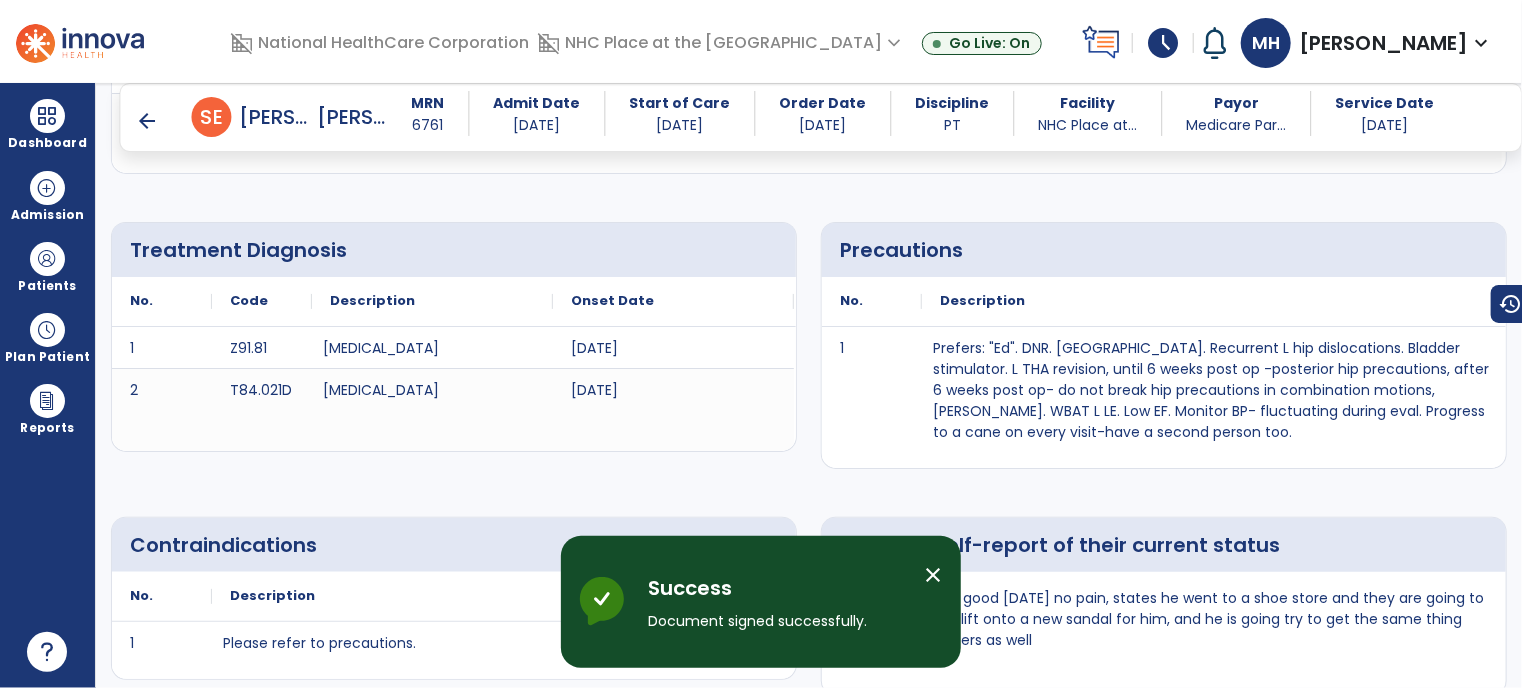 scroll, scrollTop: 0, scrollLeft: 0, axis: both 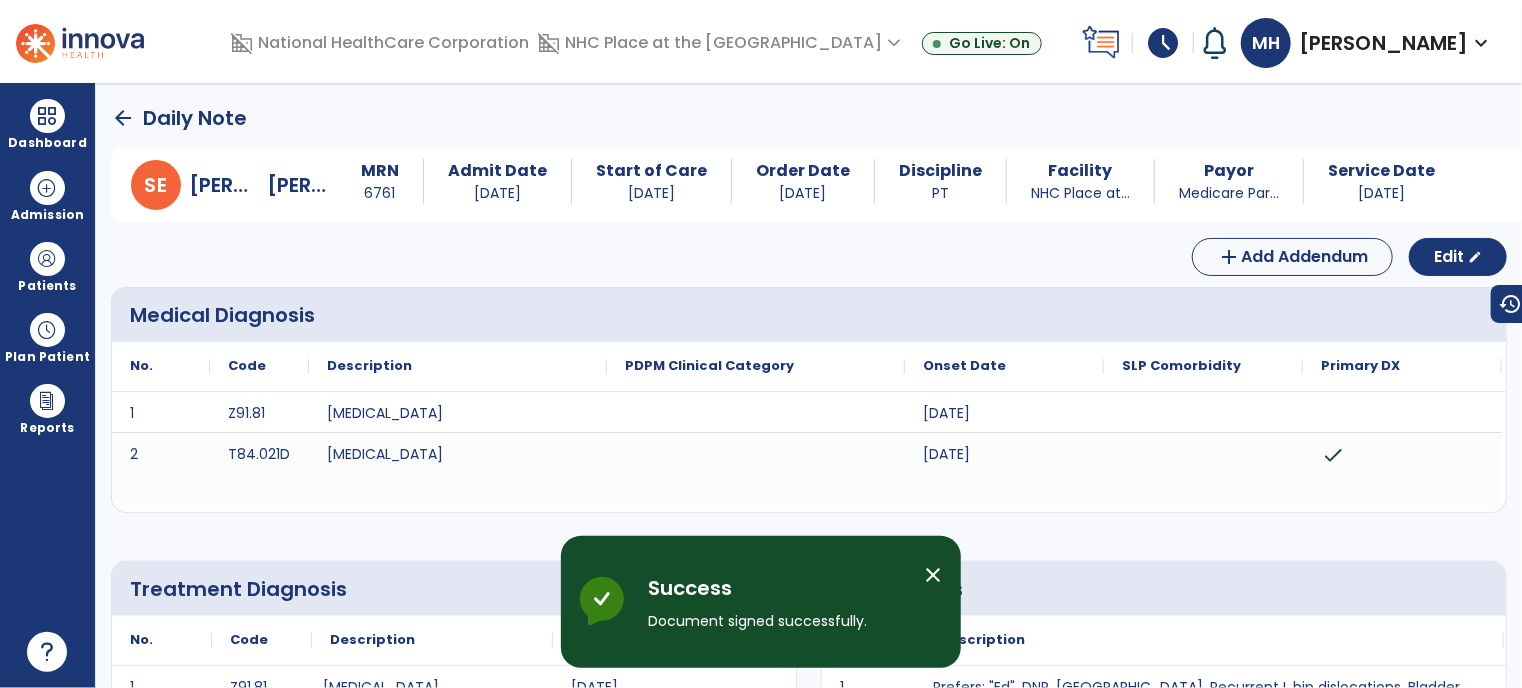 click on "arrow_back" 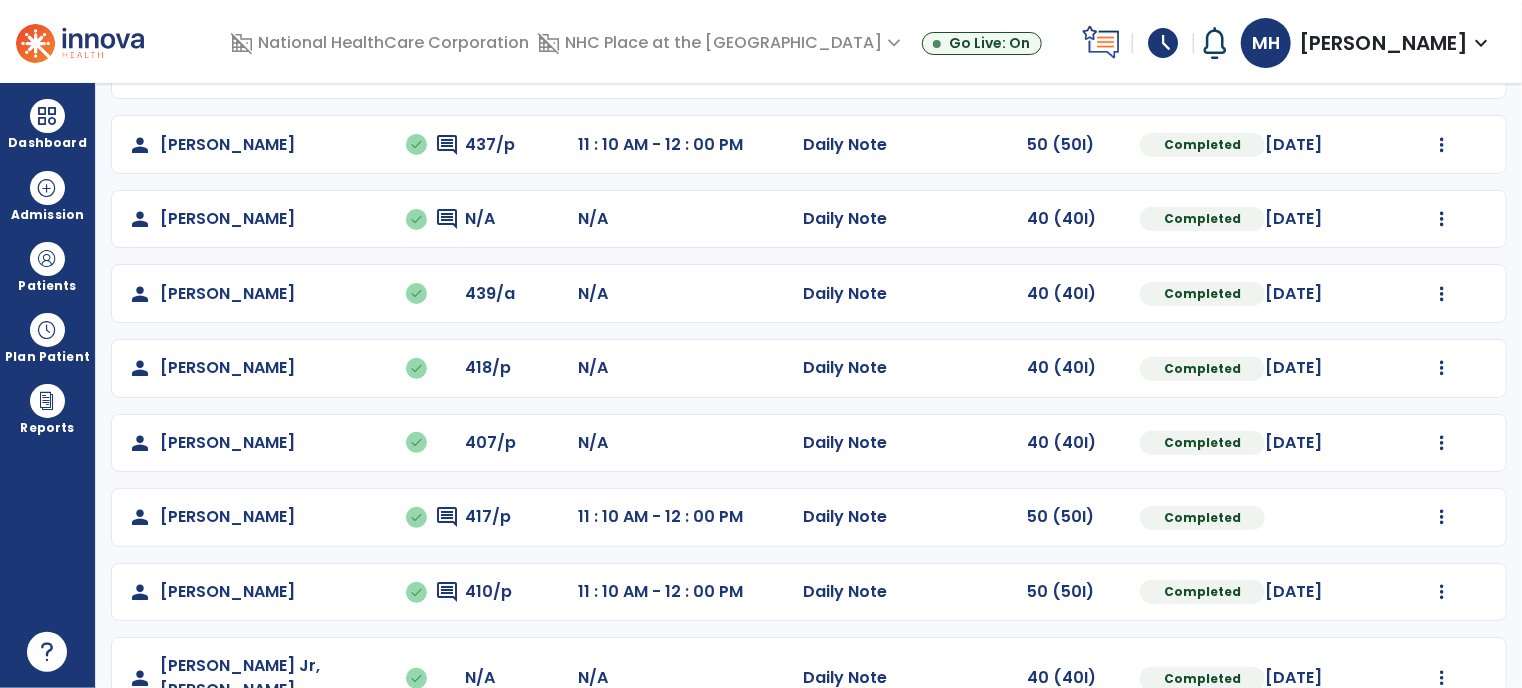 scroll, scrollTop: 0, scrollLeft: 0, axis: both 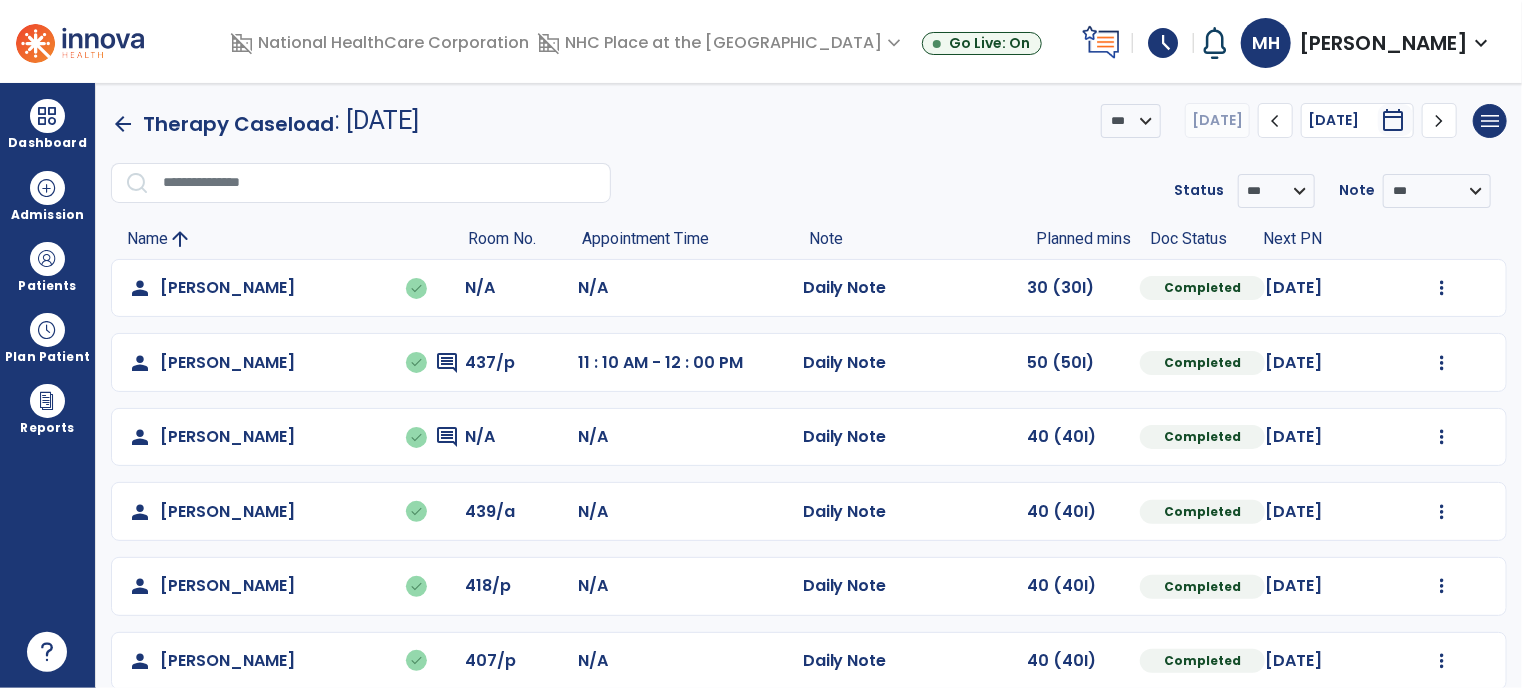 click on "arrow_back" 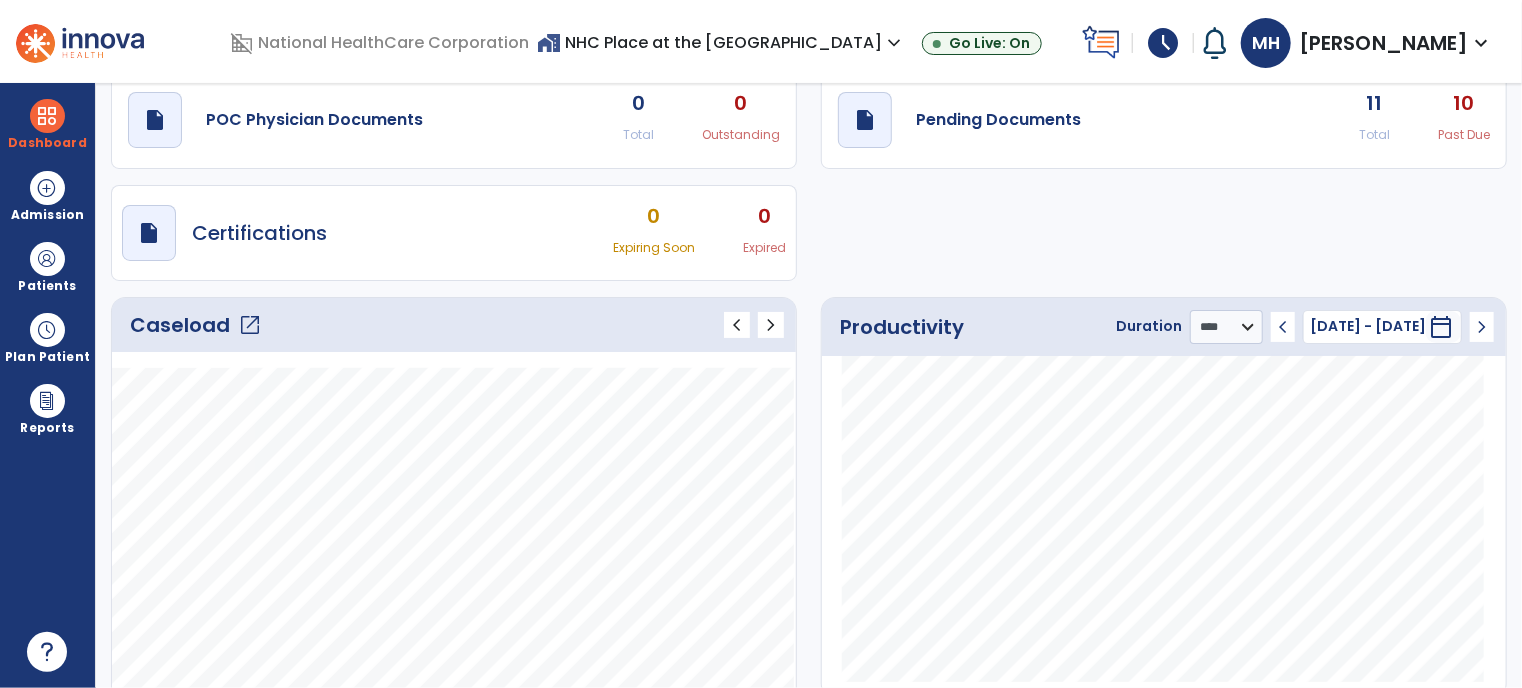 scroll, scrollTop: 100, scrollLeft: 0, axis: vertical 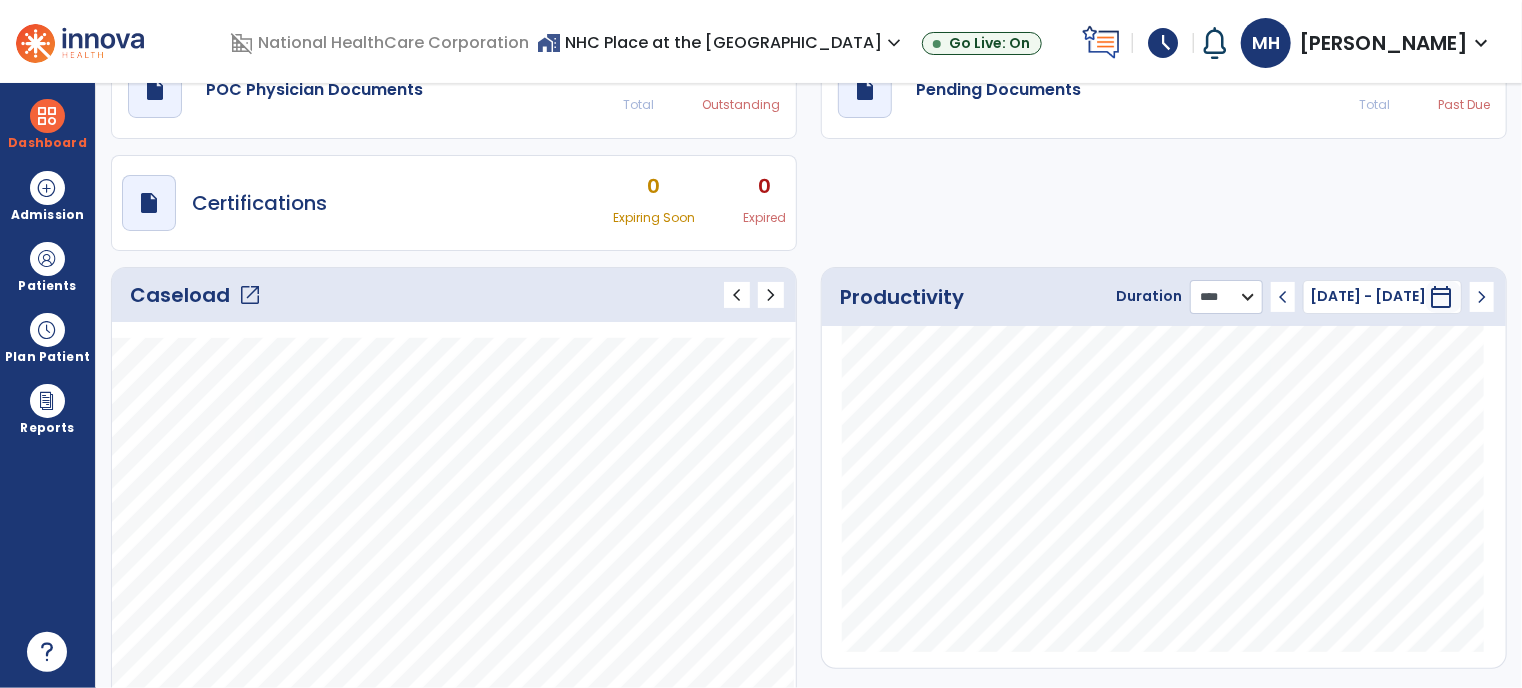 click on "******** **** ***" 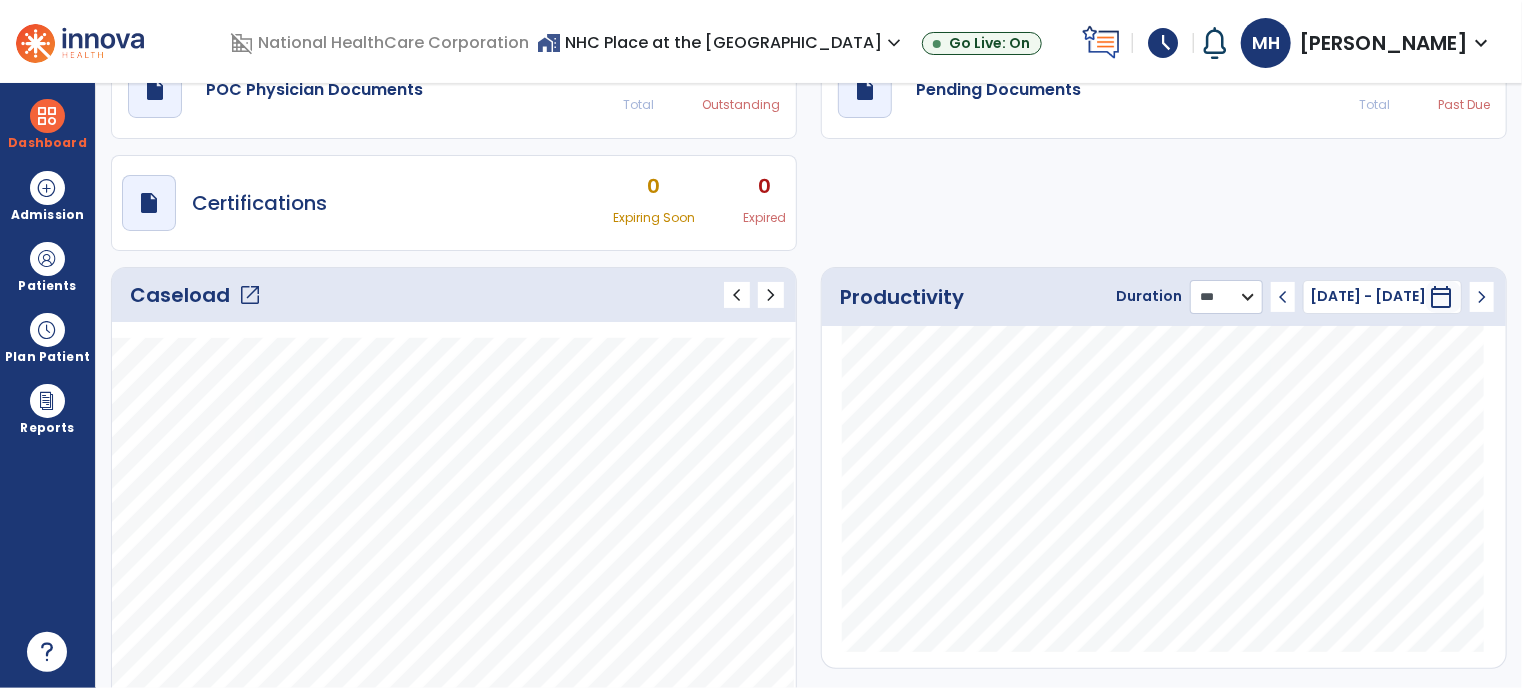 click on "******** **** ***" 